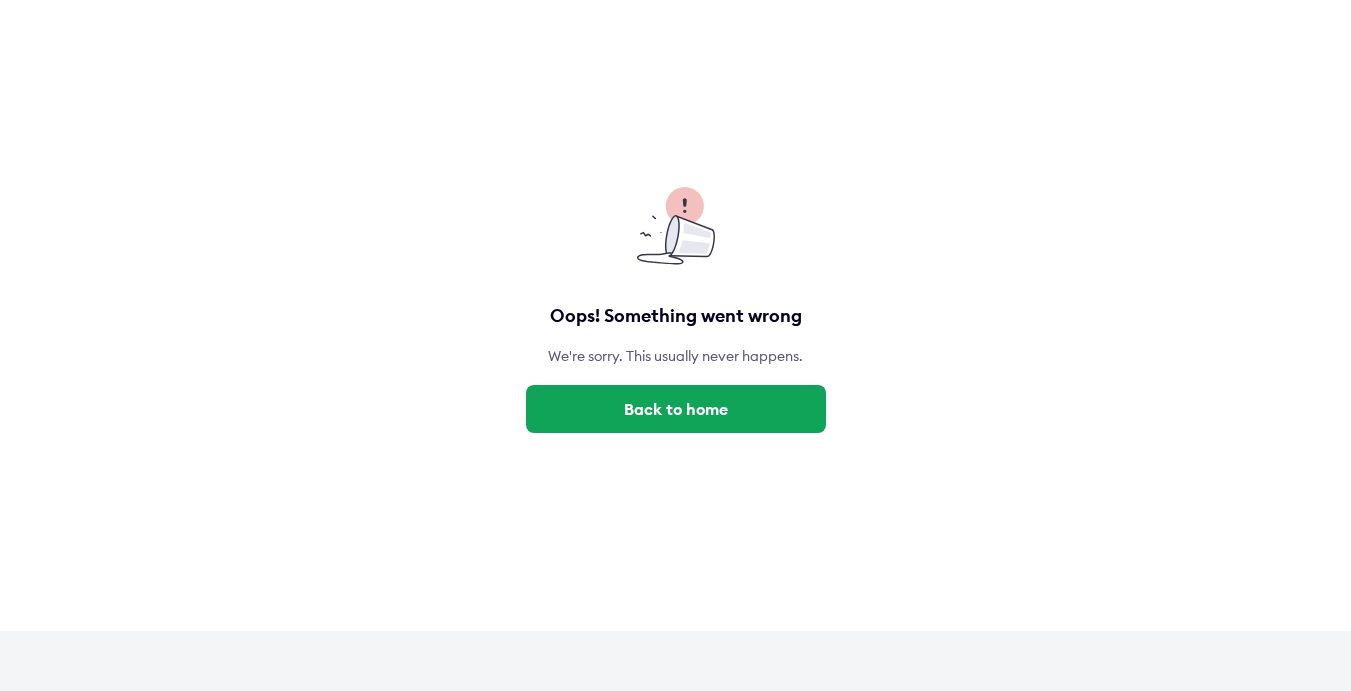 scroll, scrollTop: 0, scrollLeft: 0, axis: both 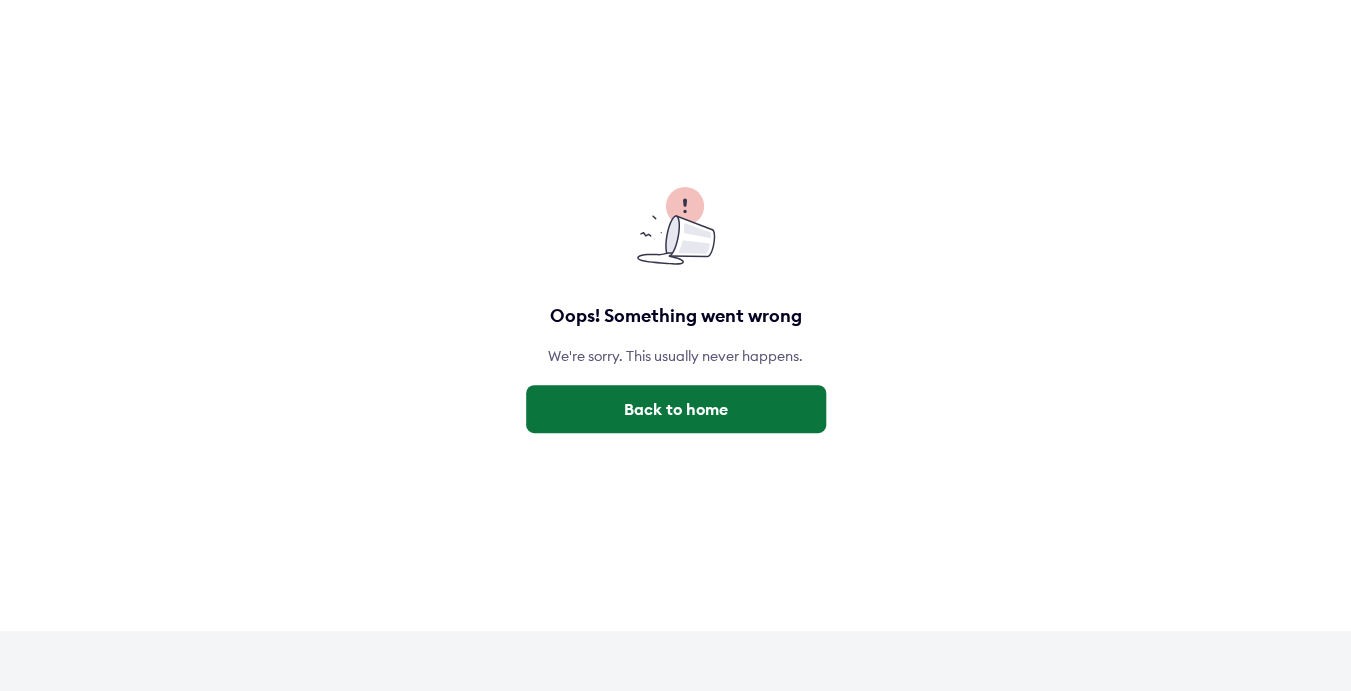 click on "Back to home" at bounding box center [676, 409] 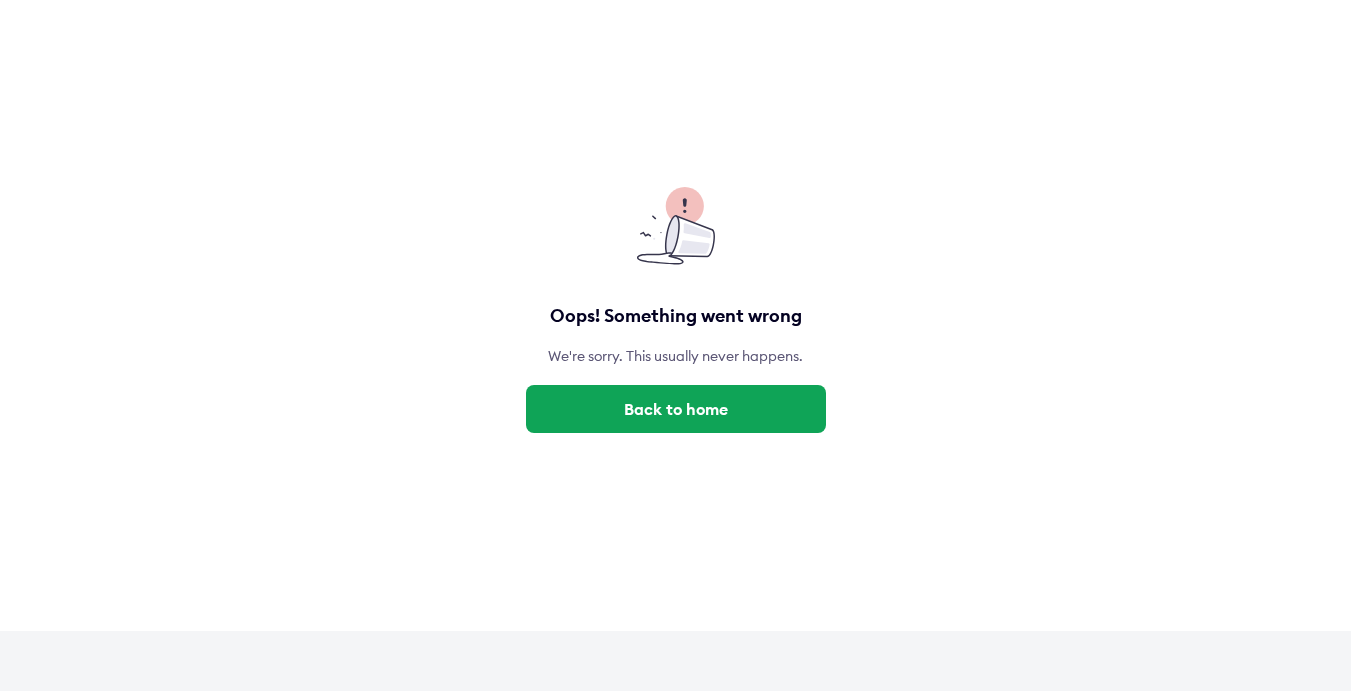 scroll, scrollTop: 0, scrollLeft: 0, axis: both 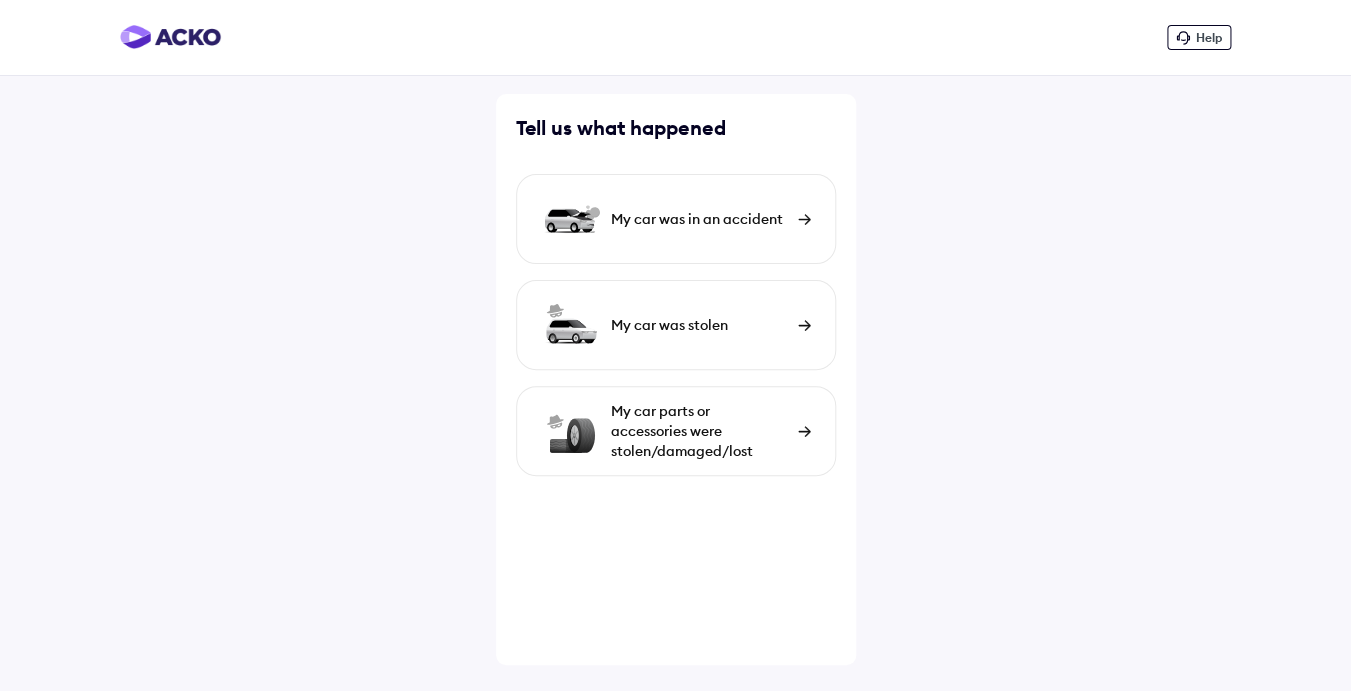 click on "My car was in an accident" at bounding box center (699, 219) 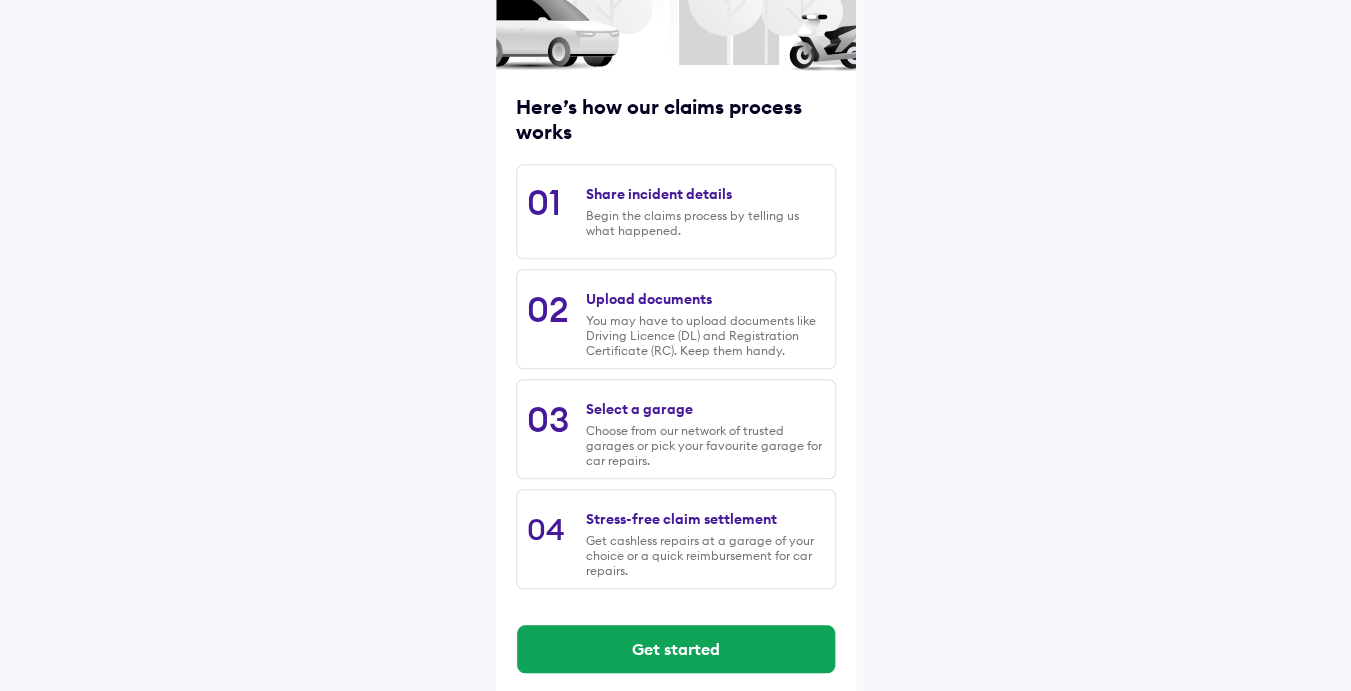 scroll, scrollTop: 212, scrollLeft: 0, axis: vertical 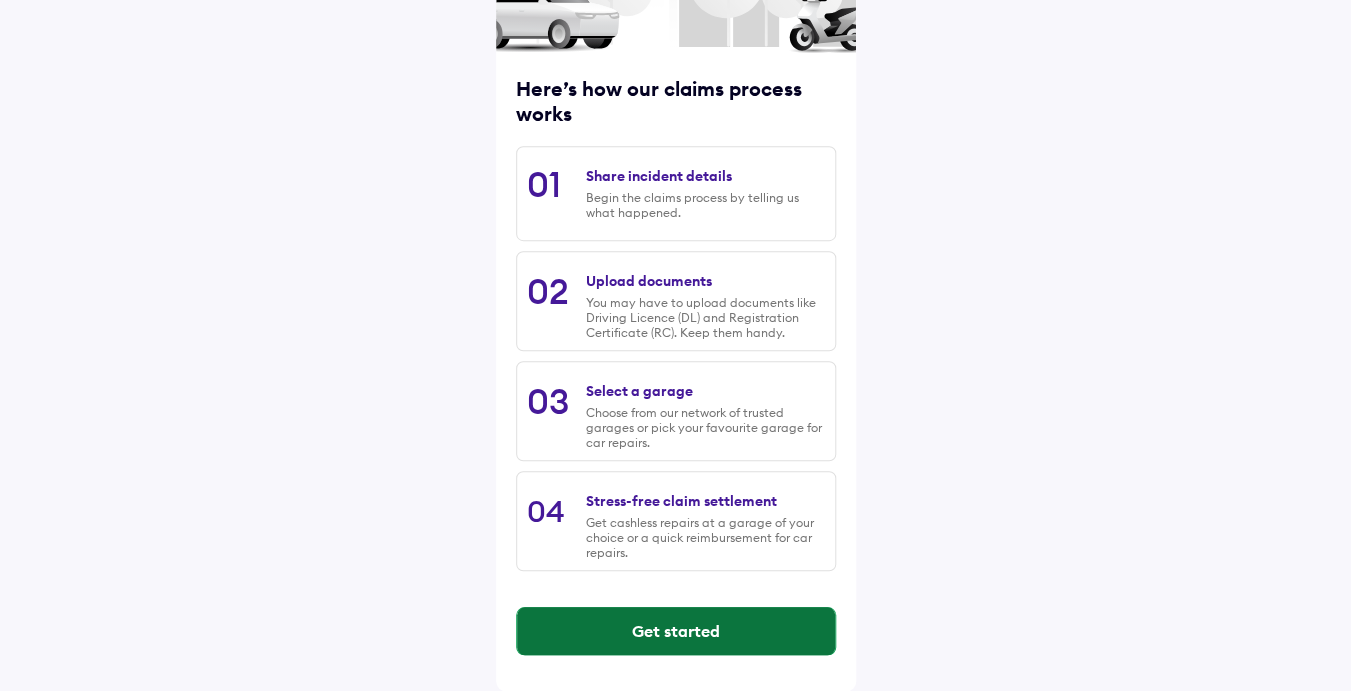 click on "Get started" at bounding box center [676, 631] 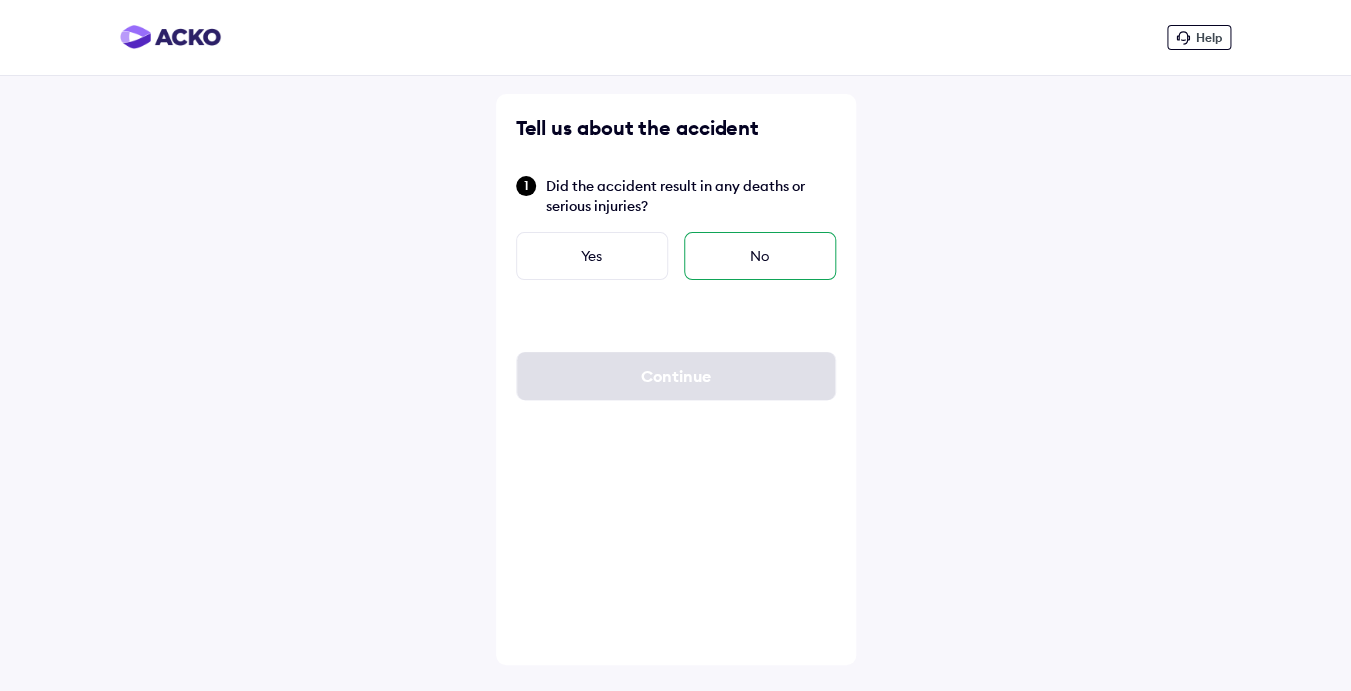 click on "No" at bounding box center [760, 256] 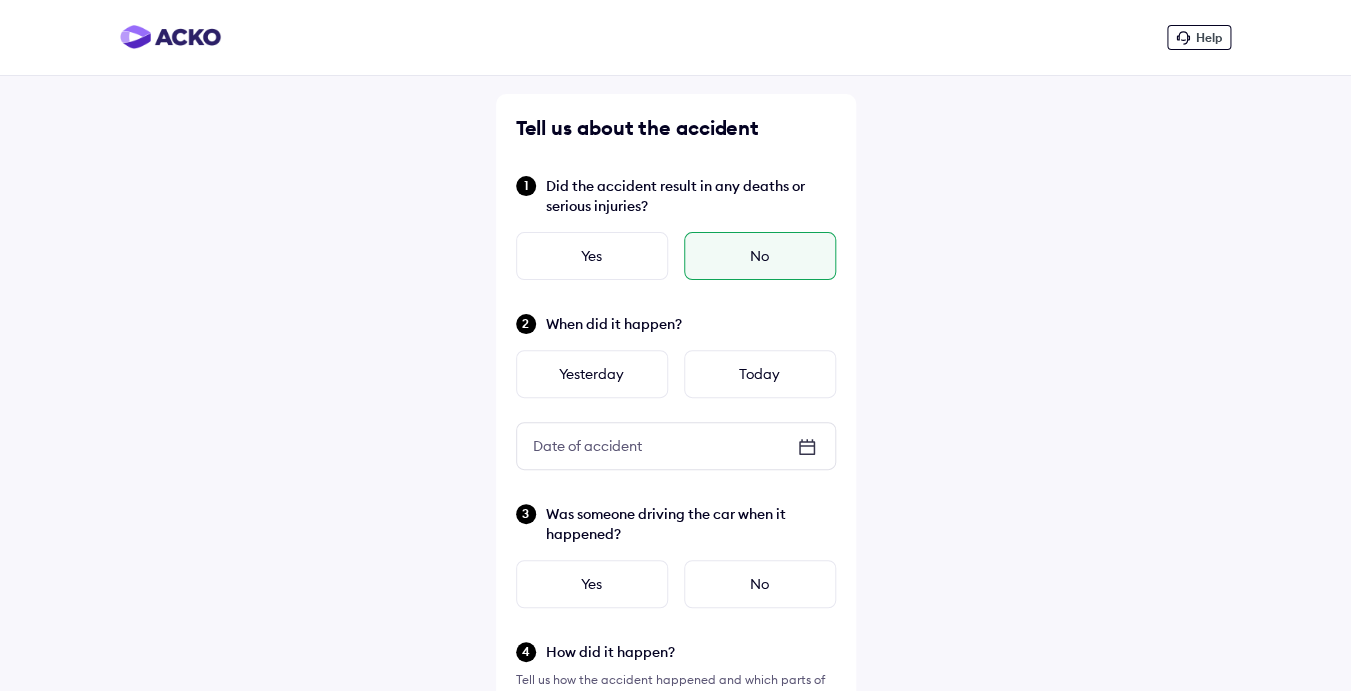 click on "No" at bounding box center (760, 256) 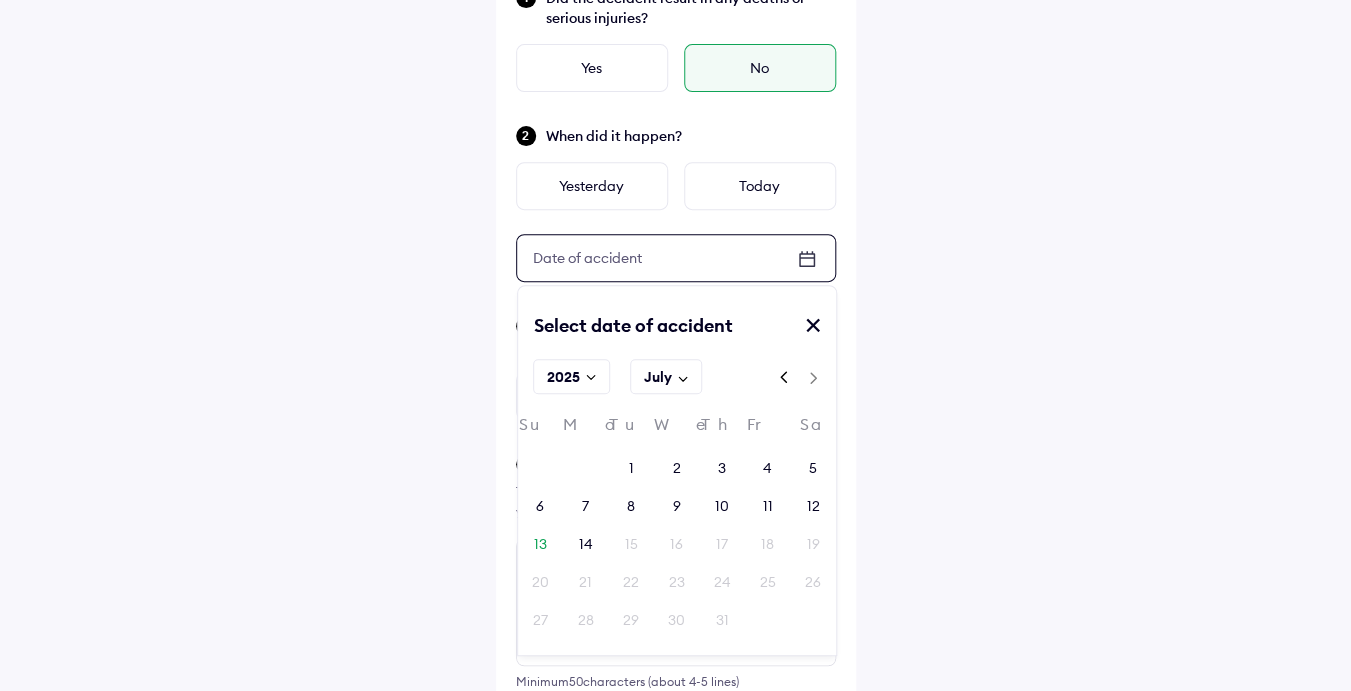 scroll, scrollTop: 222, scrollLeft: 0, axis: vertical 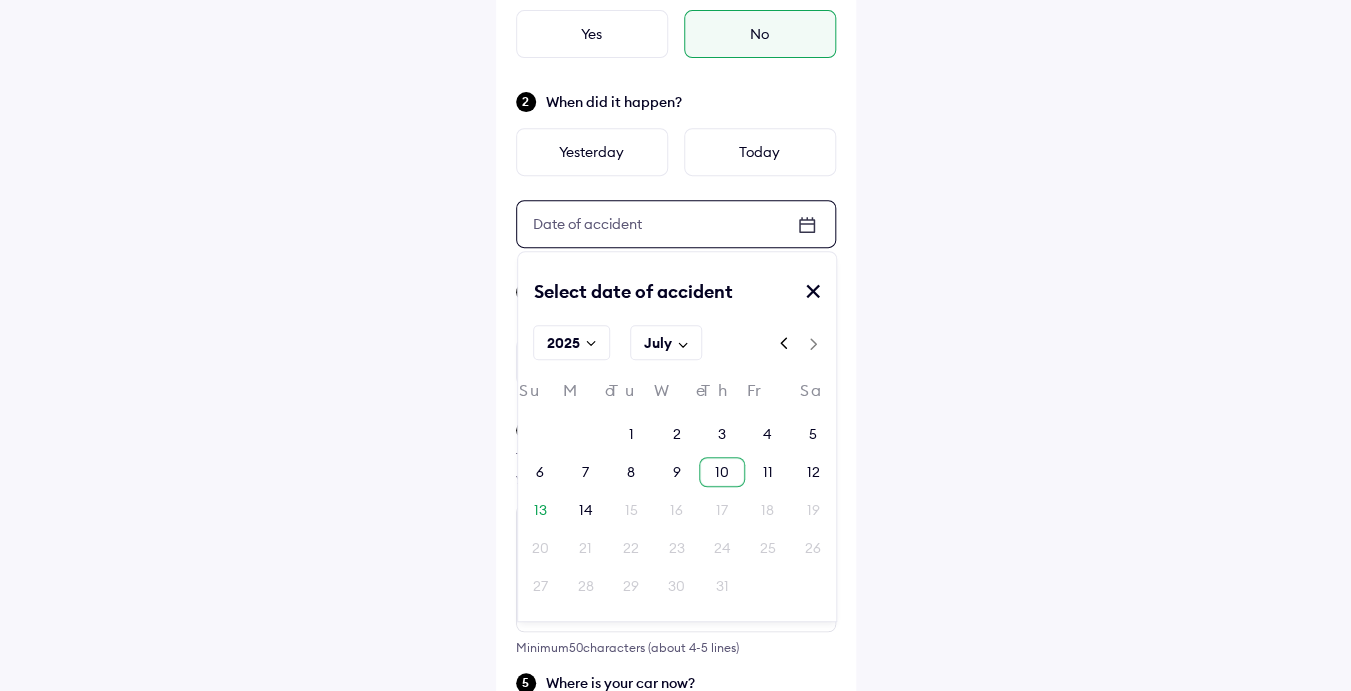 click on "10" at bounding box center [722, 472] 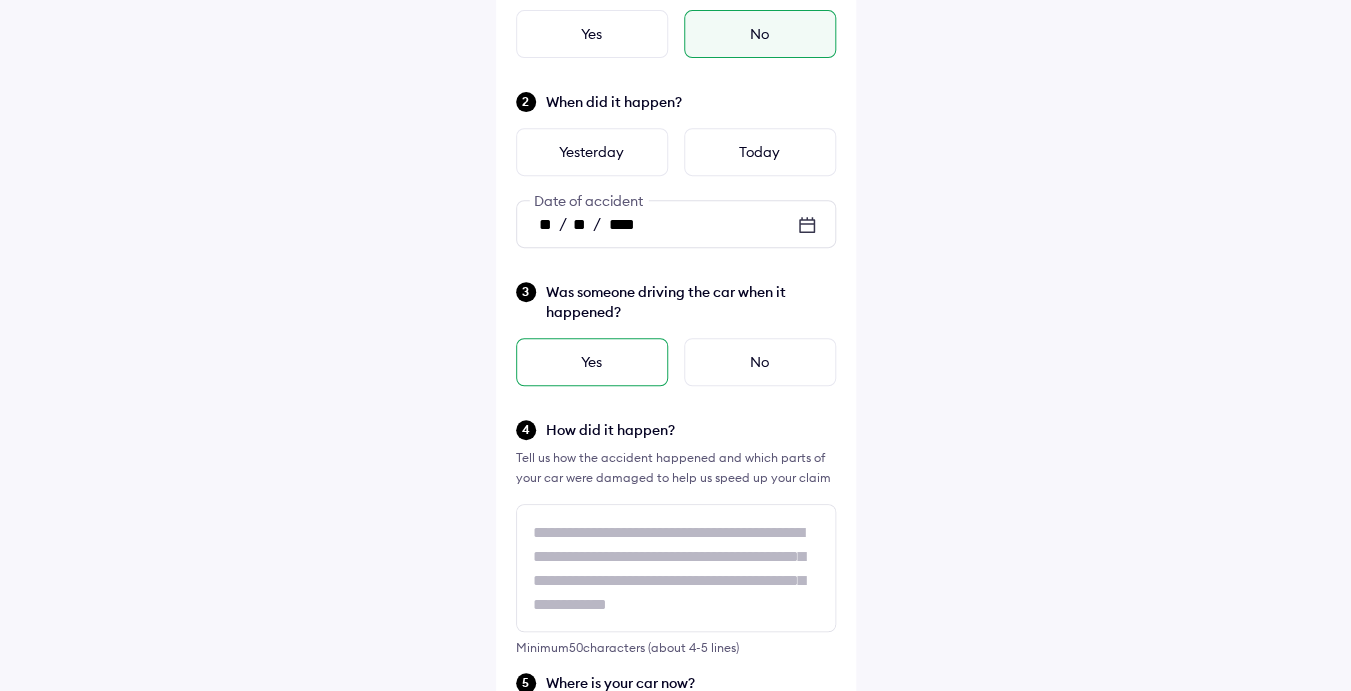 click on "Yes" at bounding box center (592, 362) 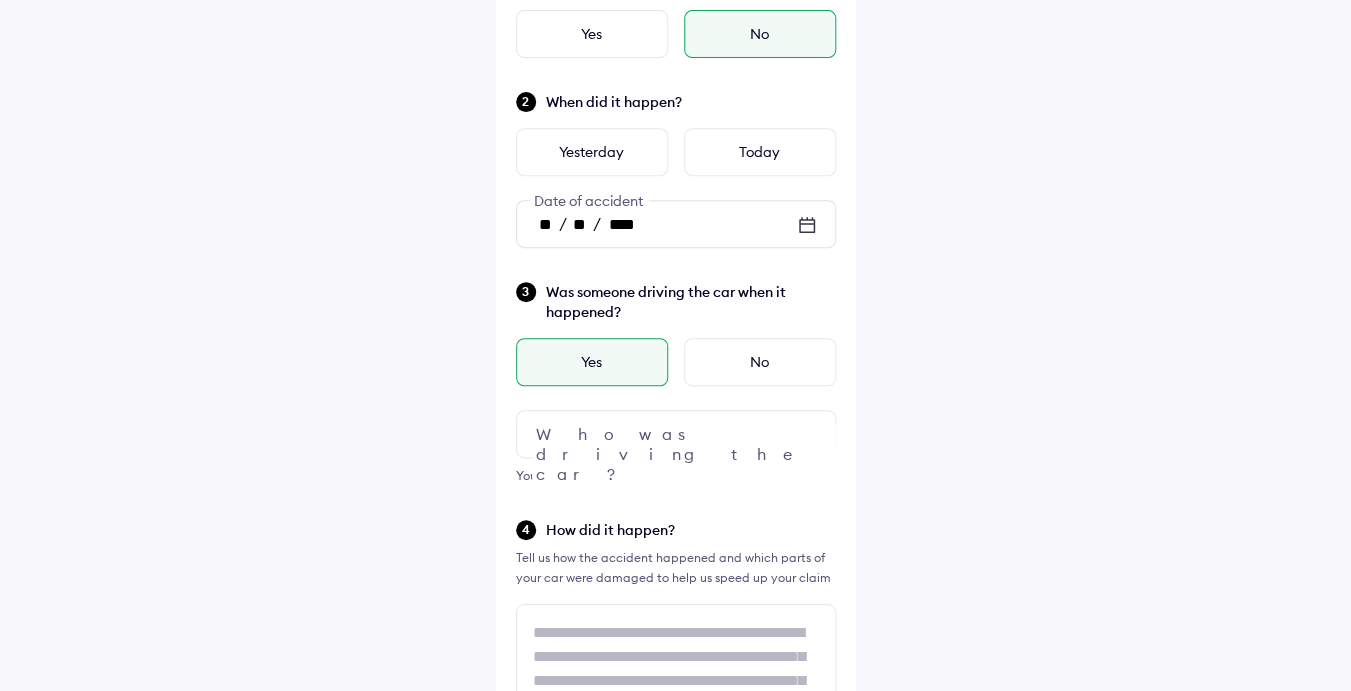 click at bounding box center (807, 434) 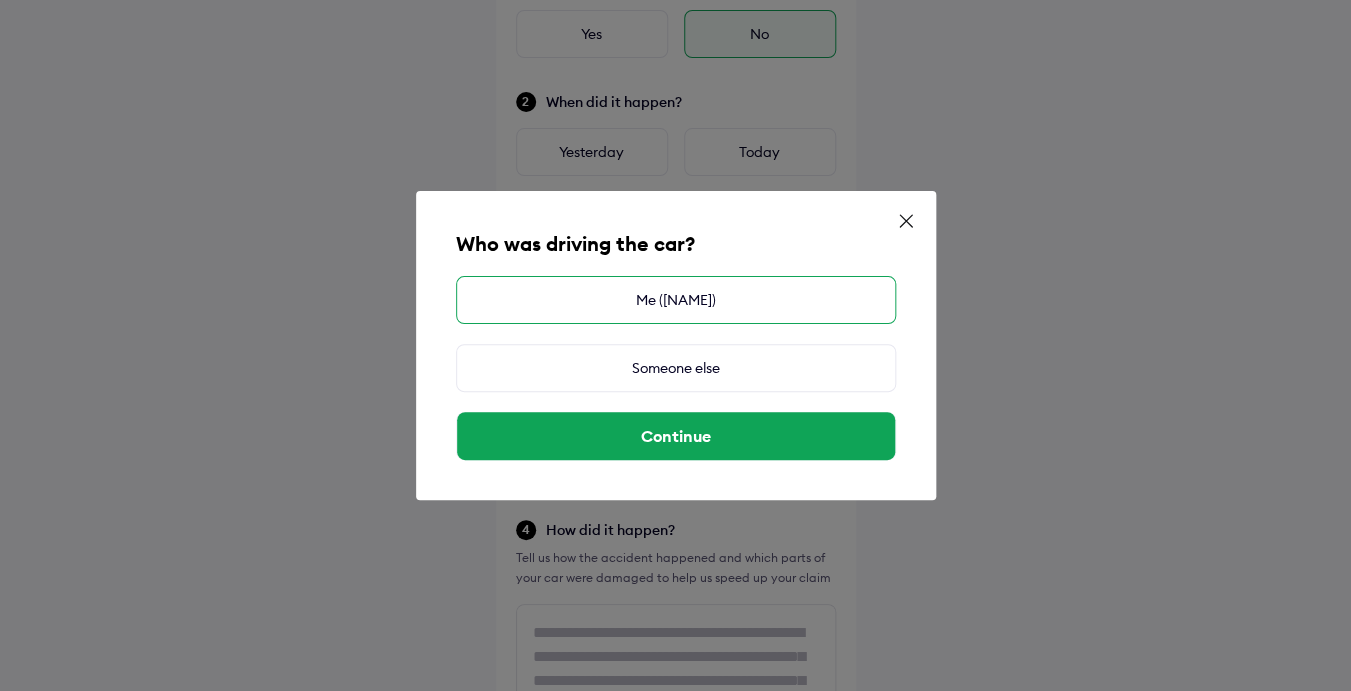 click on "Me ([NAME])" at bounding box center (676, 300) 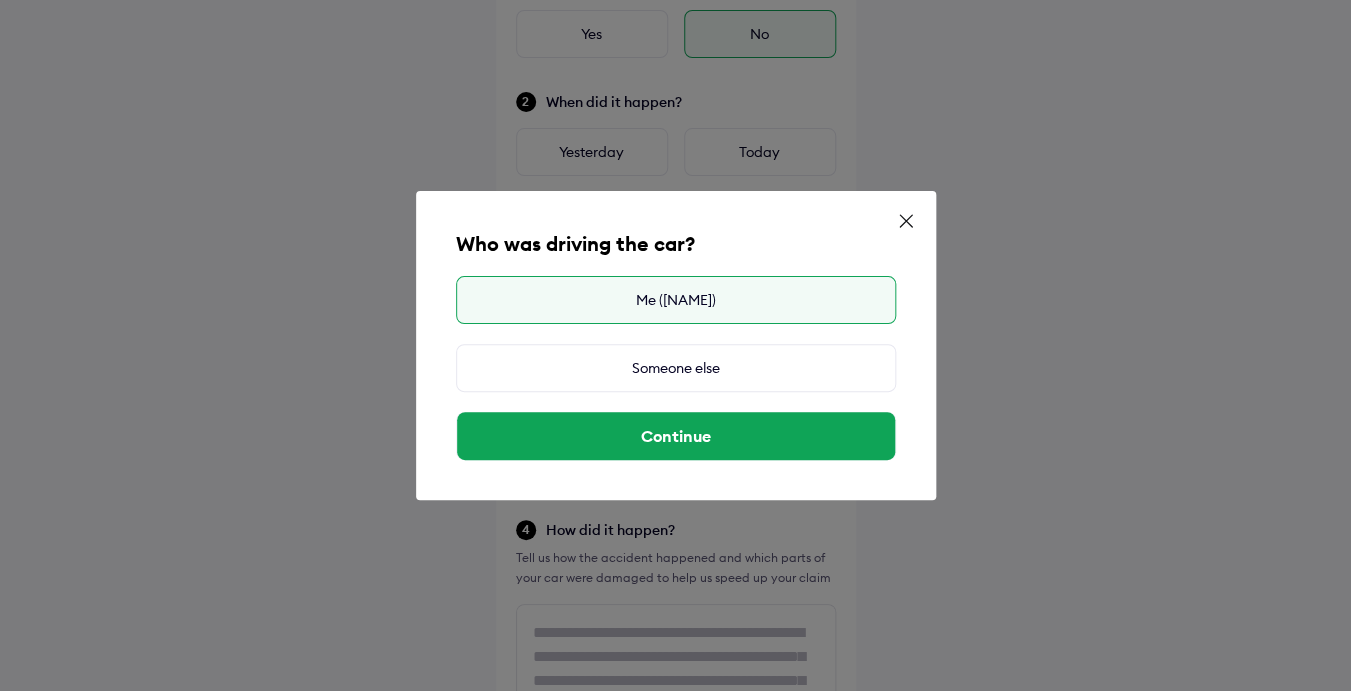click on "Me ([NAME])" at bounding box center [676, 300] 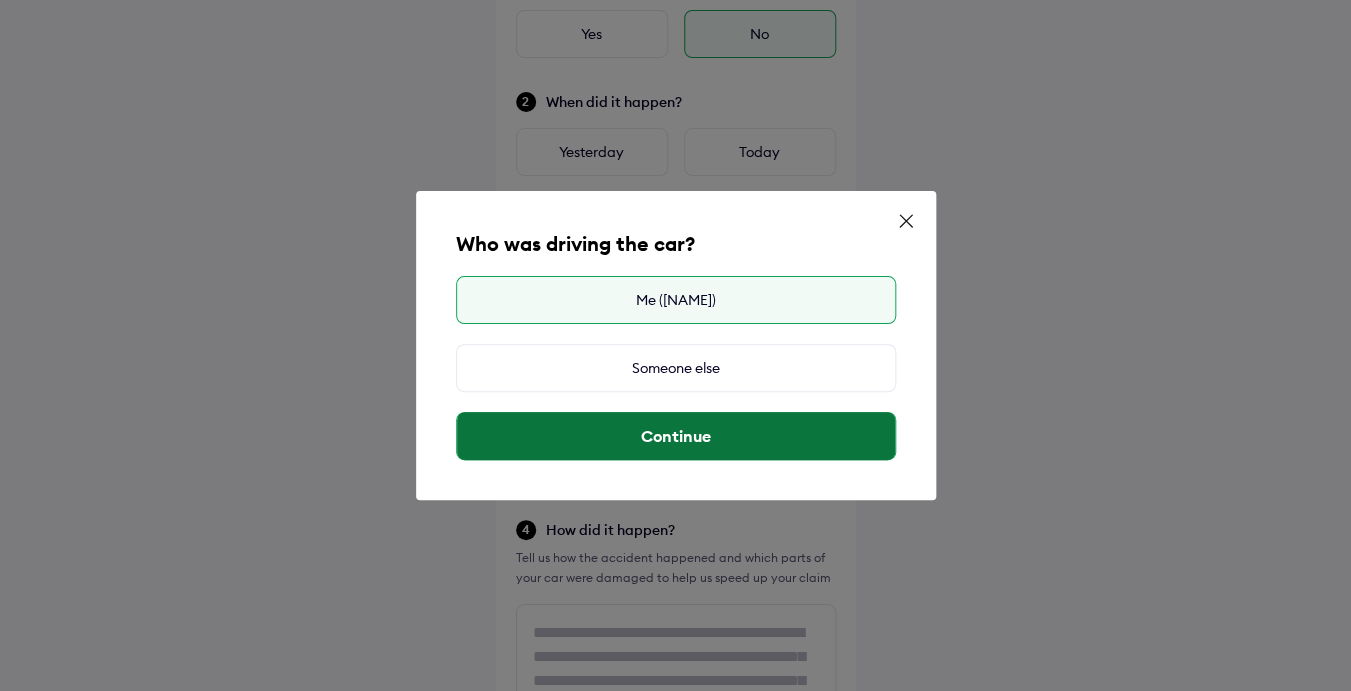 click on "Continue" at bounding box center (676, 436) 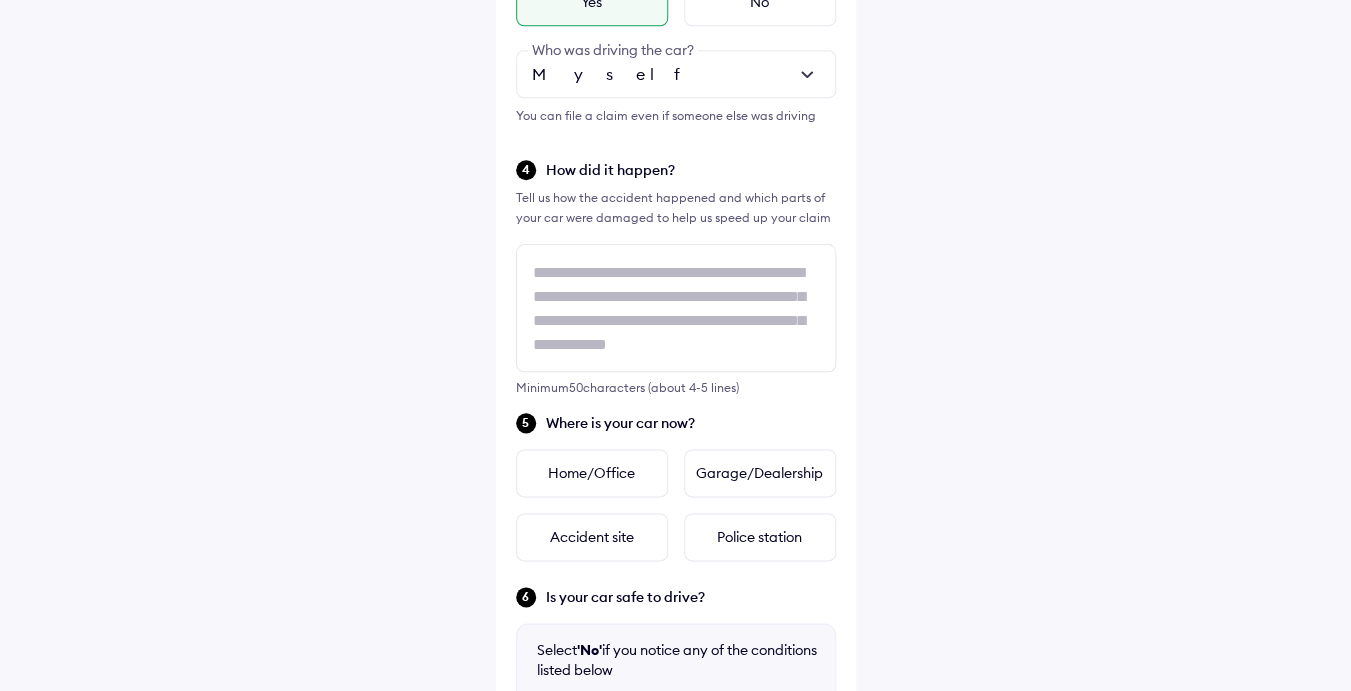 scroll, scrollTop: 583, scrollLeft: 0, axis: vertical 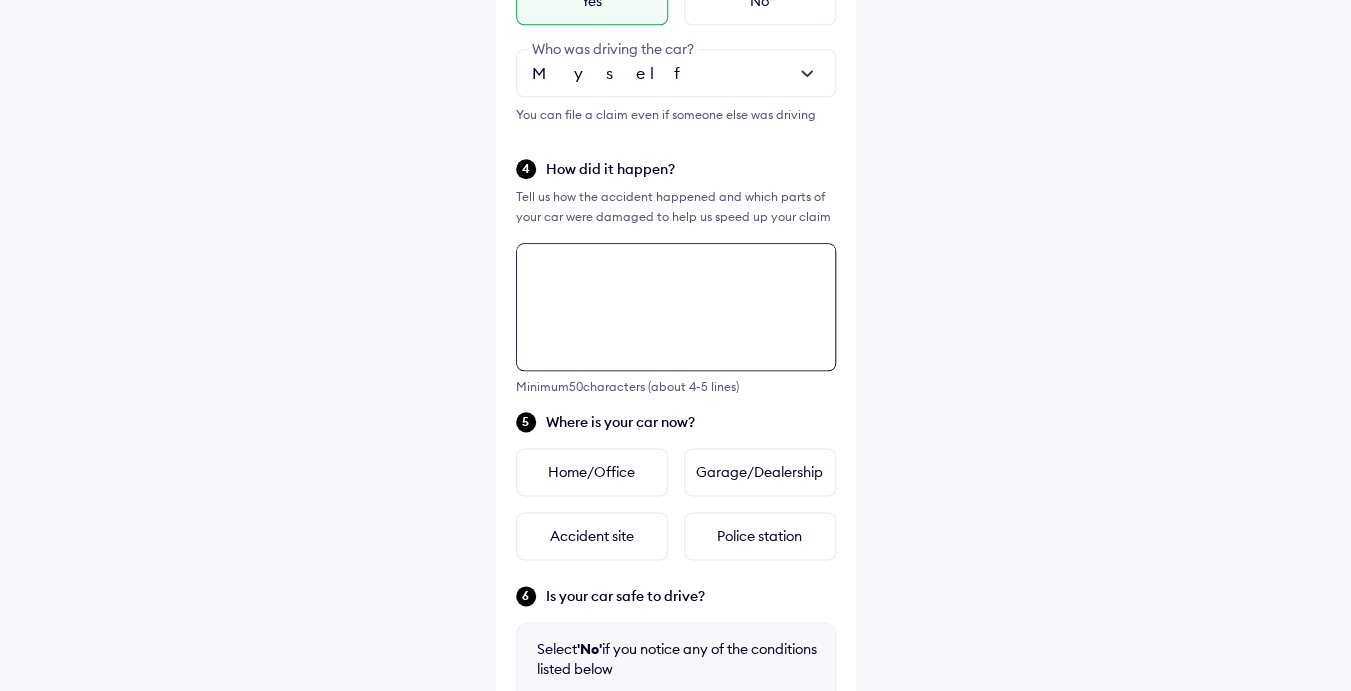 click at bounding box center (676, 307) 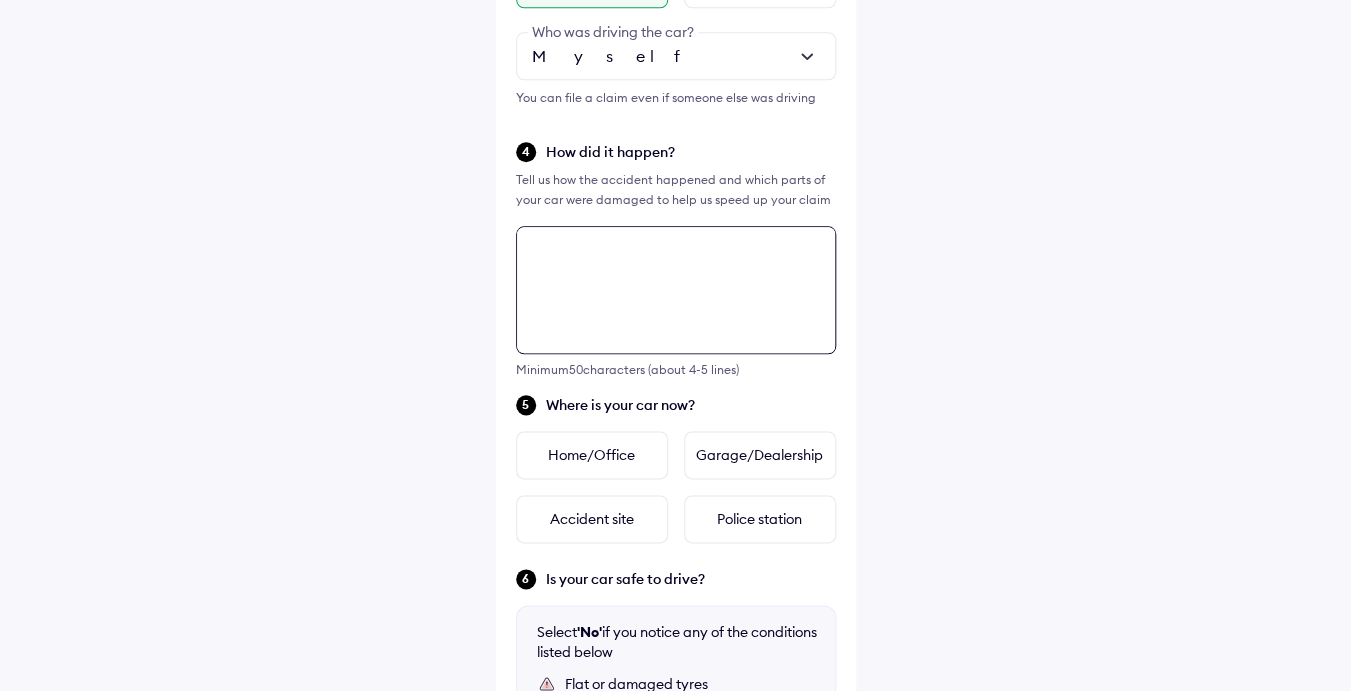 scroll, scrollTop: 588, scrollLeft: 0, axis: vertical 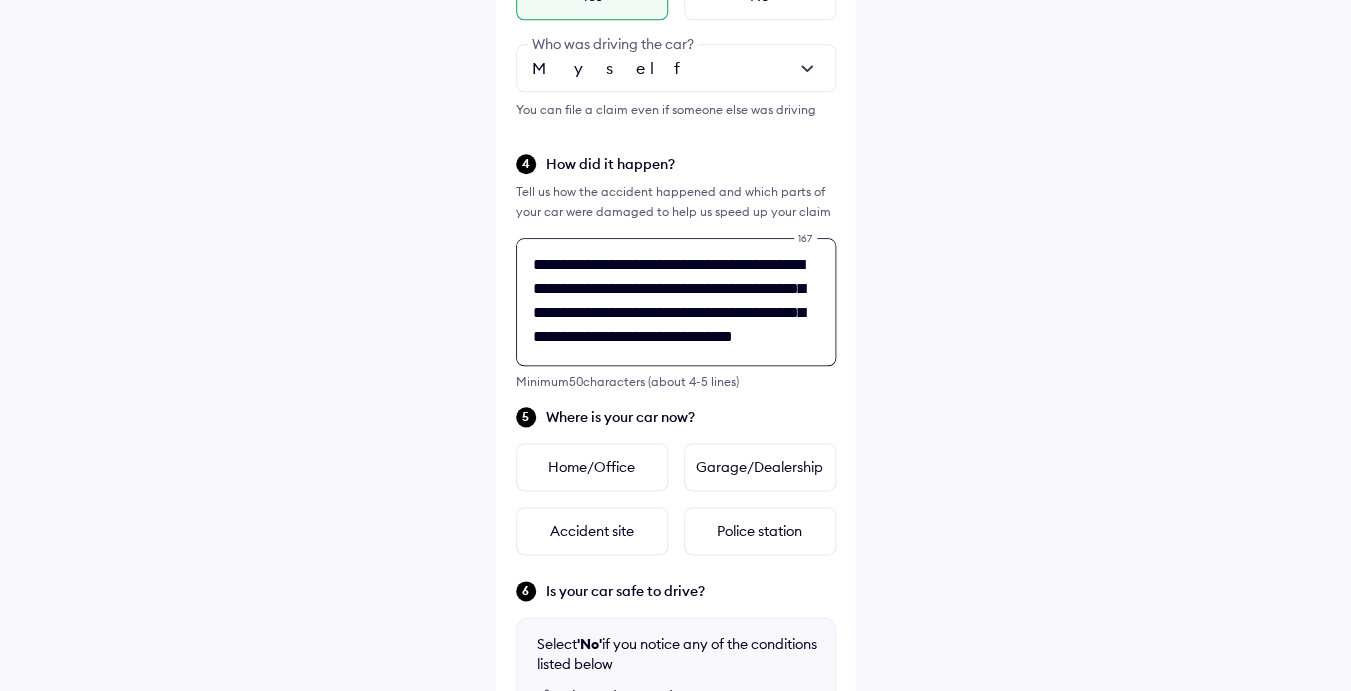 click on "**********" at bounding box center (676, 302) 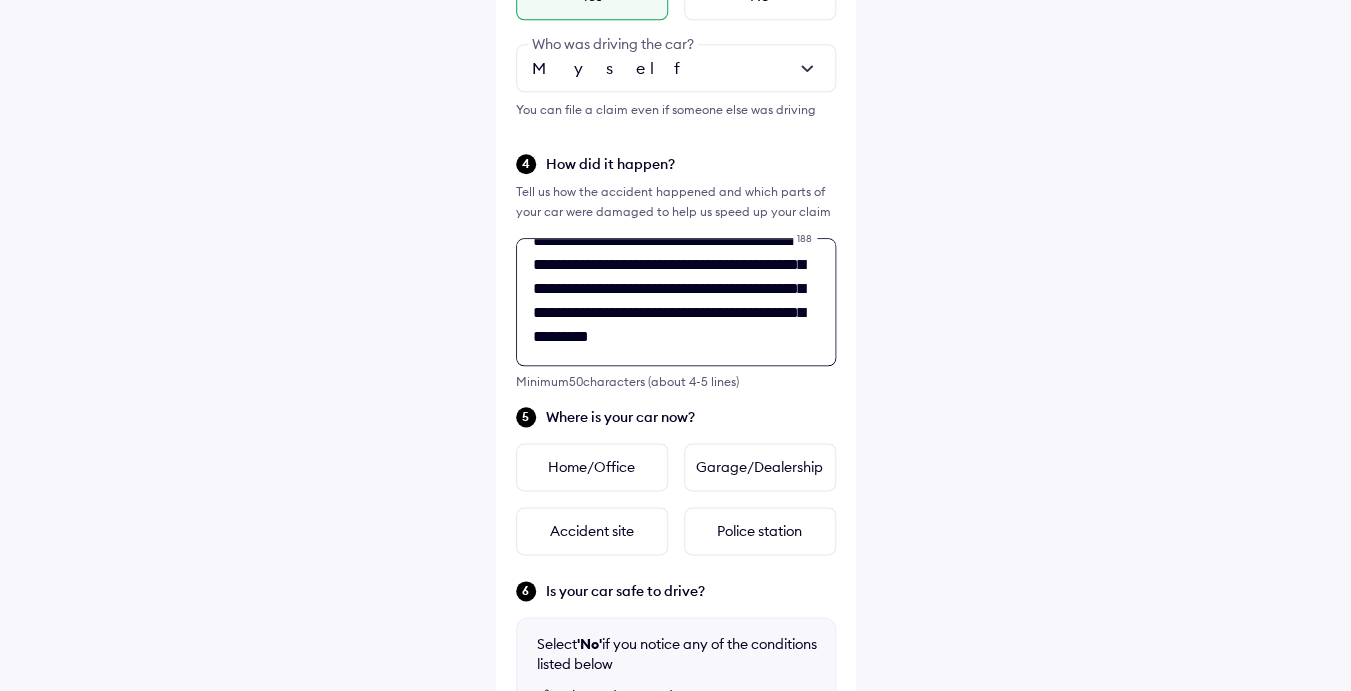 scroll, scrollTop: 50, scrollLeft: 0, axis: vertical 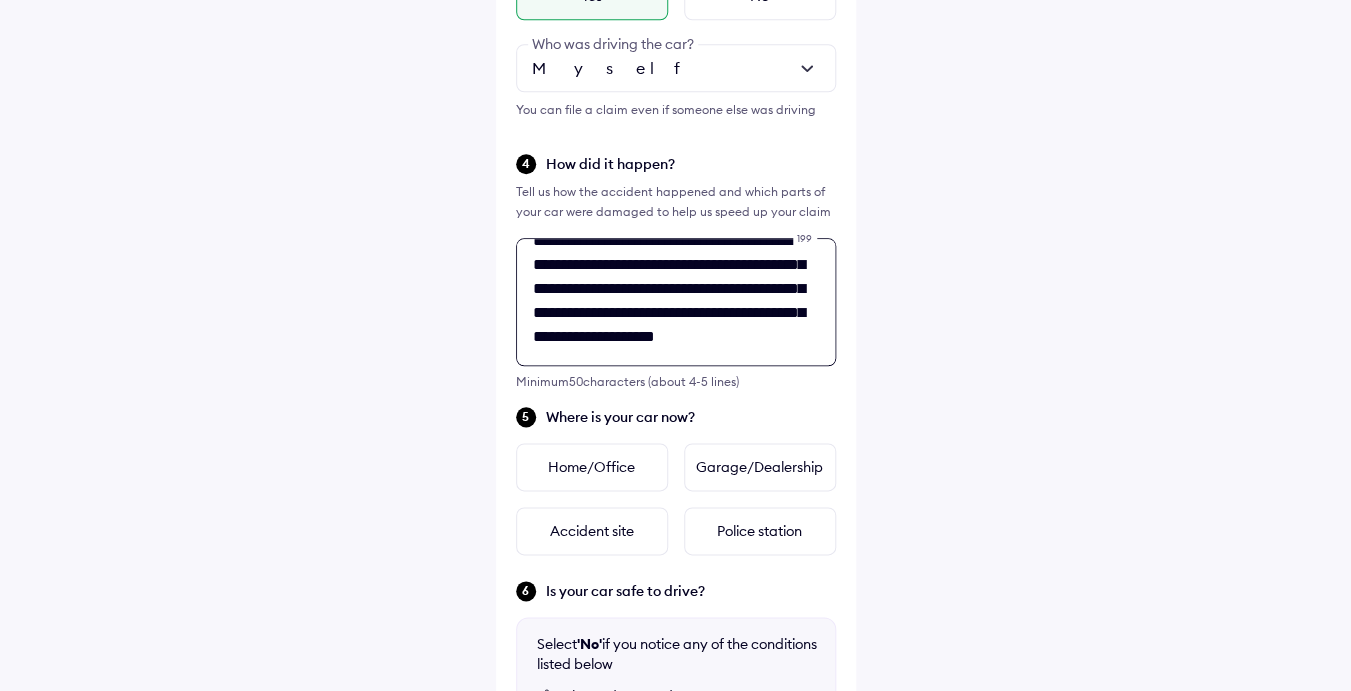 type on "**********" 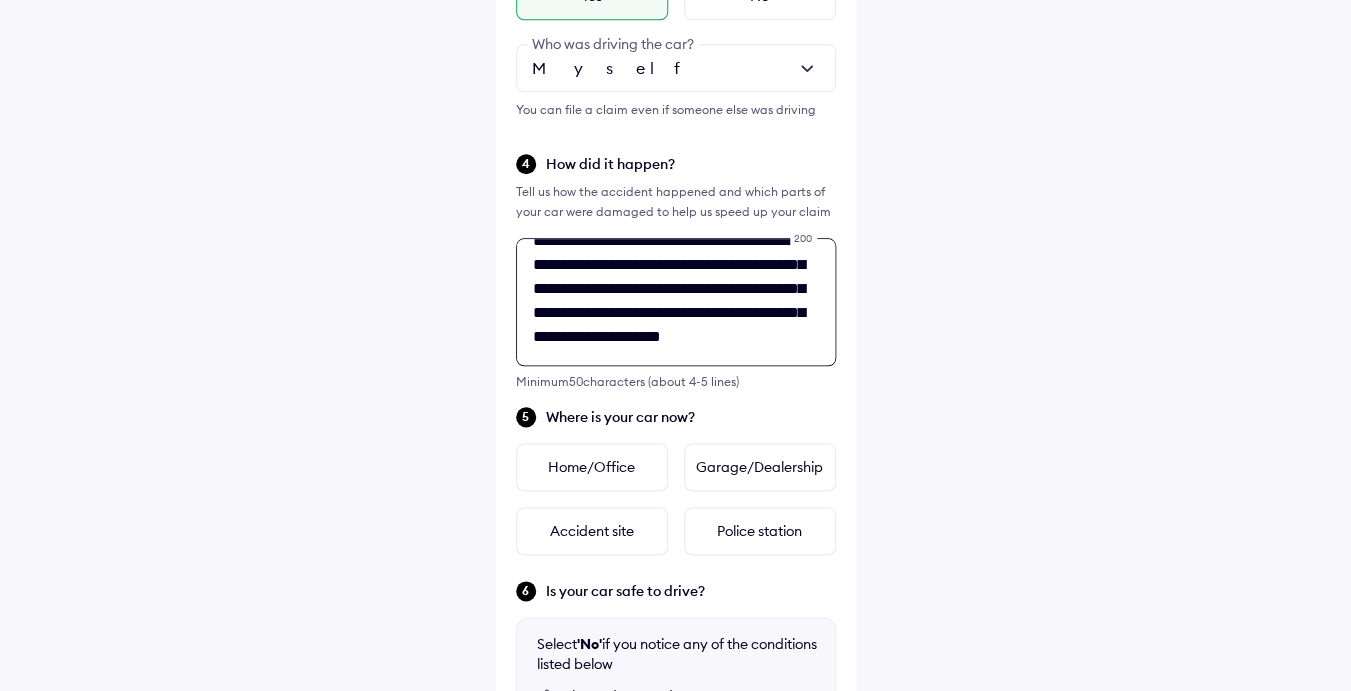 scroll, scrollTop: 33, scrollLeft: 0, axis: vertical 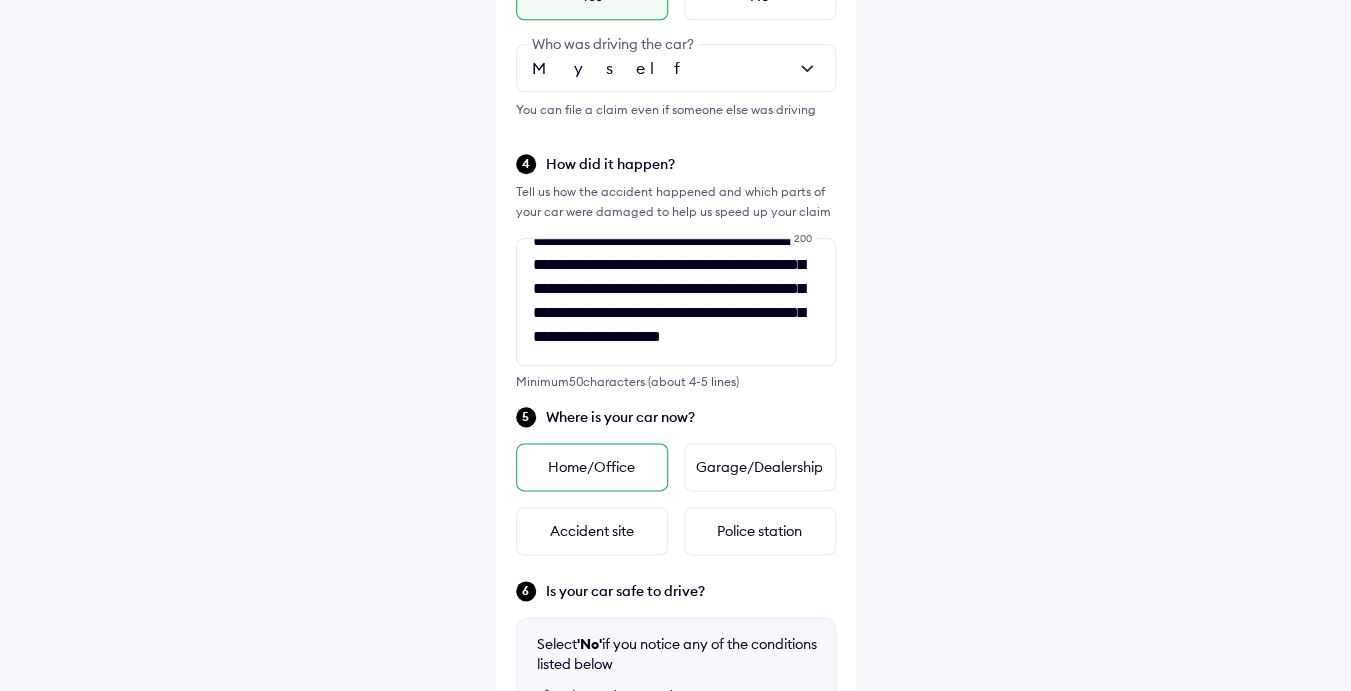 click on "Home/Office" at bounding box center [592, 467] 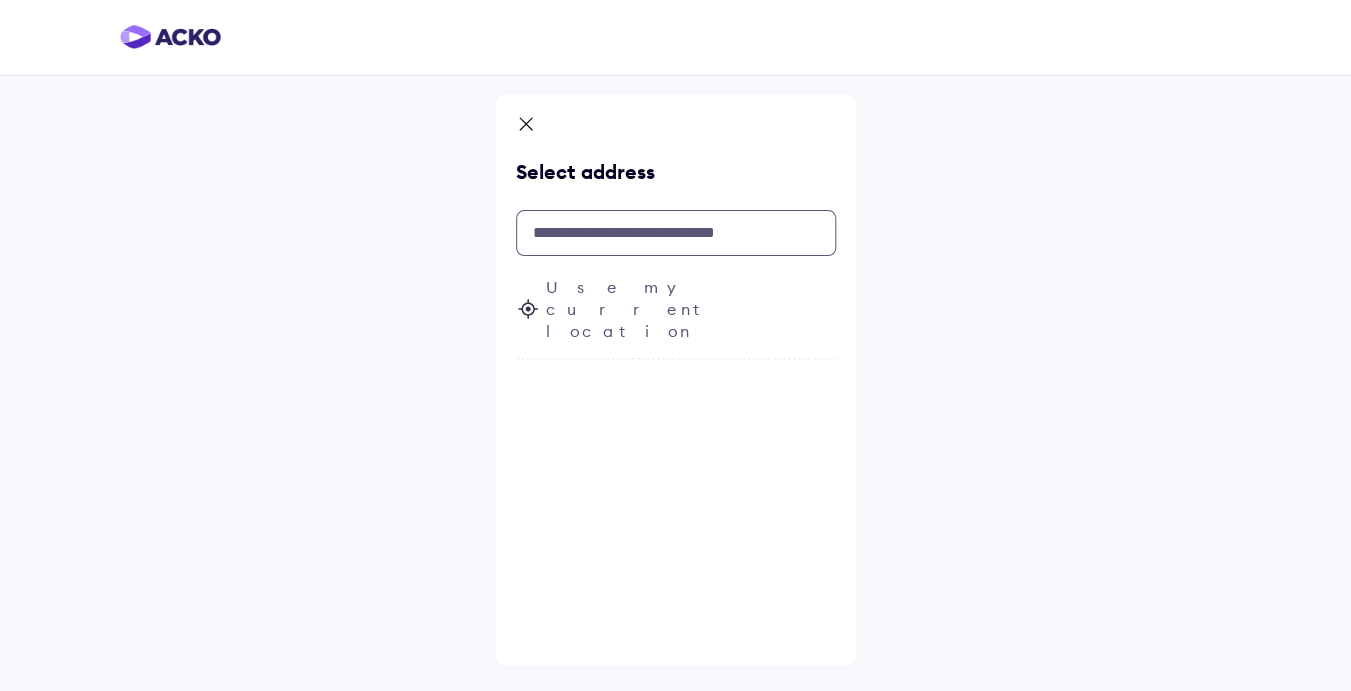 click at bounding box center (676, 233) 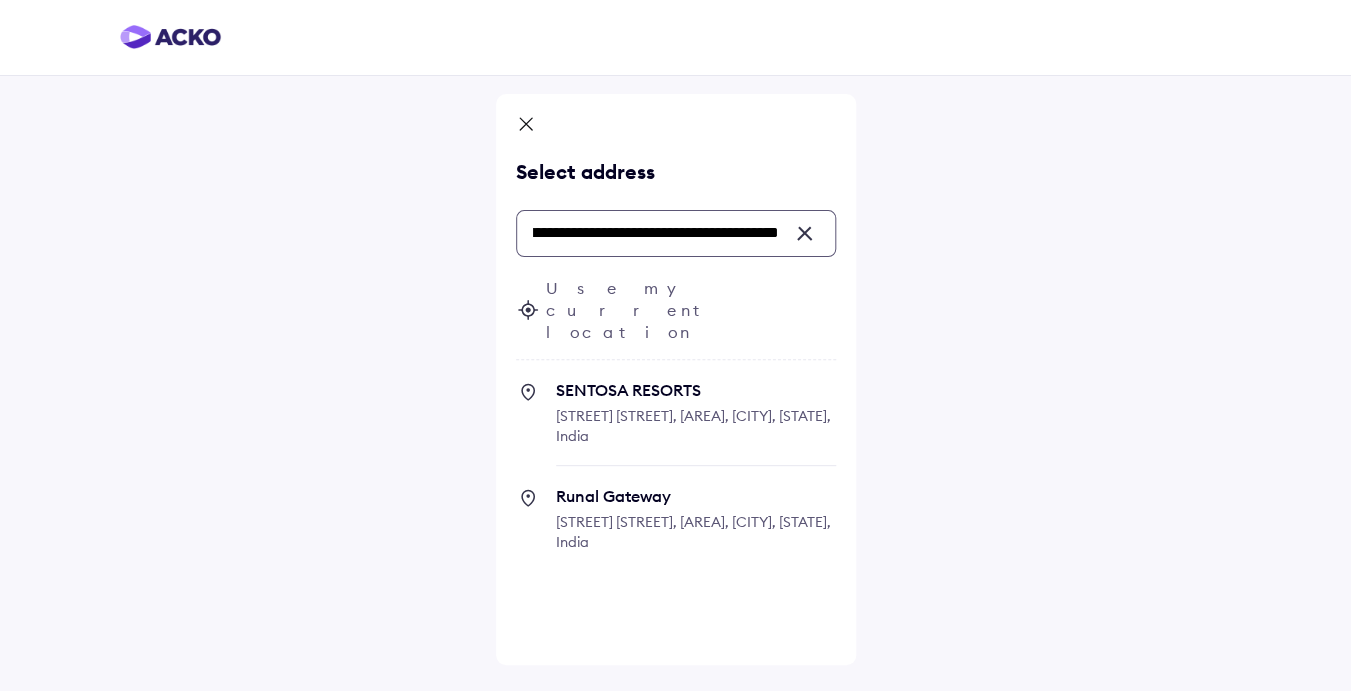 scroll, scrollTop: 0, scrollLeft: 565, axis: horizontal 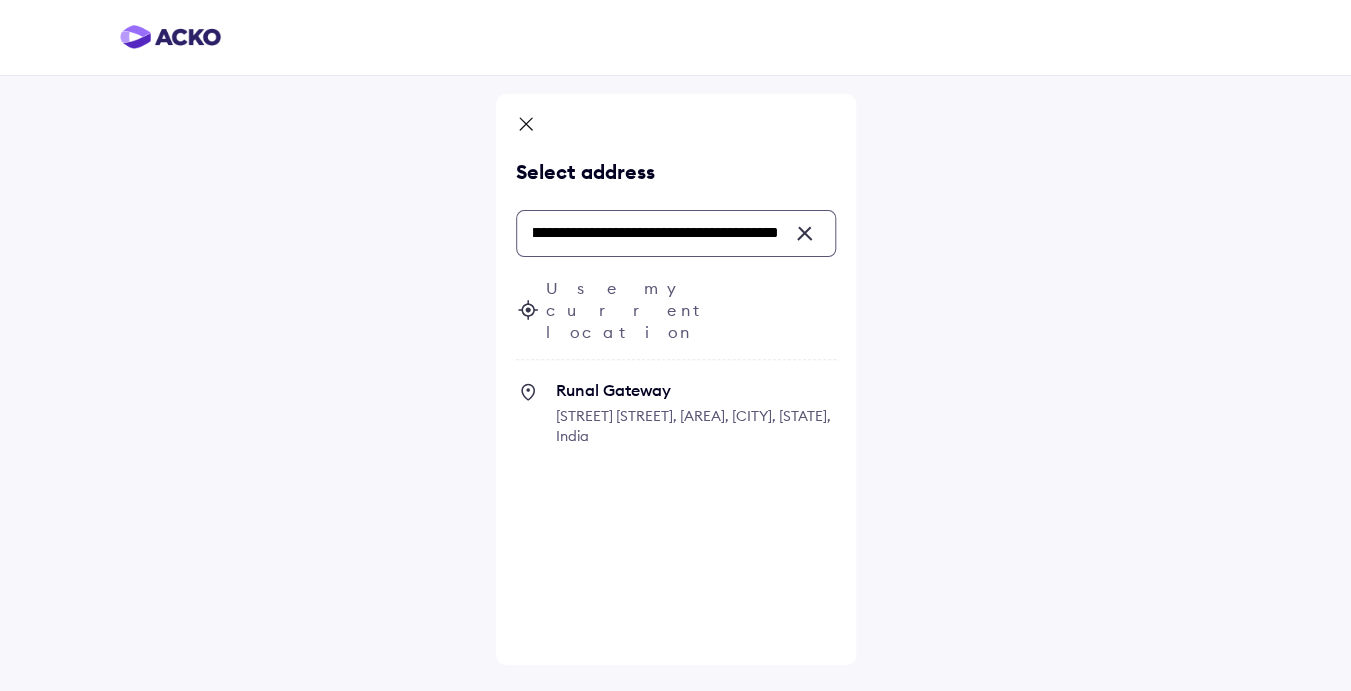 click on "[STREET] [STREET], [AREA], [CITY], [STATE], India" at bounding box center [693, 426] 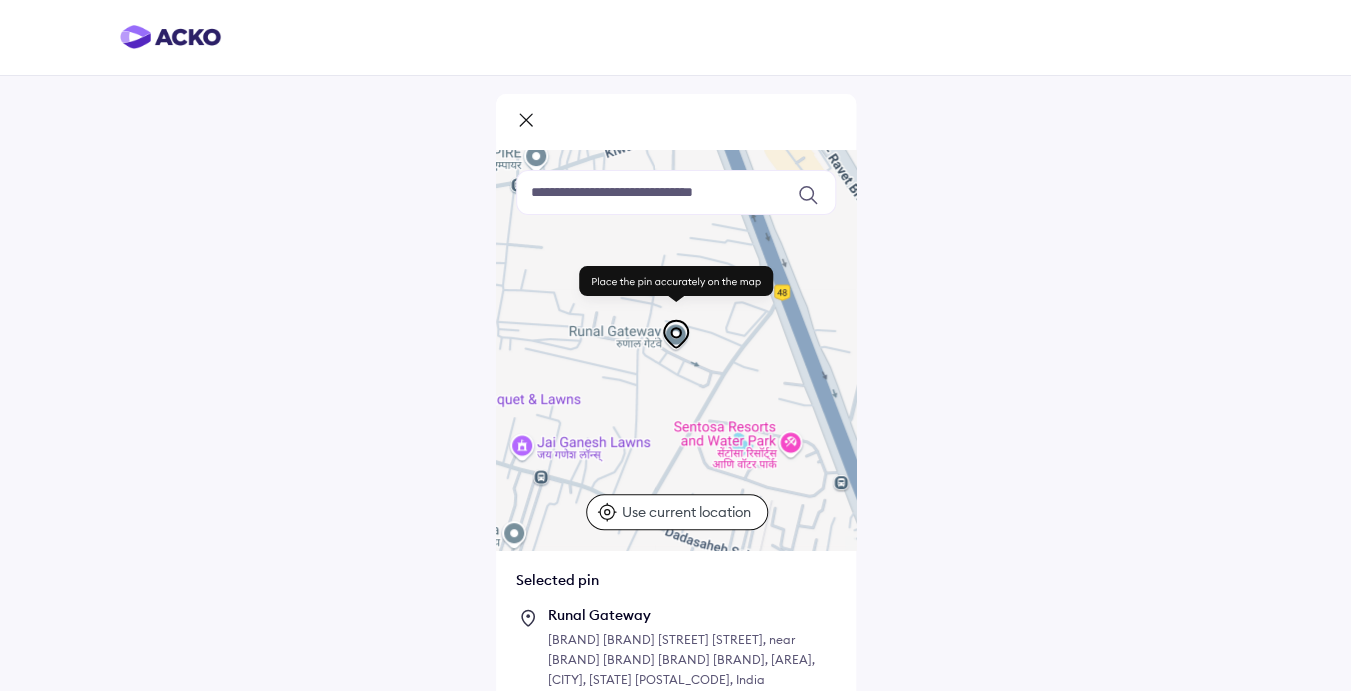 click 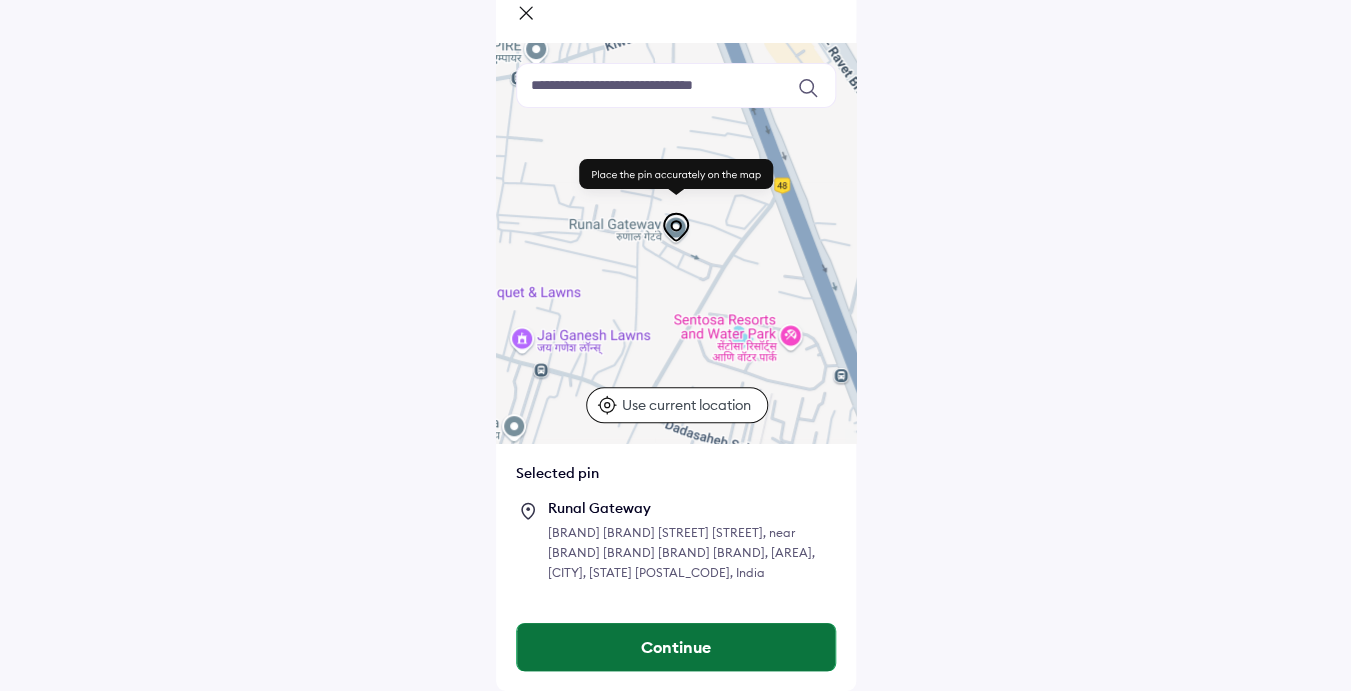 click on "Continue" at bounding box center [676, 647] 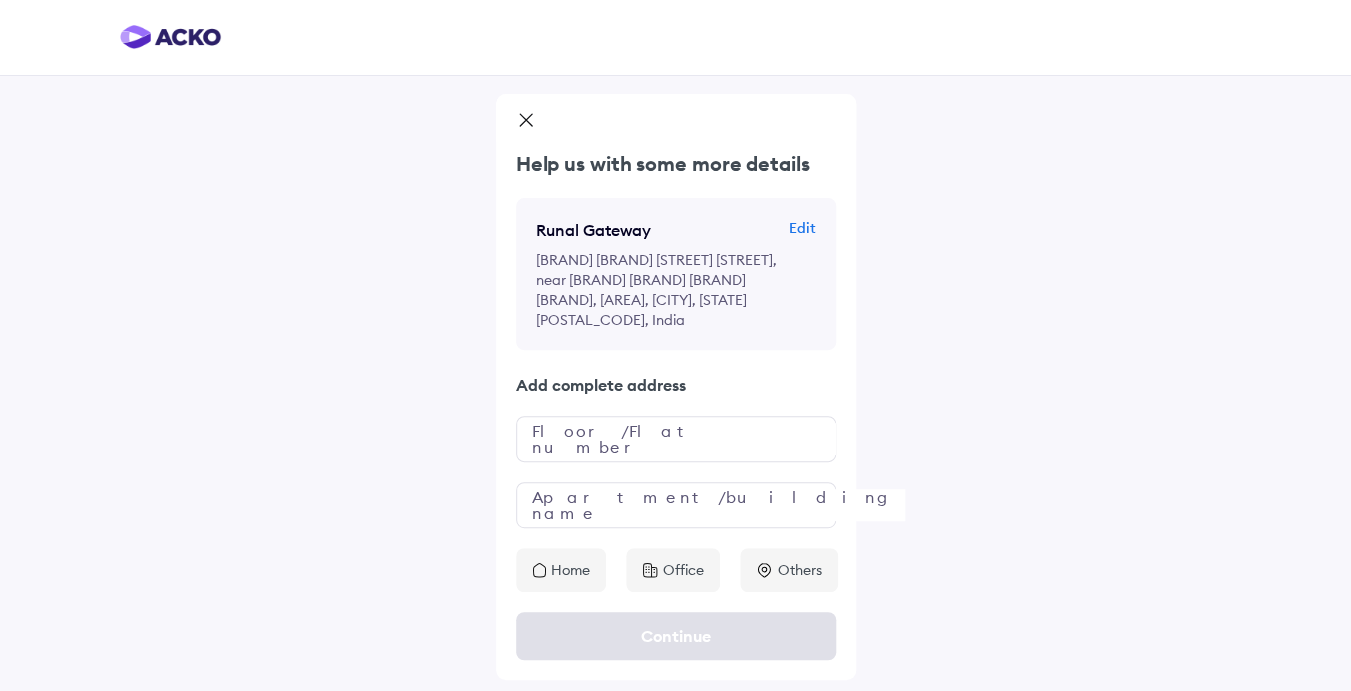 scroll, scrollTop: 0, scrollLeft: 0, axis: both 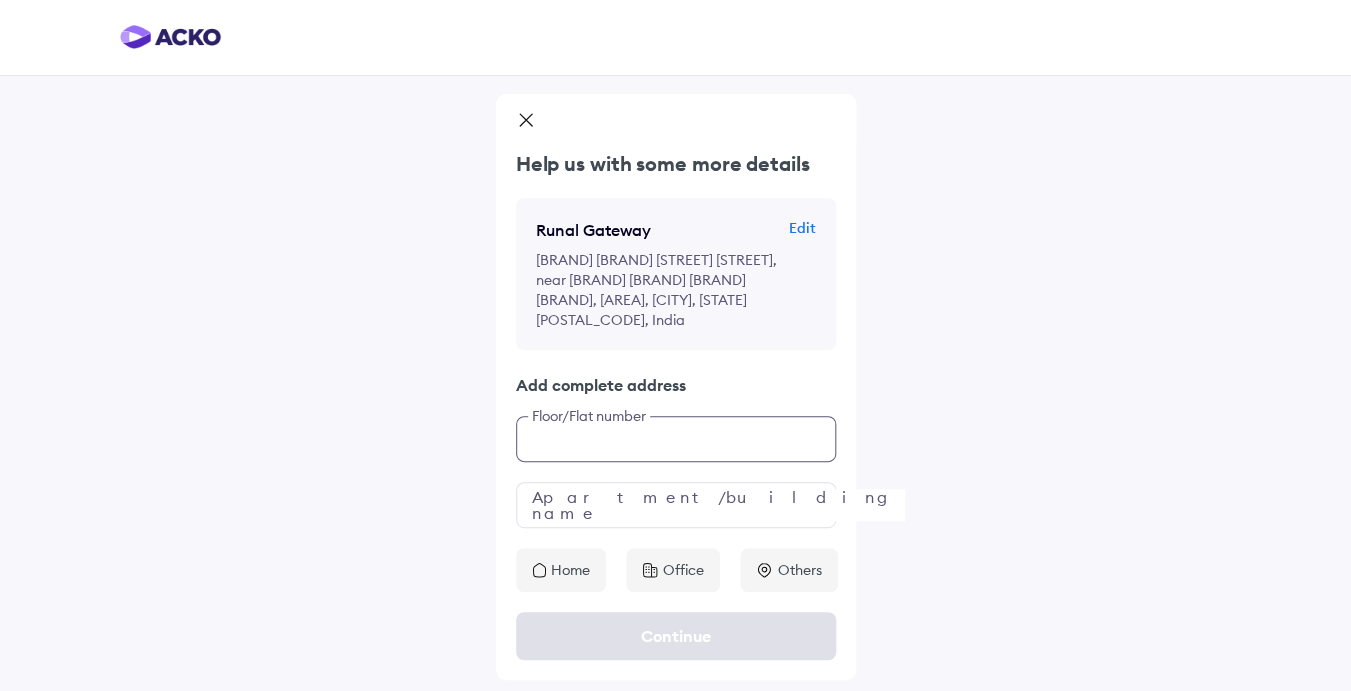 click at bounding box center [676, 439] 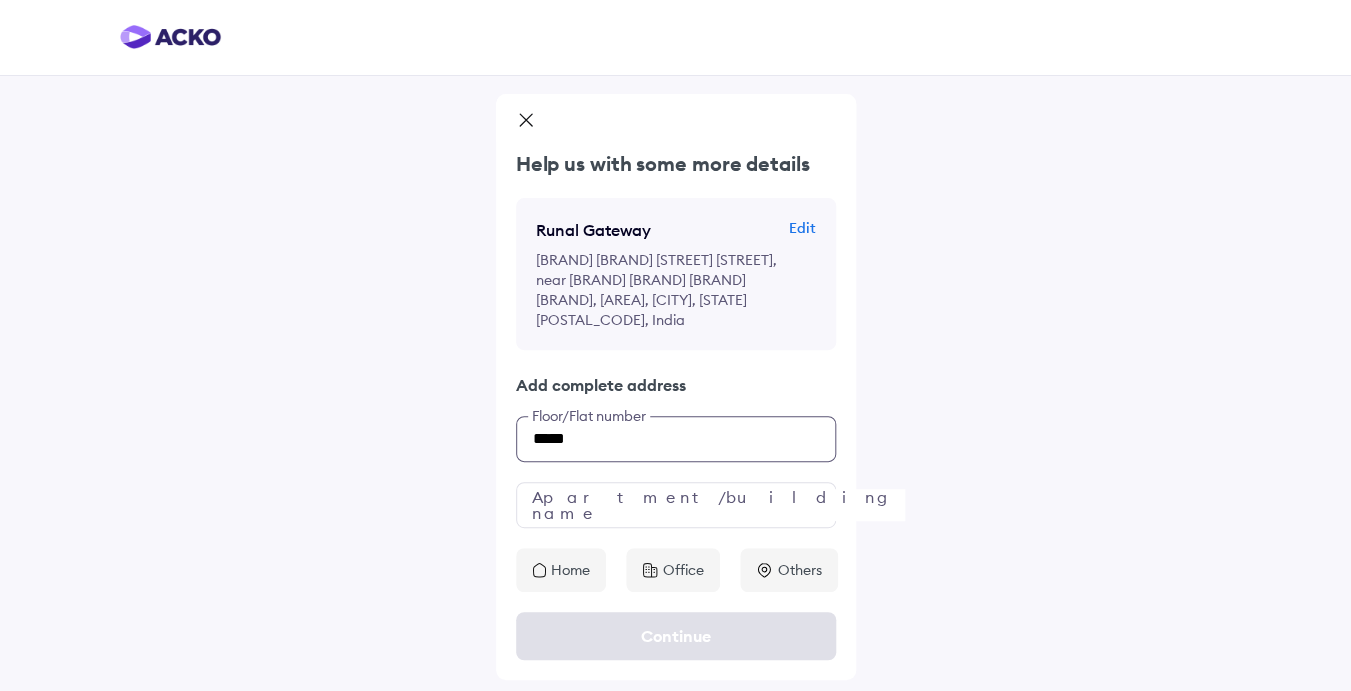 type on "*****" 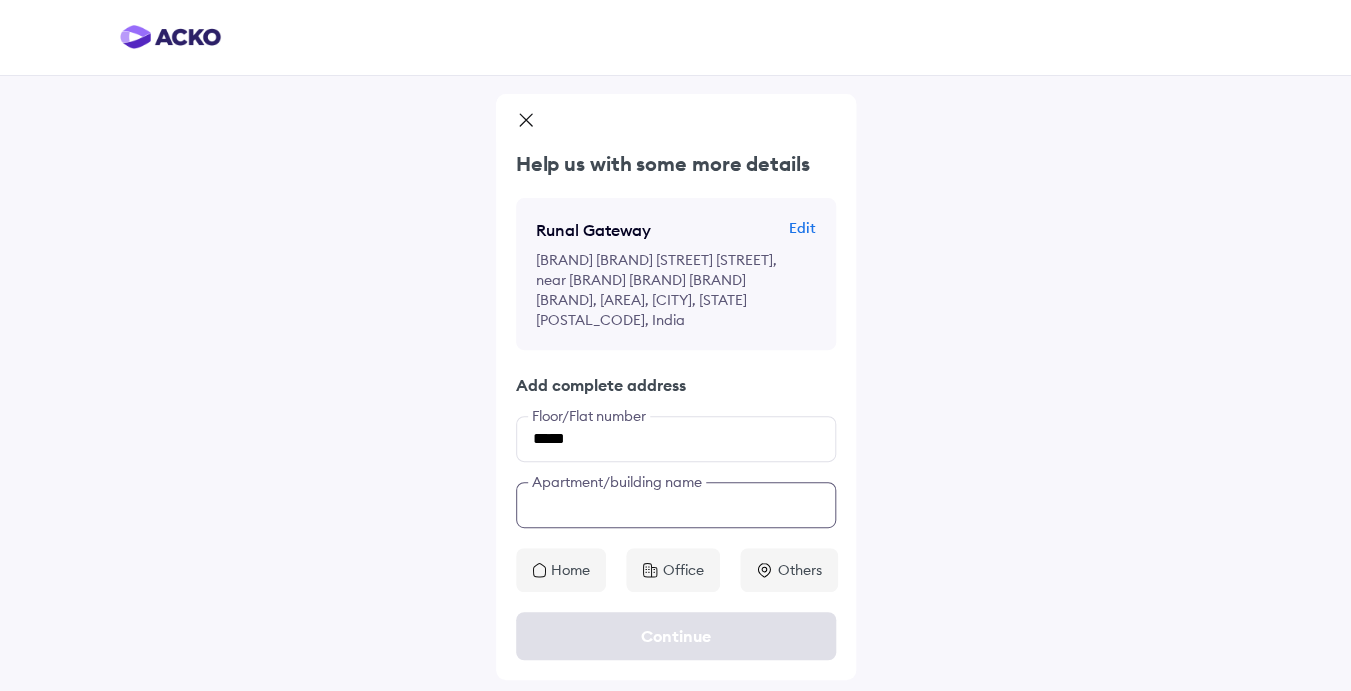 click at bounding box center [676, 505] 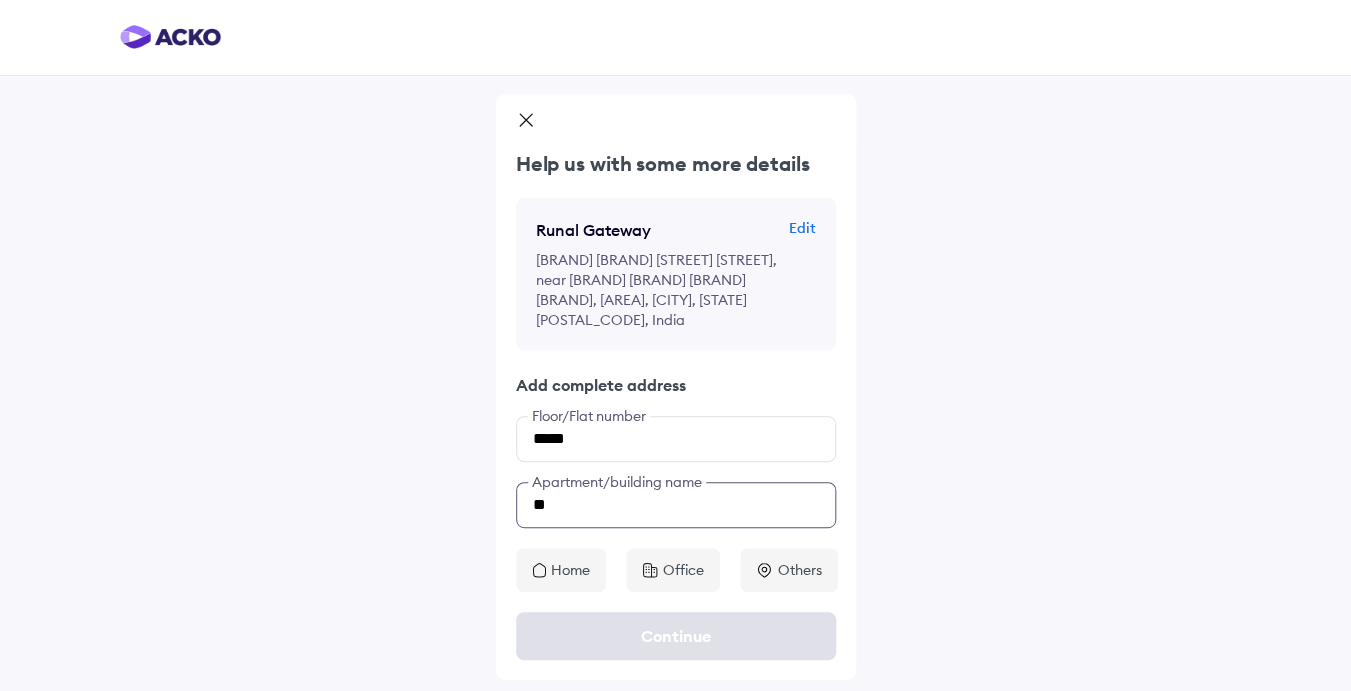 type on "*" 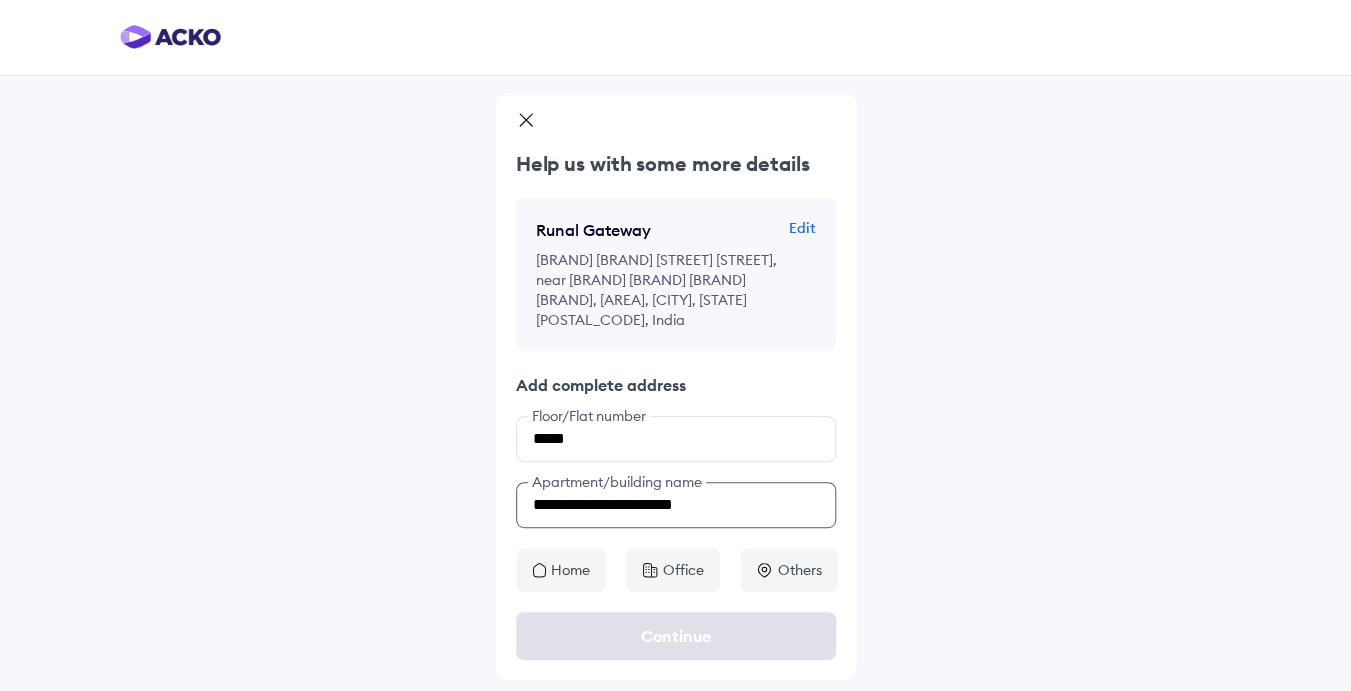 type on "**********" 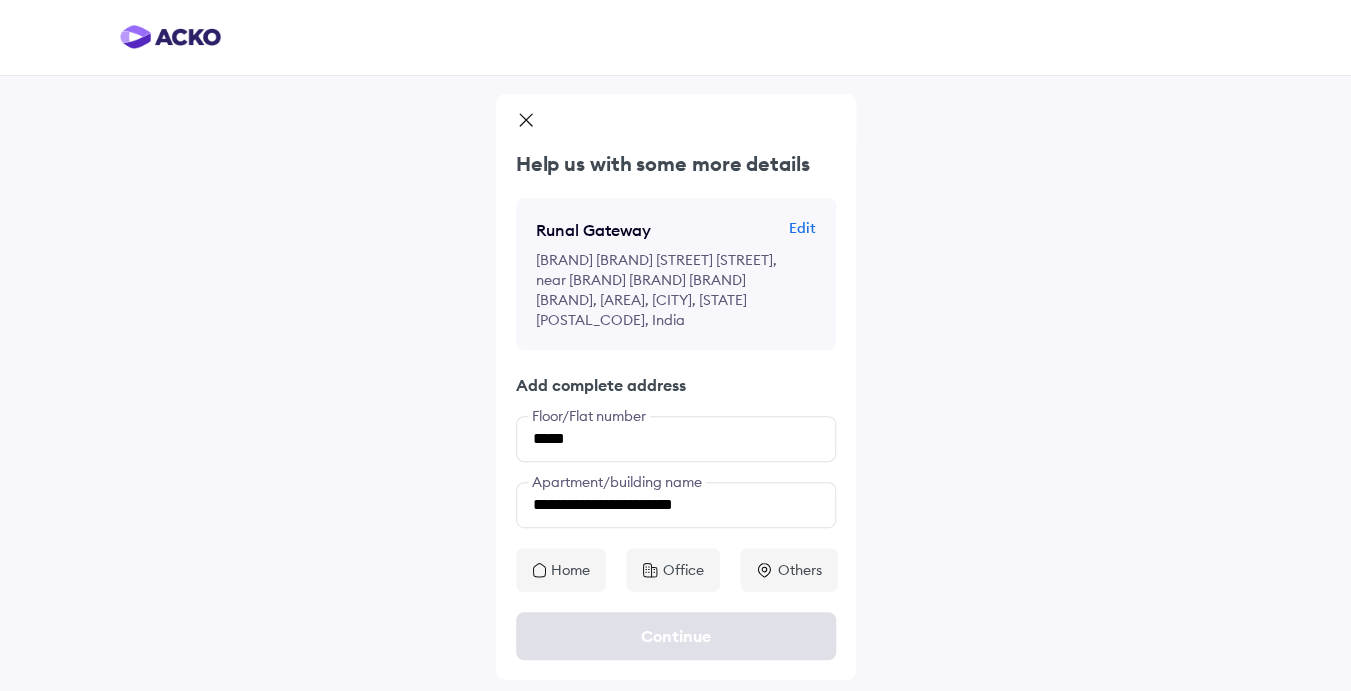 click on "Home" at bounding box center [570, 570] 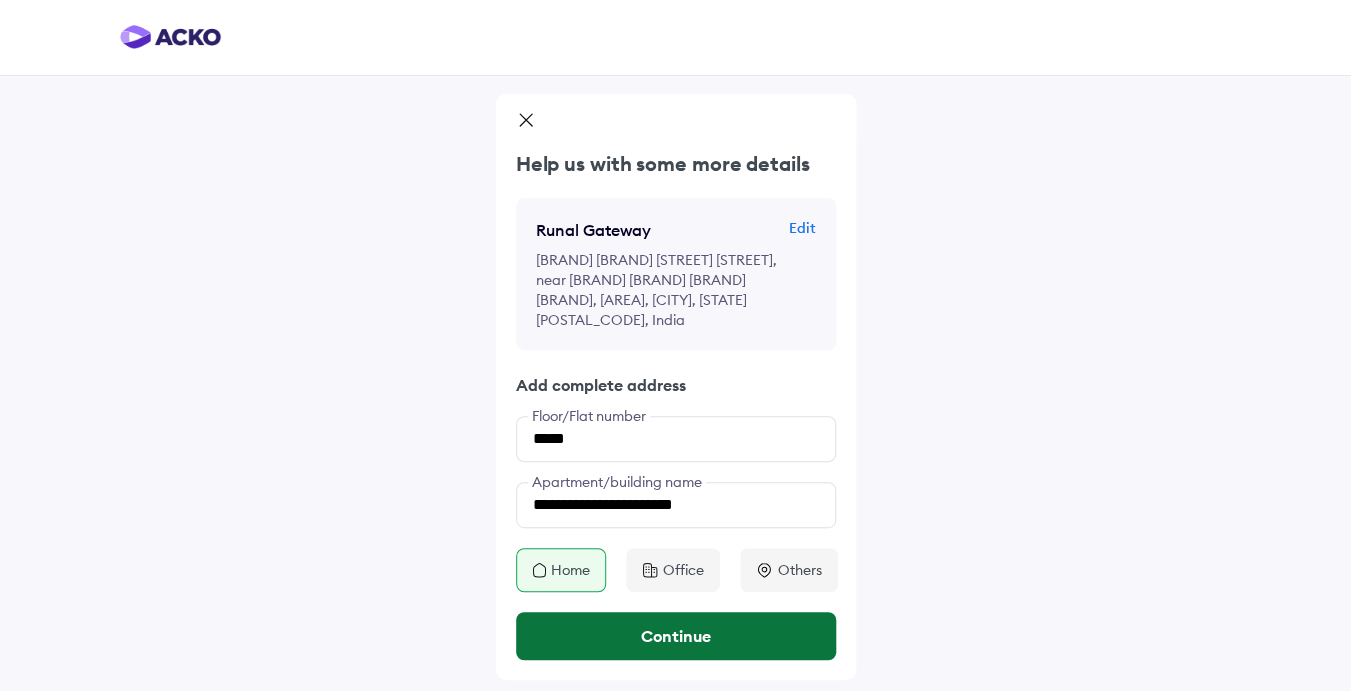 click on "Continue" at bounding box center (676, 636) 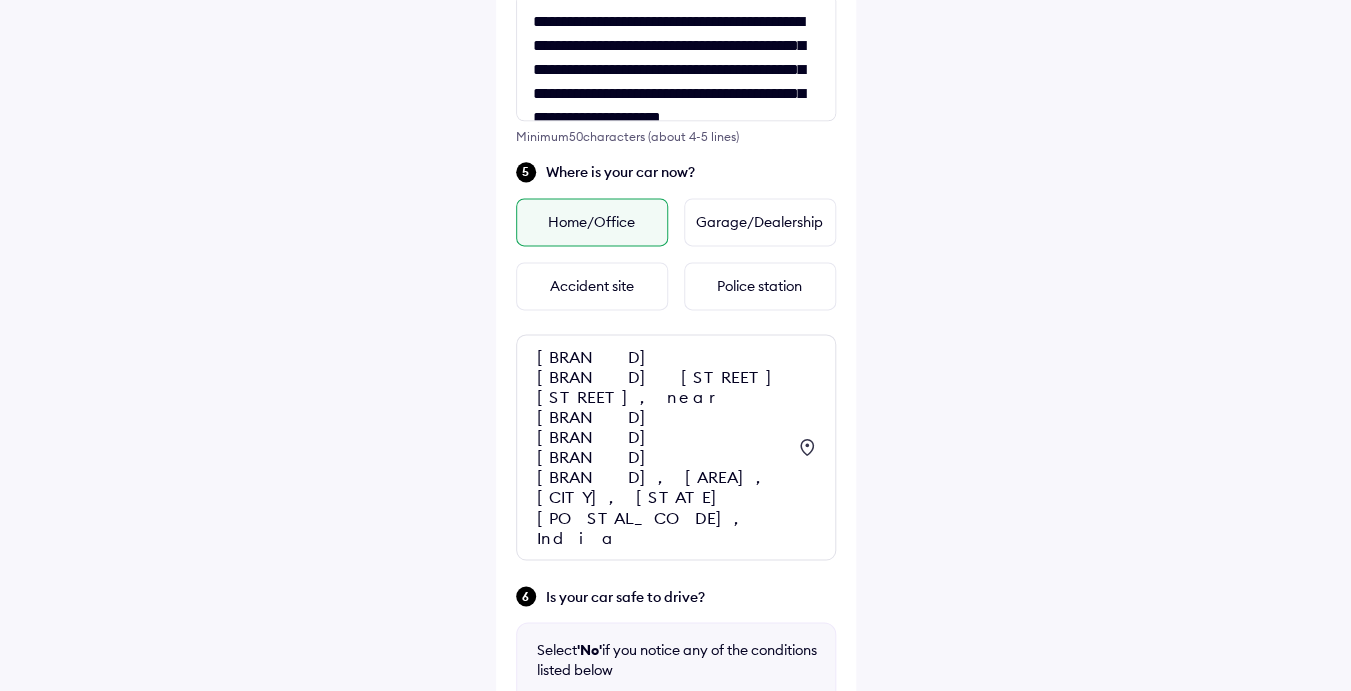 scroll, scrollTop: 1175, scrollLeft: 0, axis: vertical 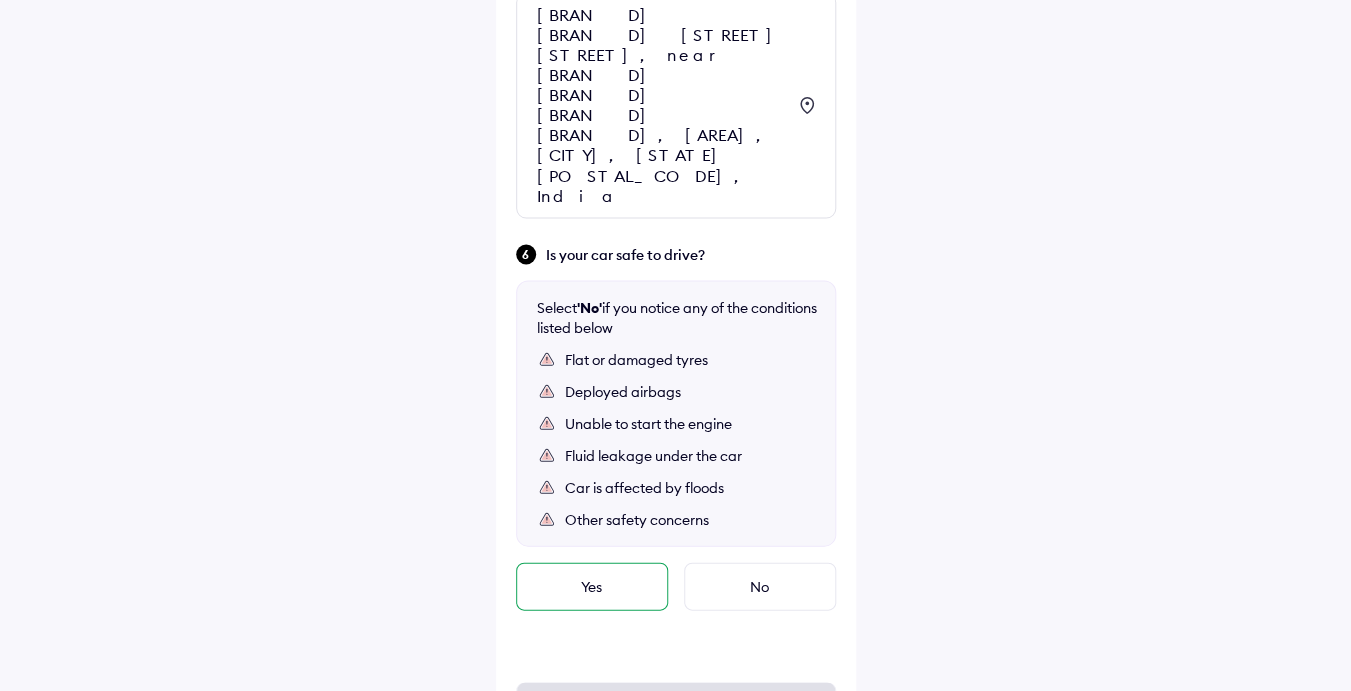 click on "Yes" at bounding box center [592, 586] 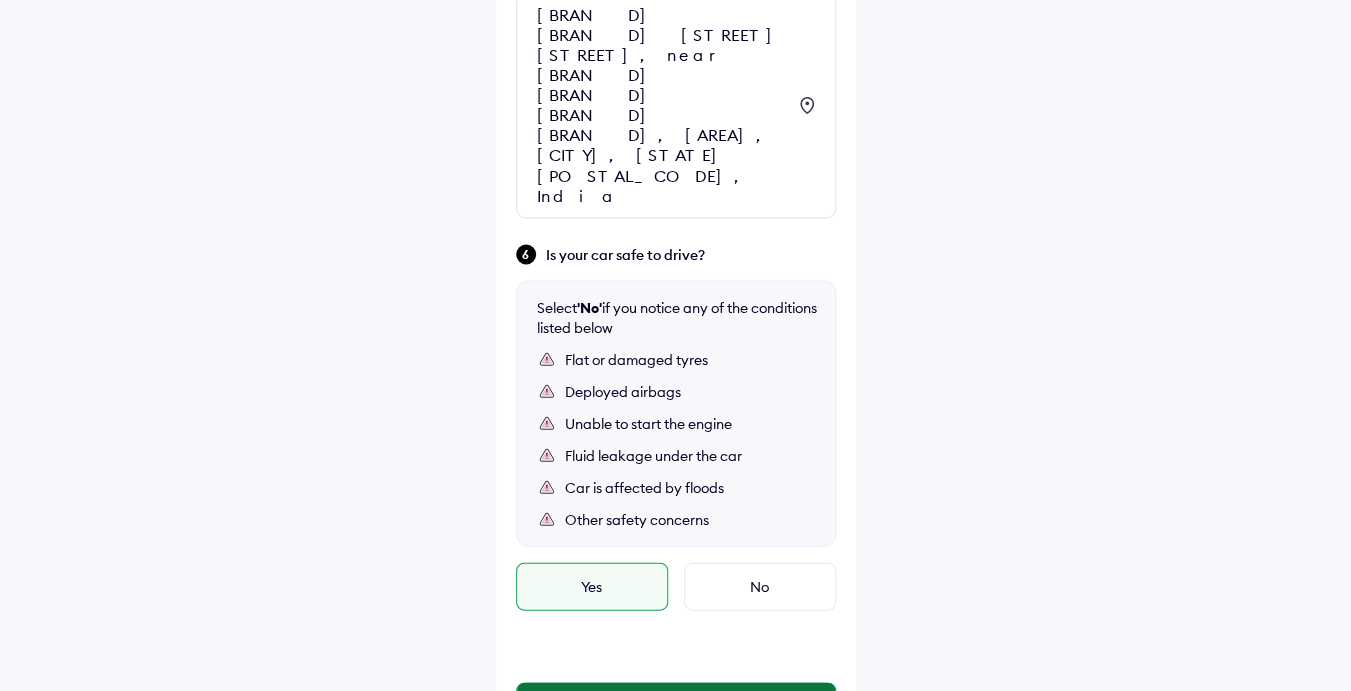 click on "Continue" at bounding box center (676, 706) 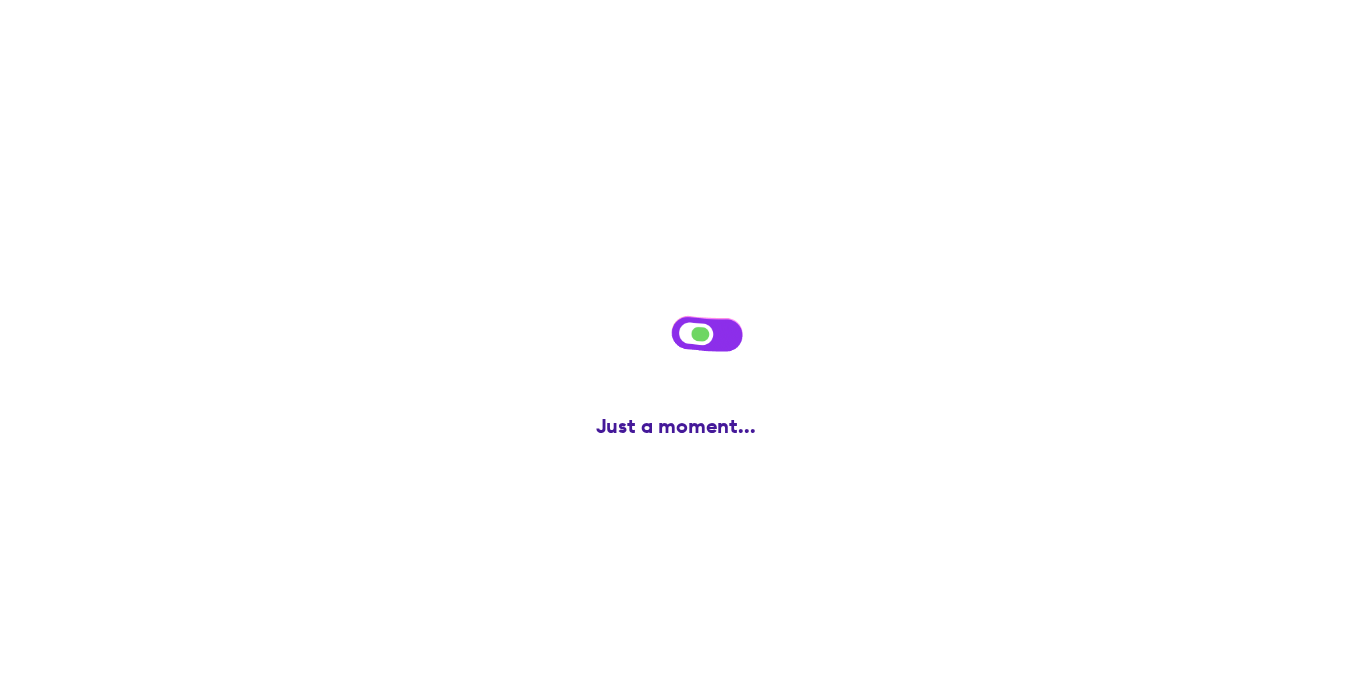 scroll, scrollTop: 0, scrollLeft: 0, axis: both 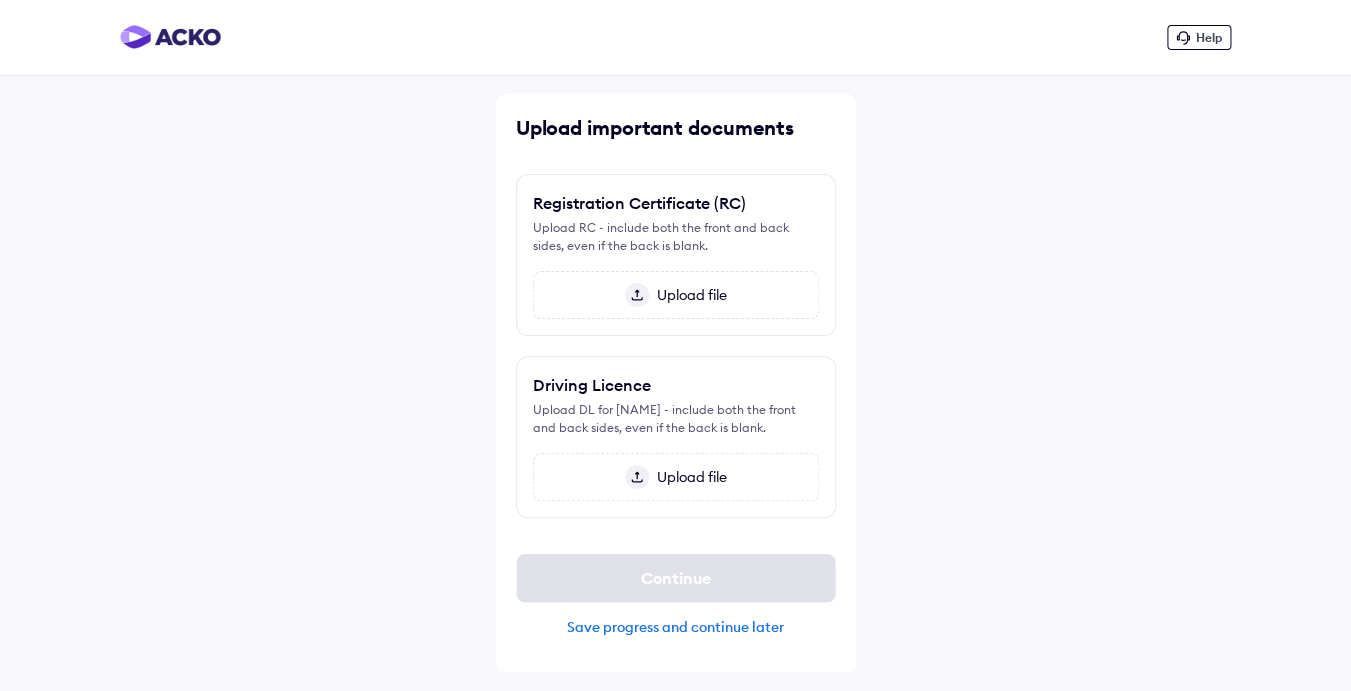 click on "Upload file" at bounding box center (688, 295) 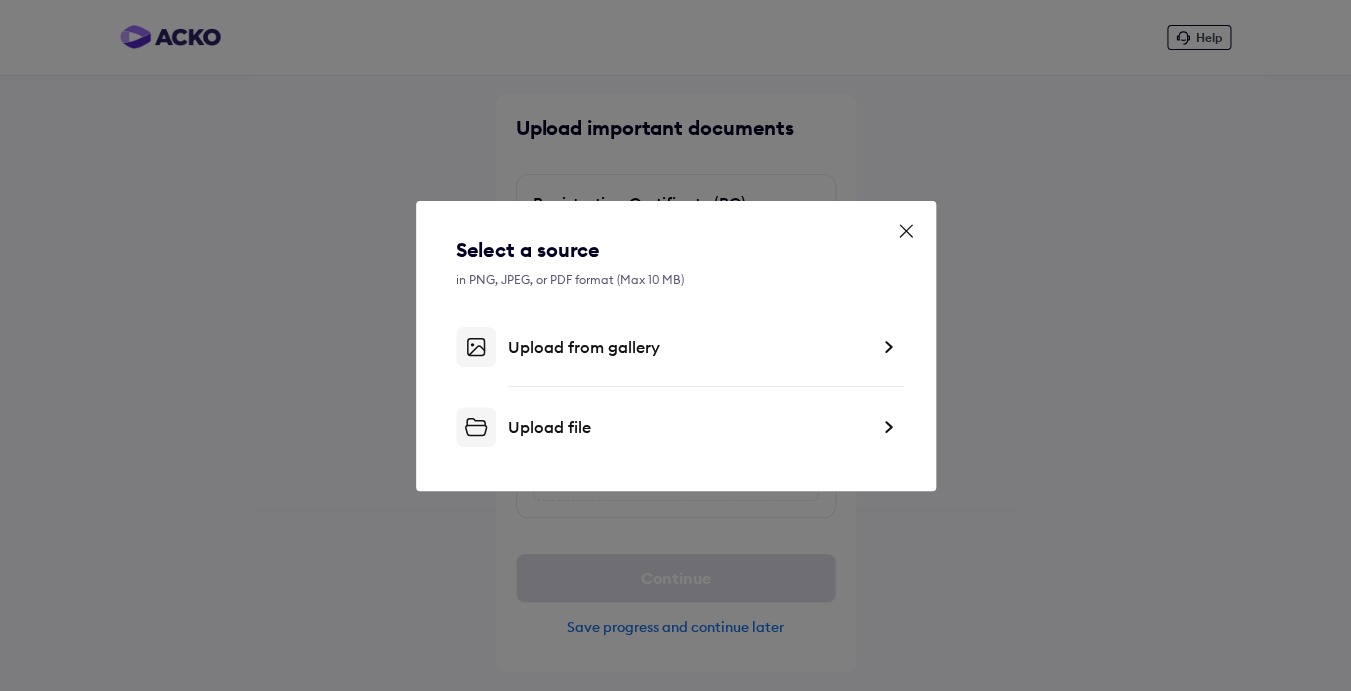 click at bounding box center (888, 347) 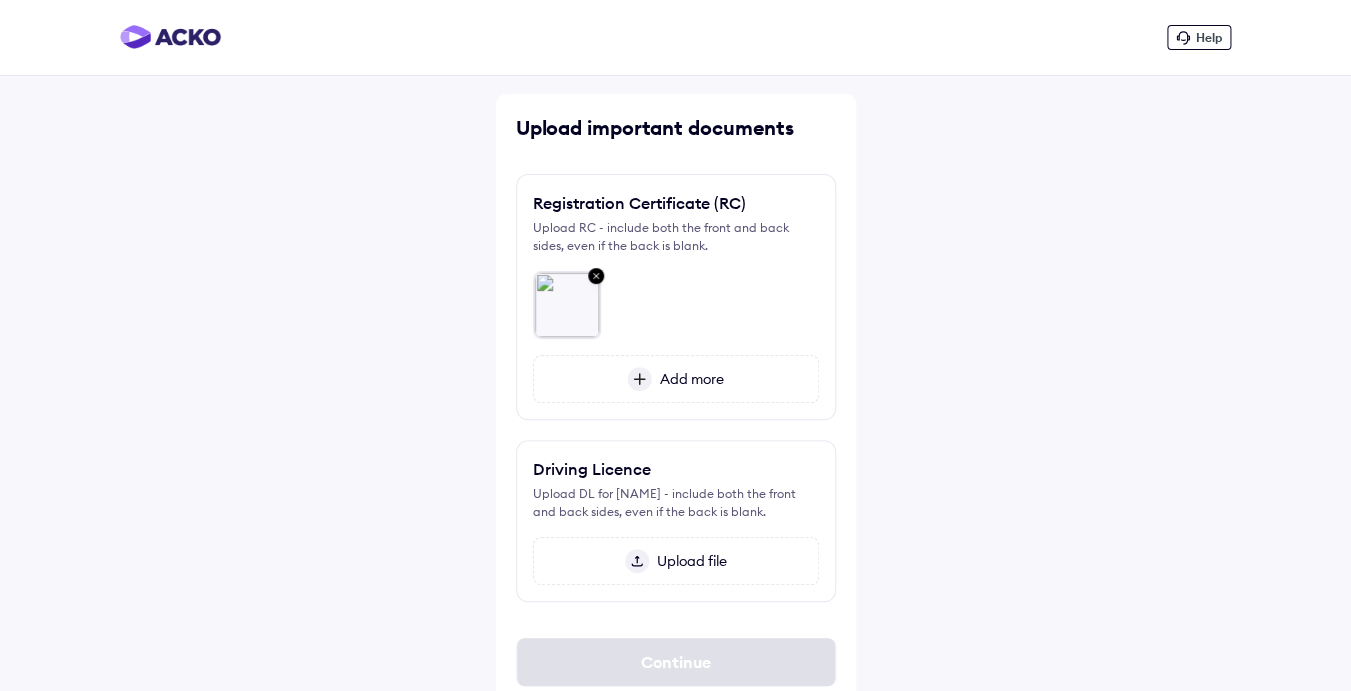 click on "Add more" at bounding box center [688, 379] 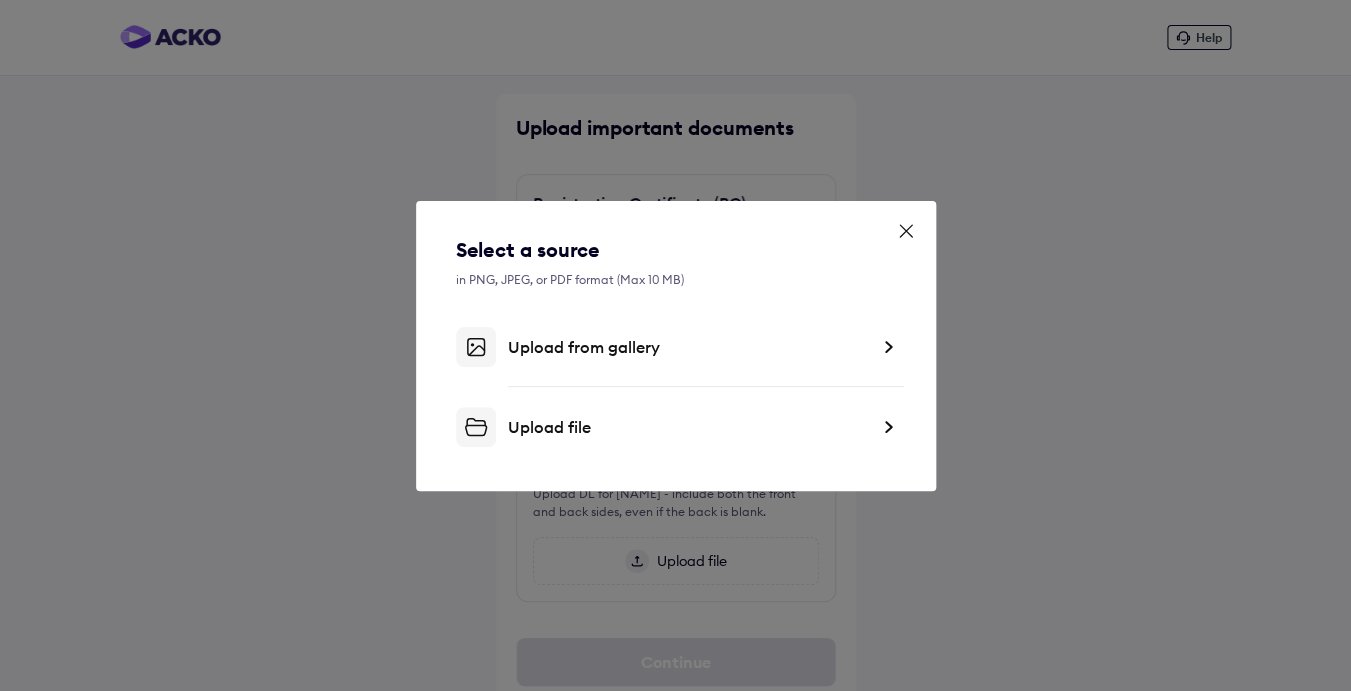 click on "Upload from gallery" at bounding box center [676, 347] 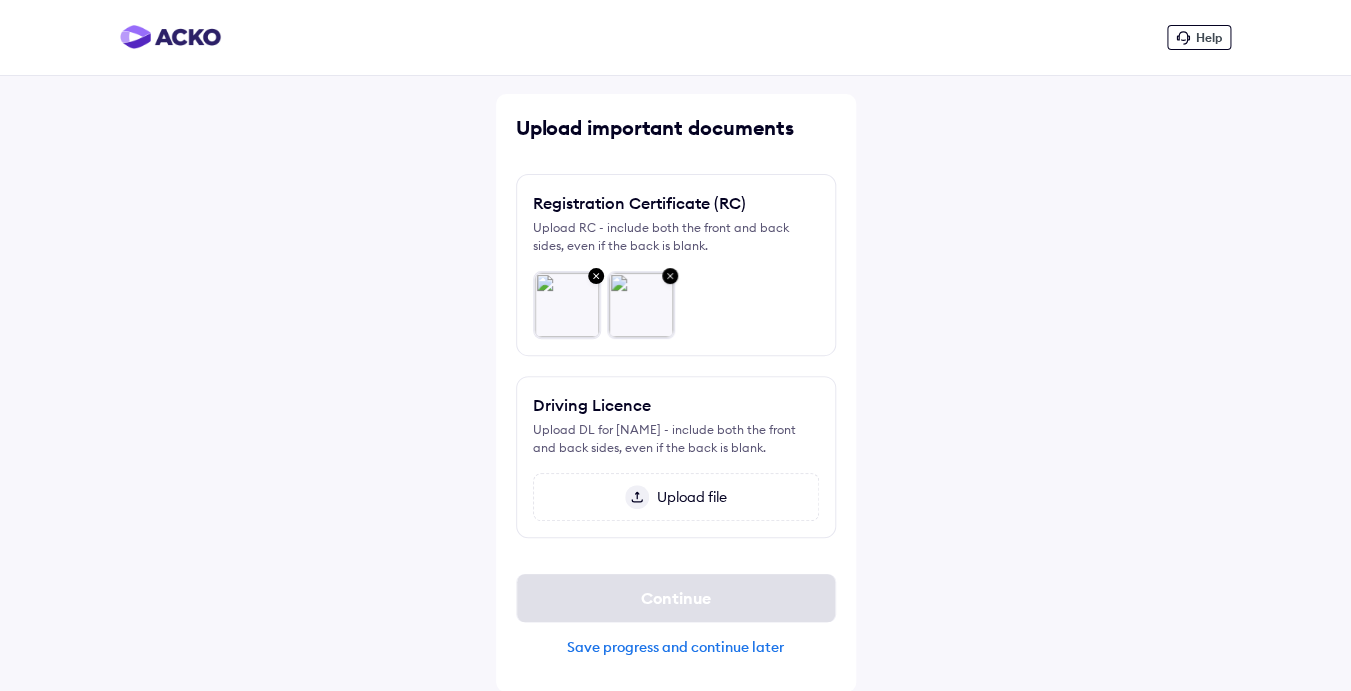 scroll, scrollTop: 19, scrollLeft: 0, axis: vertical 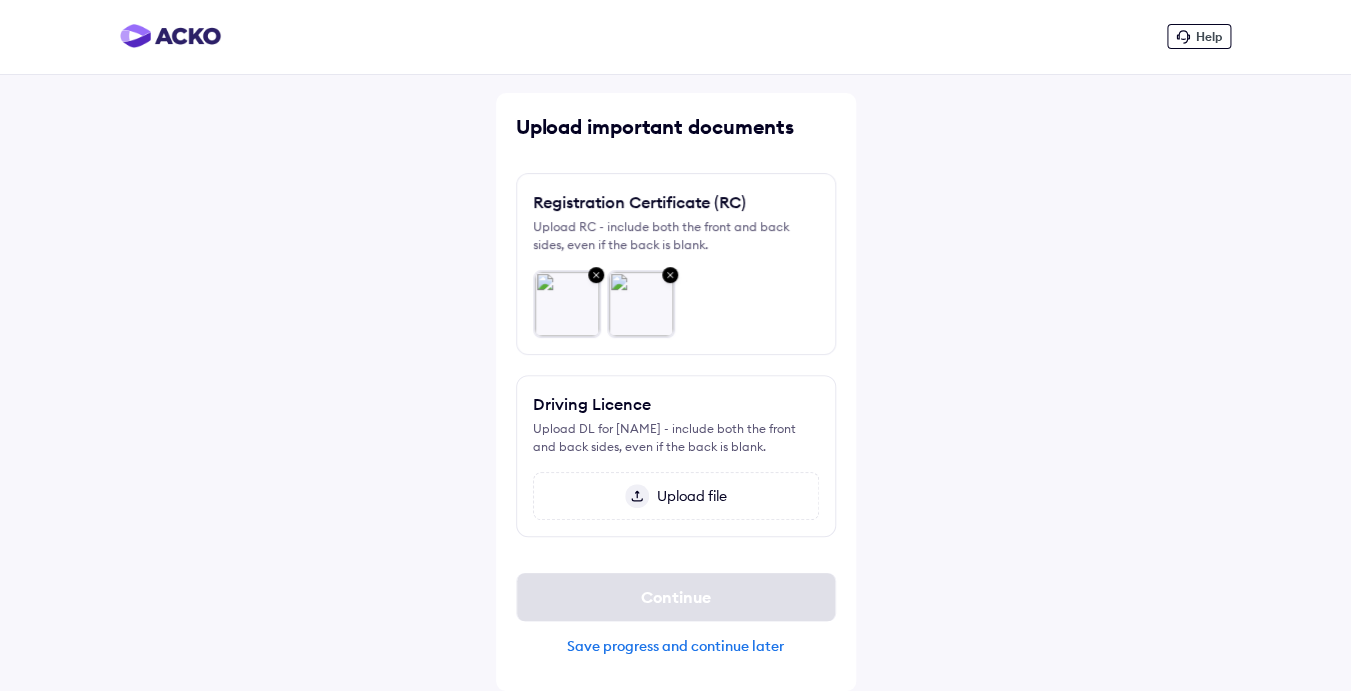 click on "Upload file" at bounding box center (688, 496) 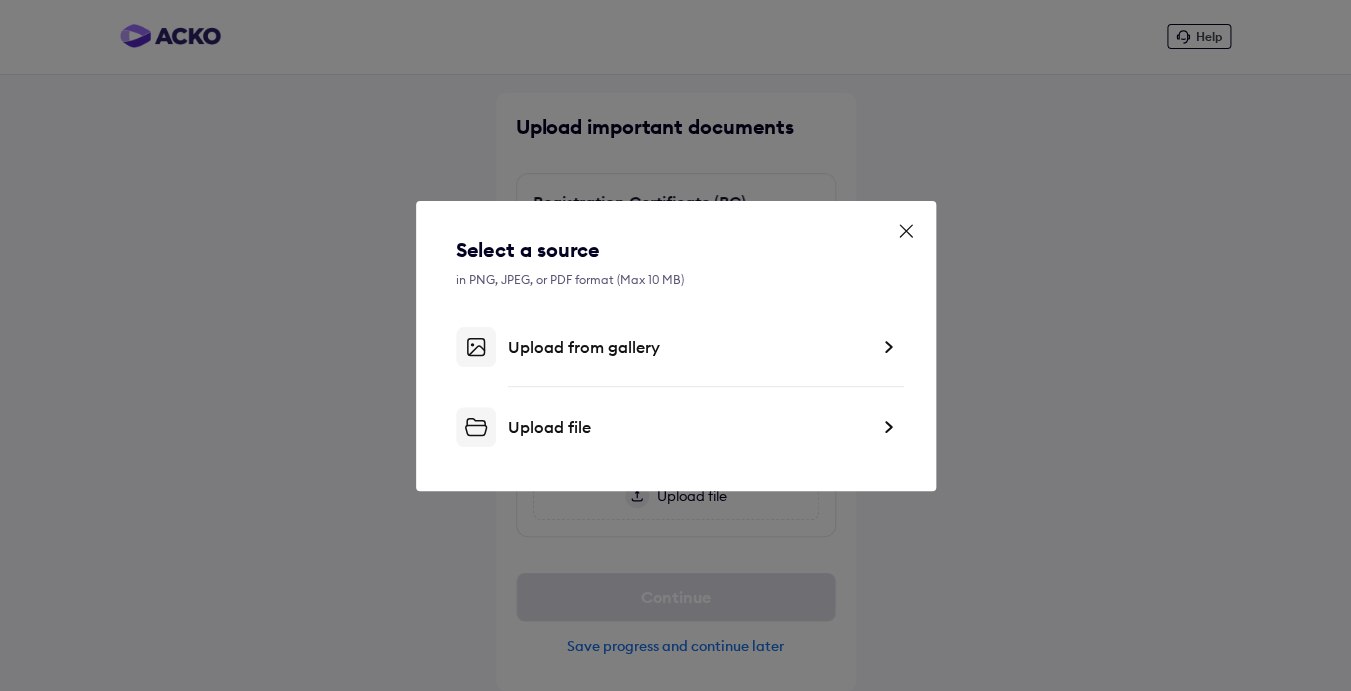 click on "Upload from gallery" at bounding box center [688, 347] 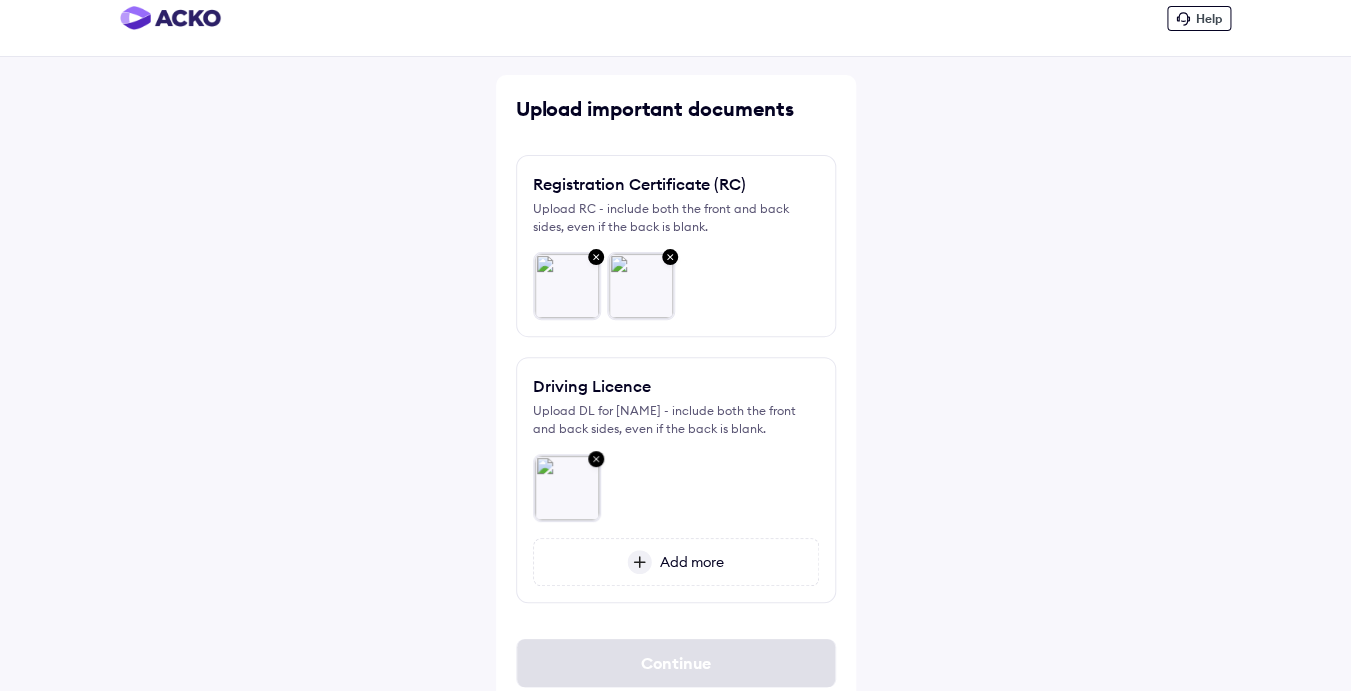 click on "Add more" at bounding box center [688, 562] 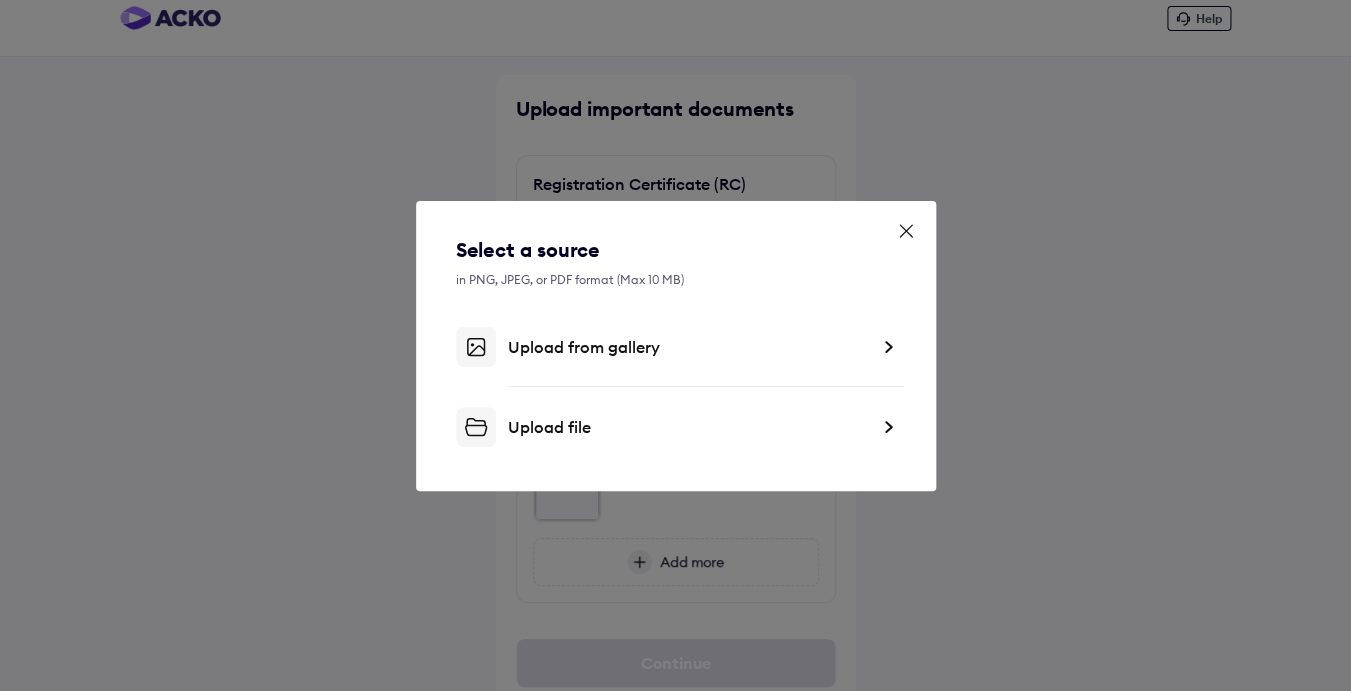 click on "Upload from gallery" at bounding box center [688, 347] 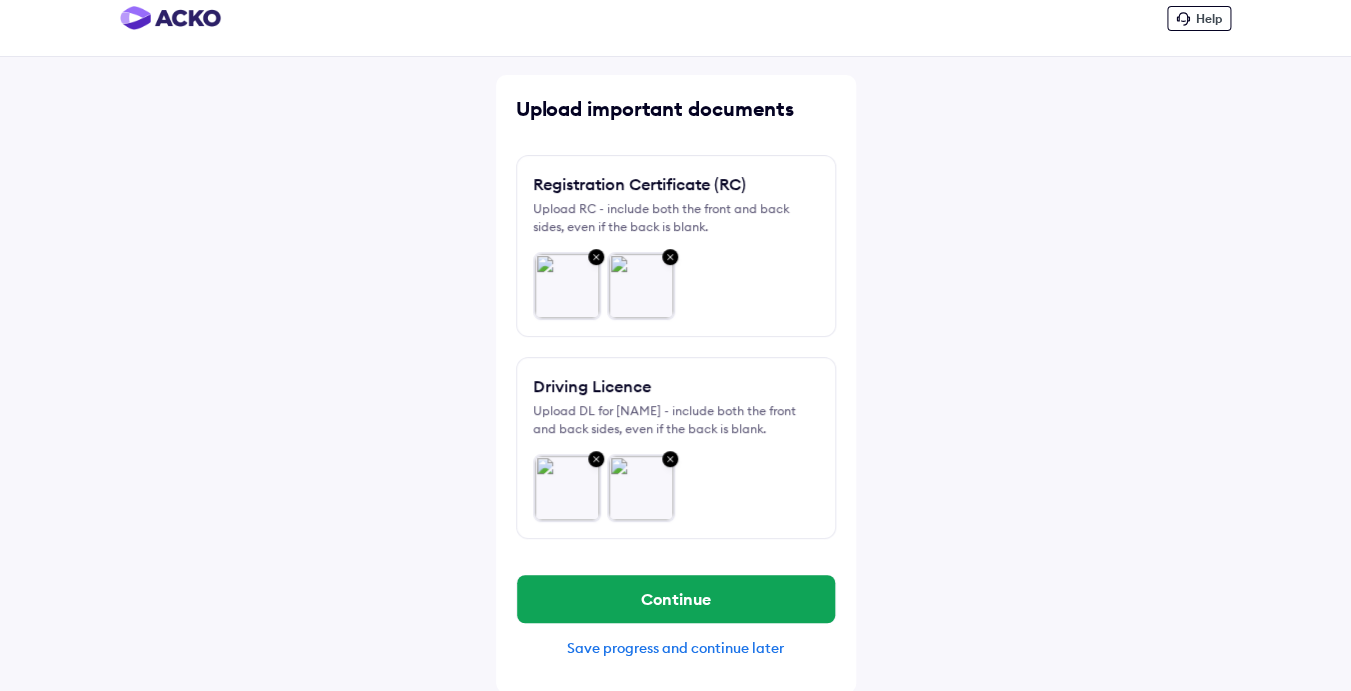scroll, scrollTop: 39, scrollLeft: 0, axis: vertical 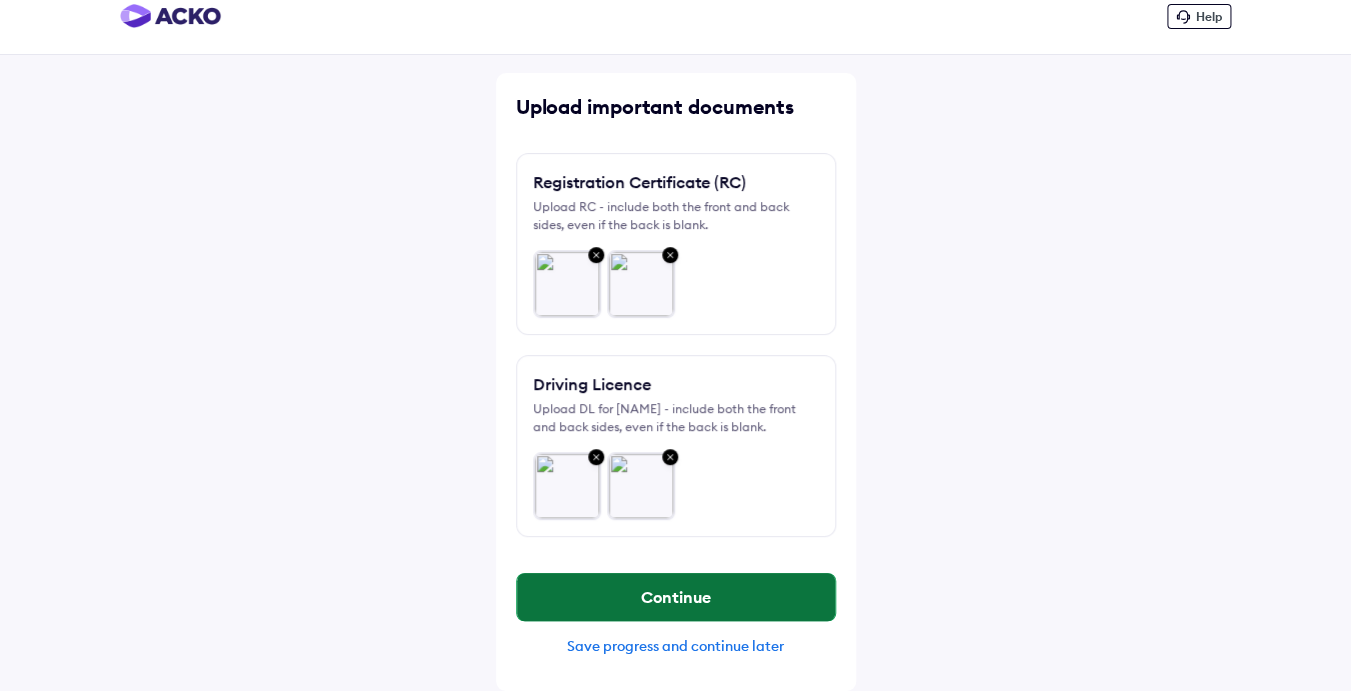 click on "Continue" at bounding box center (676, 597) 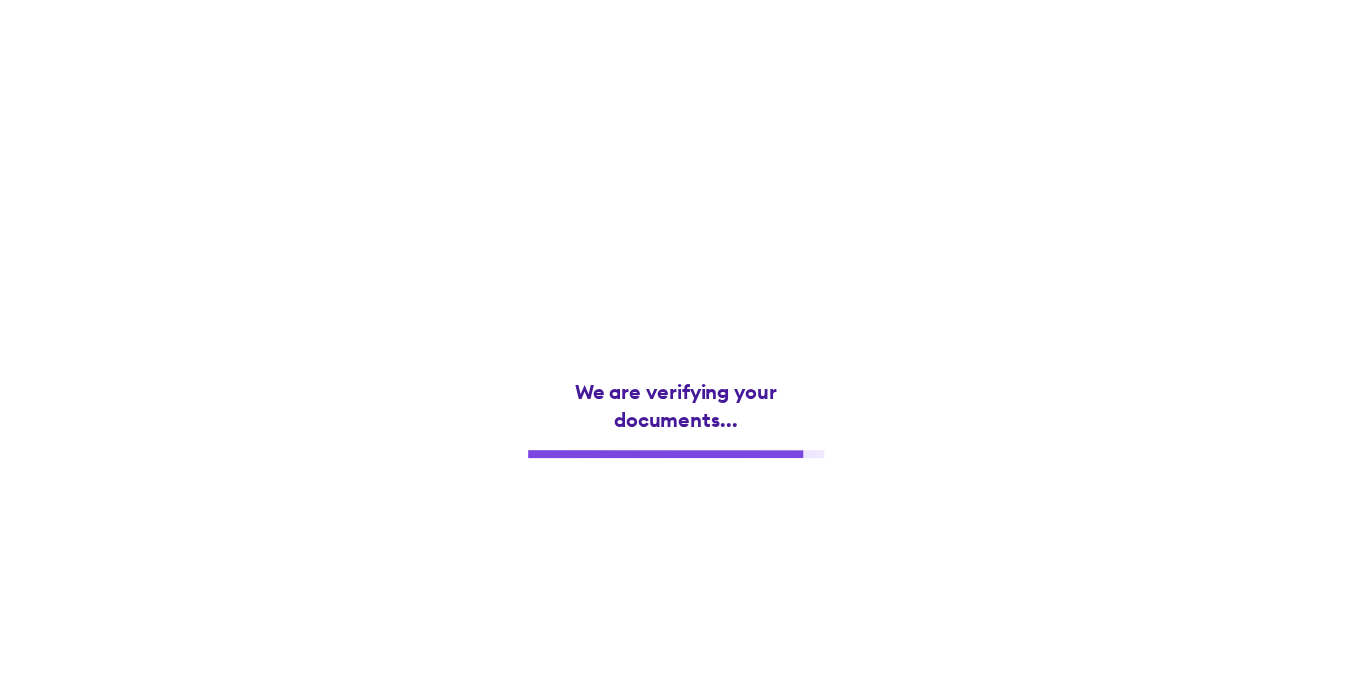 scroll, scrollTop: 0, scrollLeft: 0, axis: both 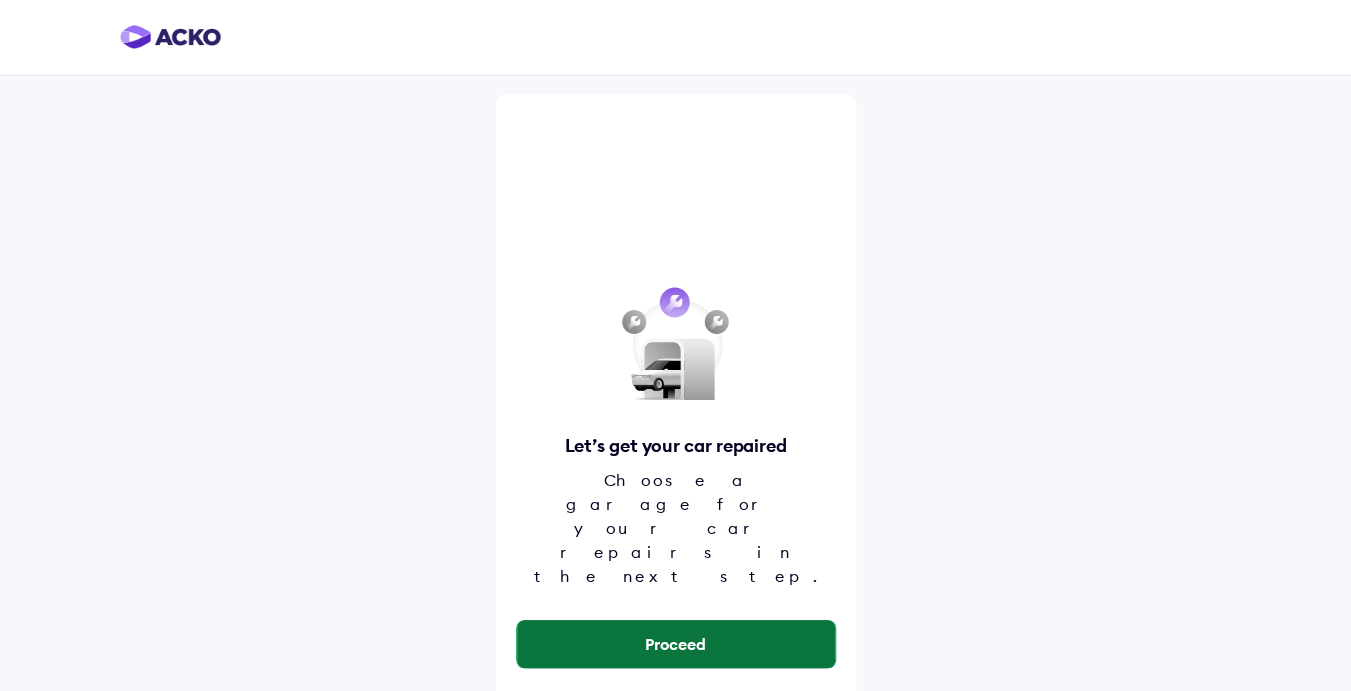 click on "Proceed" at bounding box center [676, 644] 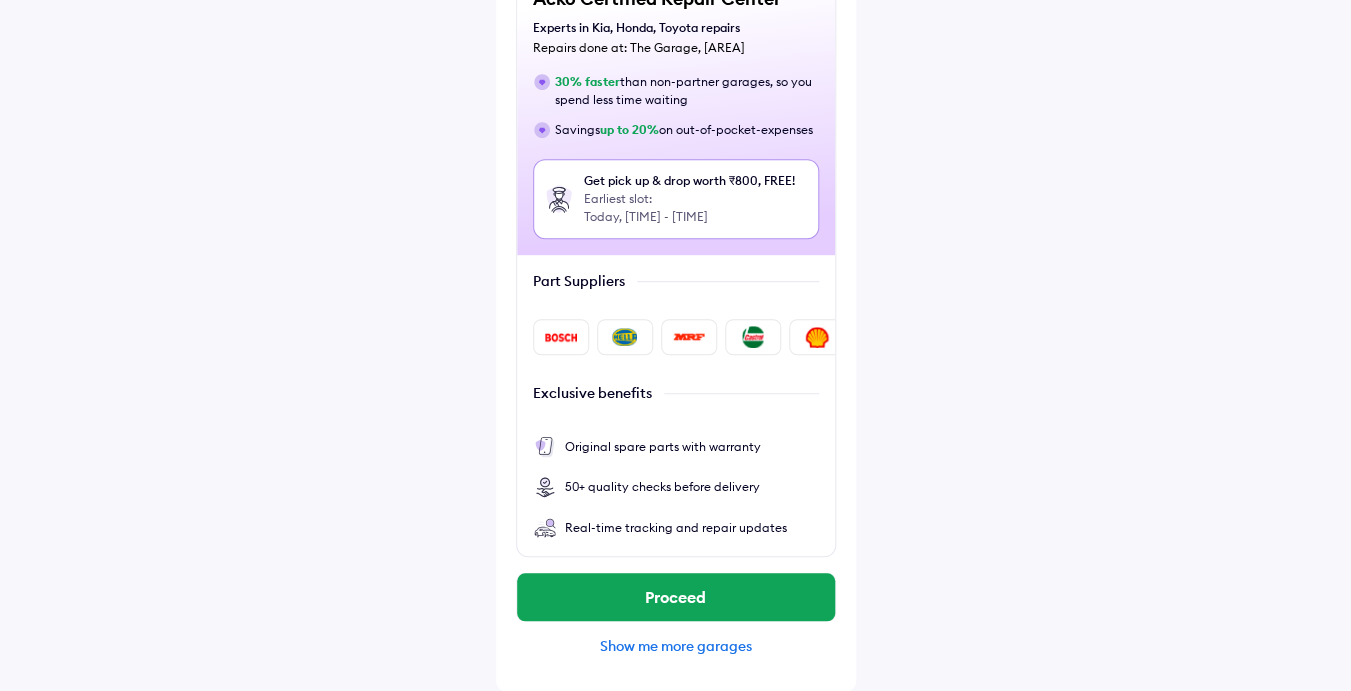 scroll, scrollTop: 272, scrollLeft: 0, axis: vertical 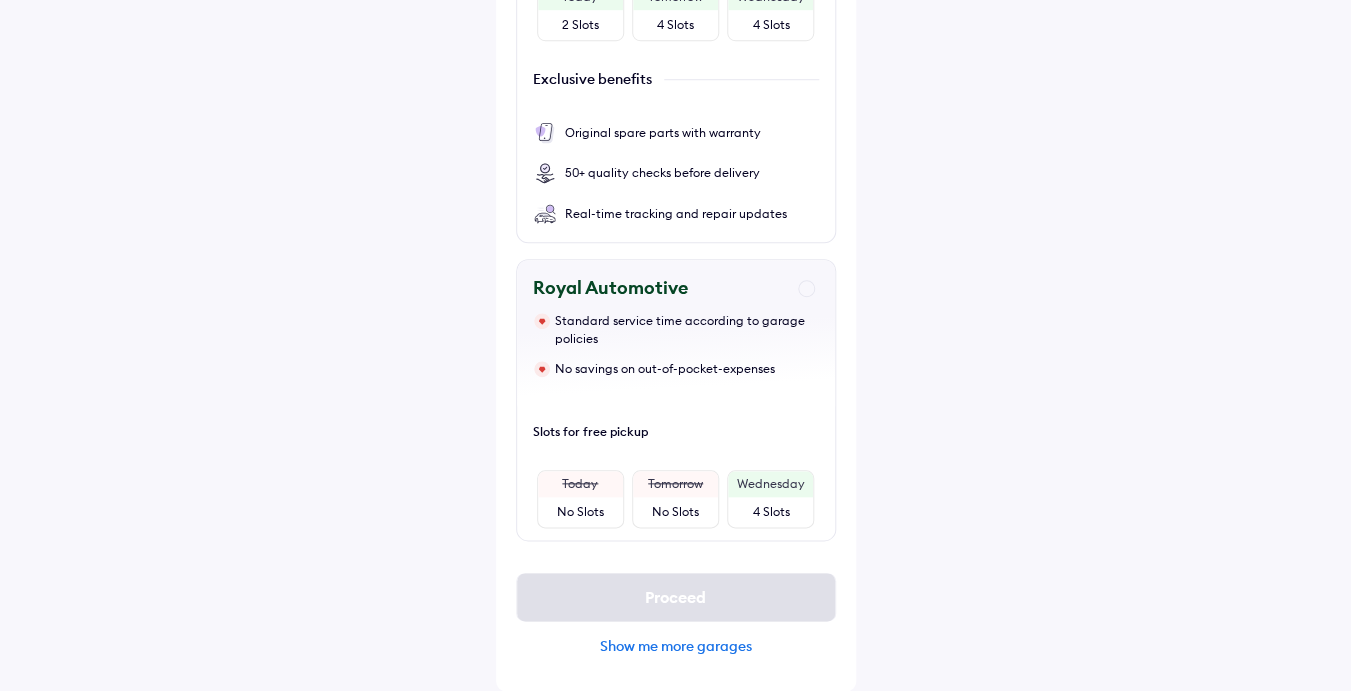 click on "Show me more garages" at bounding box center [676, 646] 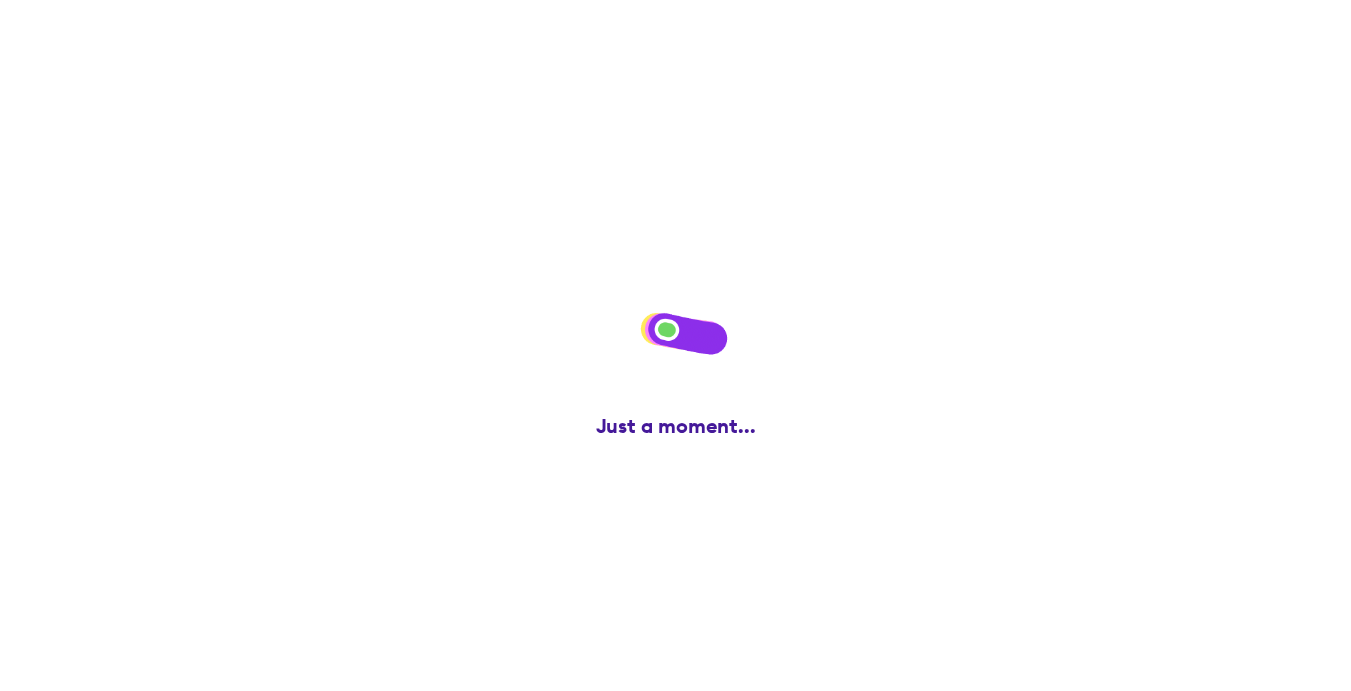 scroll, scrollTop: 0, scrollLeft: 0, axis: both 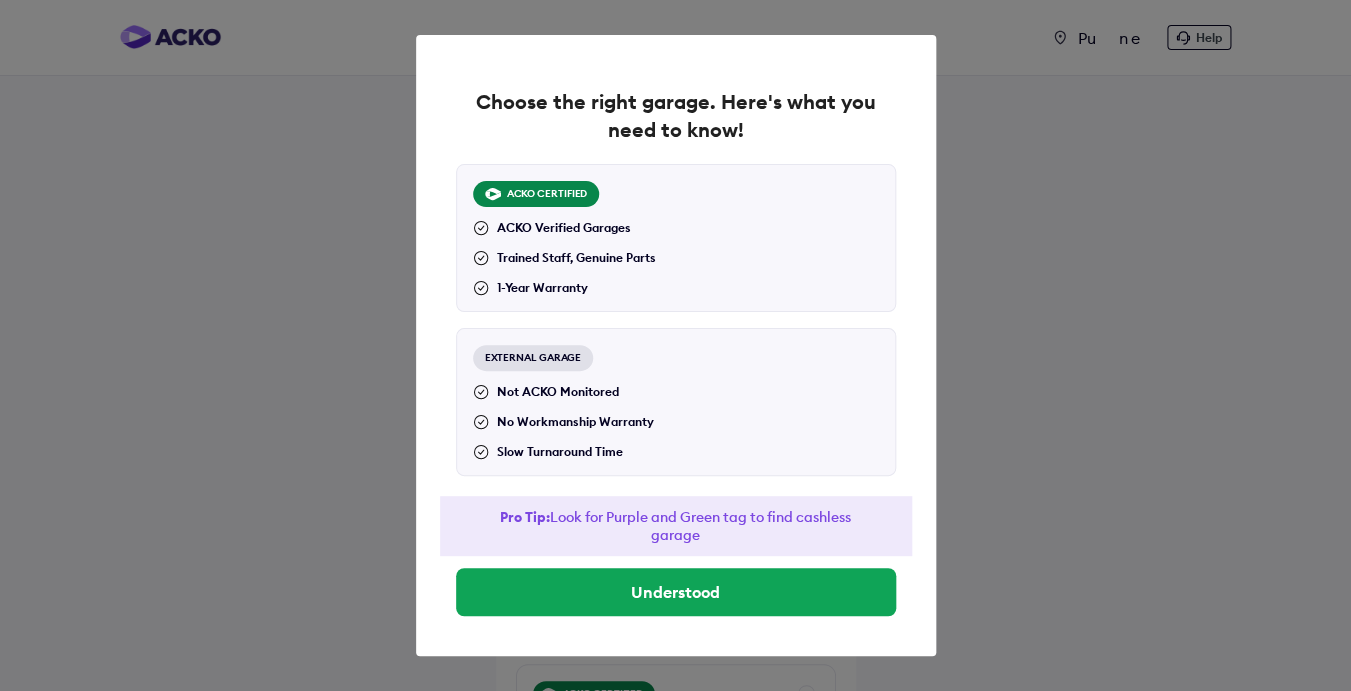click on "EXTERNAL GARAGE" at bounding box center (533, 358) 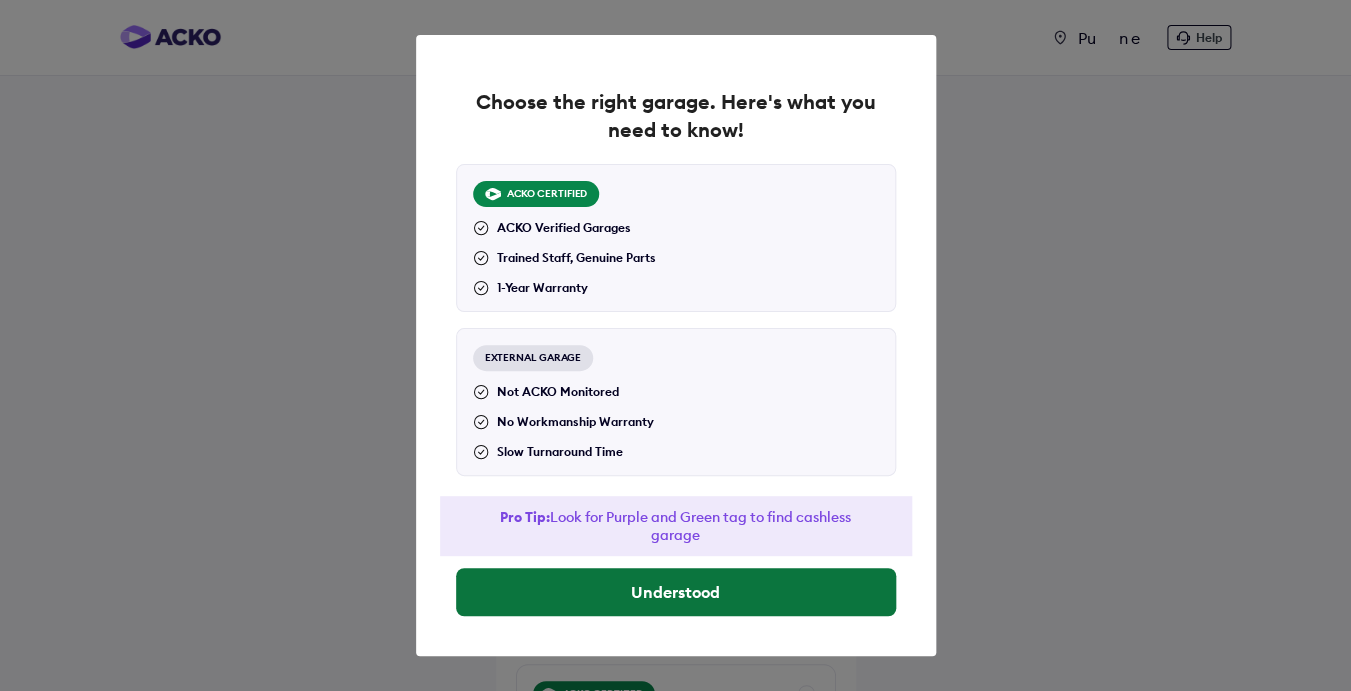 click on "Understood" at bounding box center [676, 592] 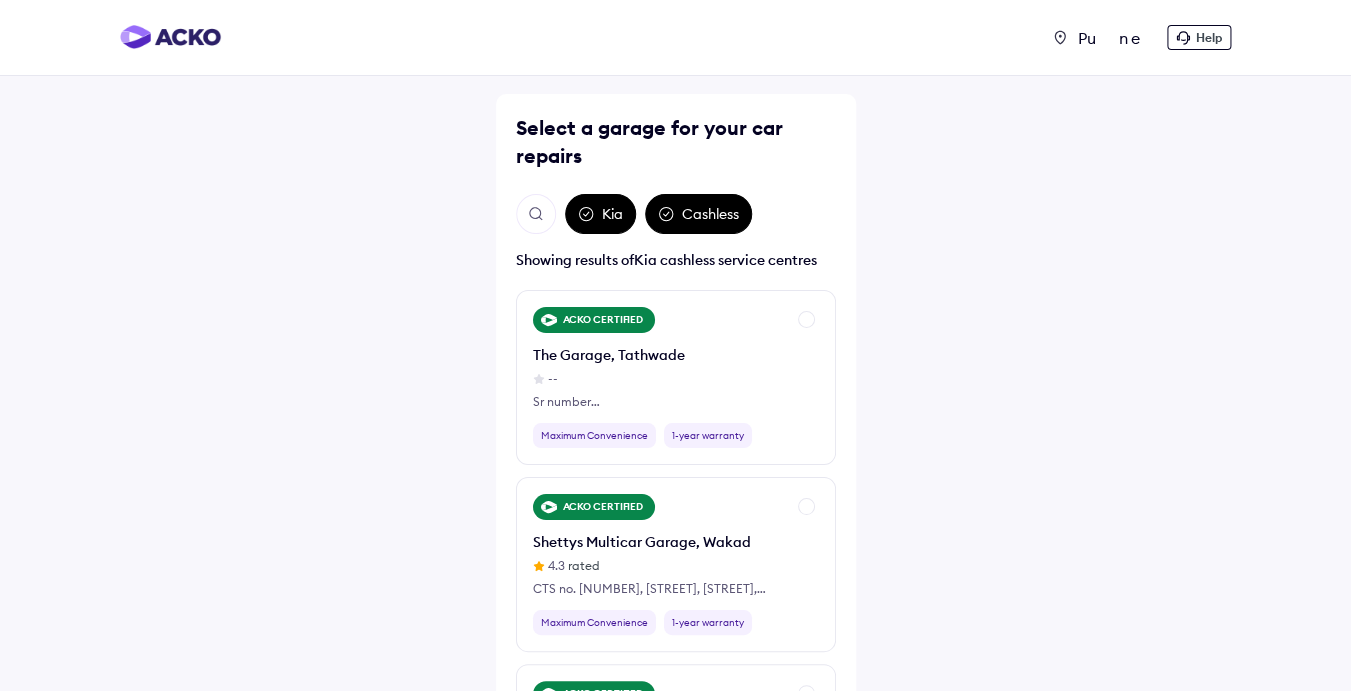 scroll, scrollTop: 143, scrollLeft: 0, axis: vertical 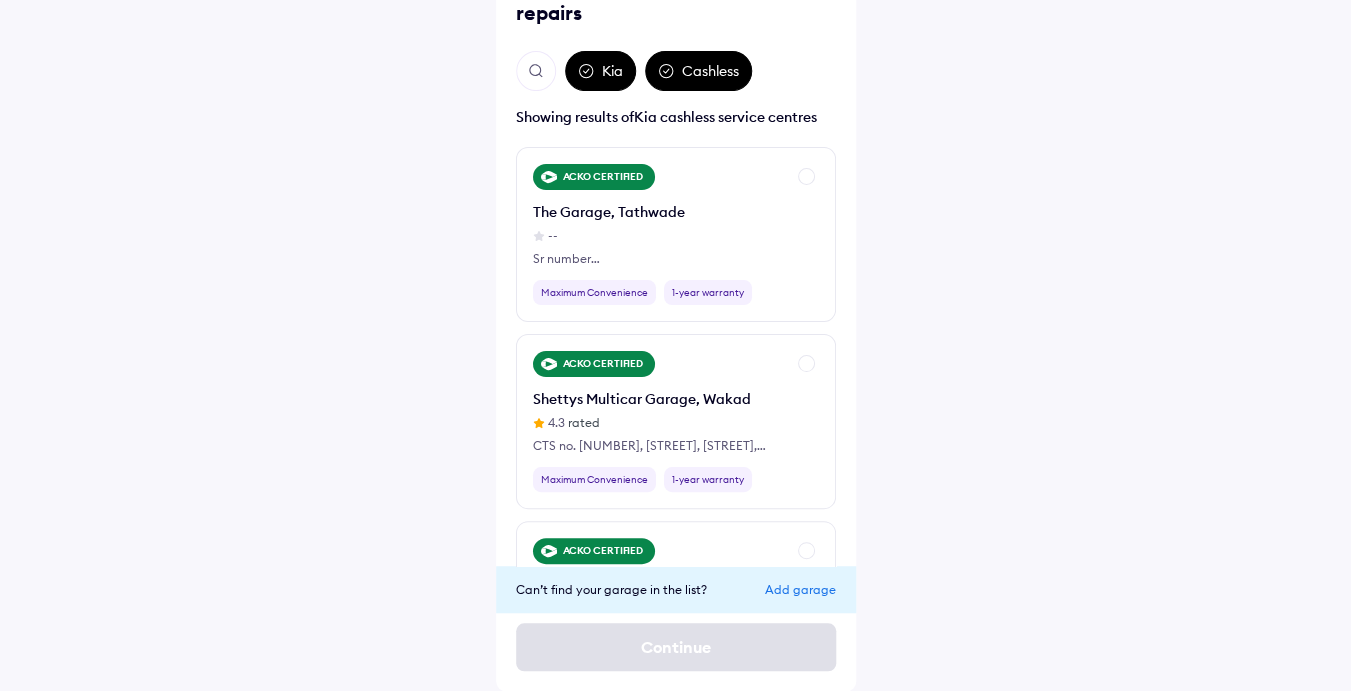 click on "Add garage" at bounding box center [800, 589] 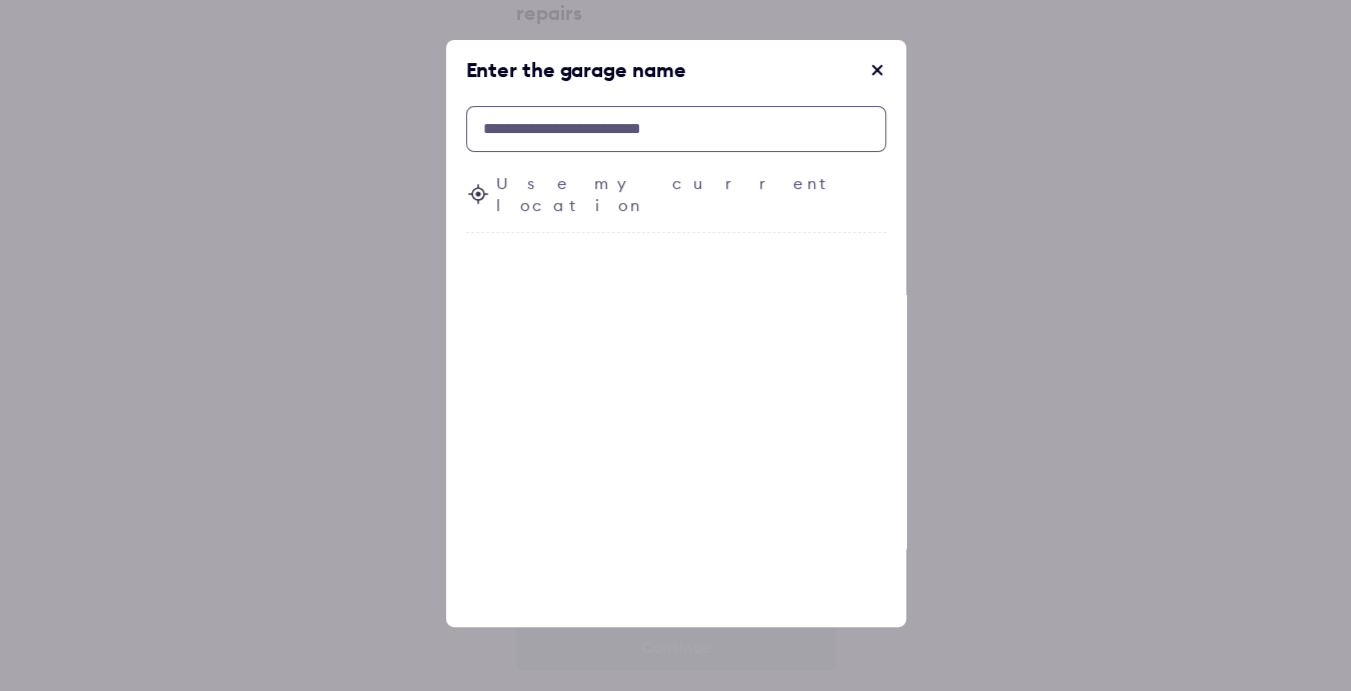 click at bounding box center [676, 129] 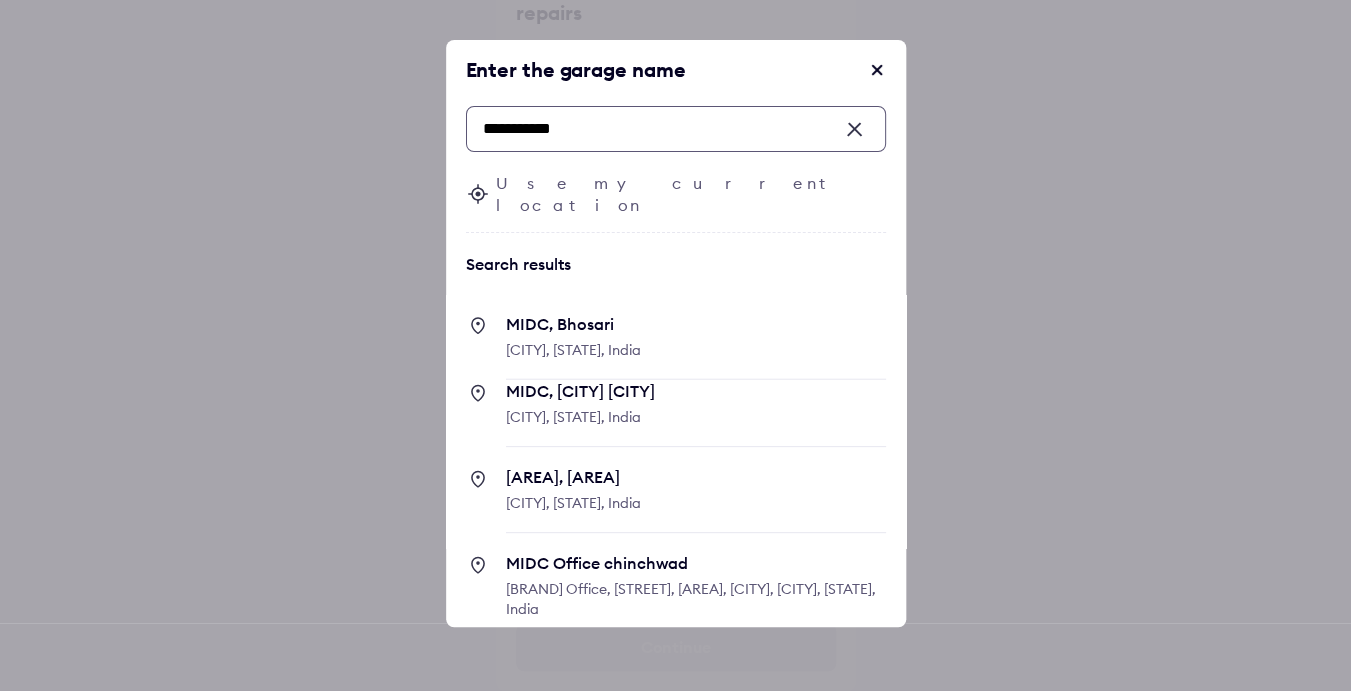 click on "[BRAND] Office [CITY] [BRAND] Office, [STREET], [AREA], [CITY], [CITY], [STATE], India" at bounding box center (696, 596) 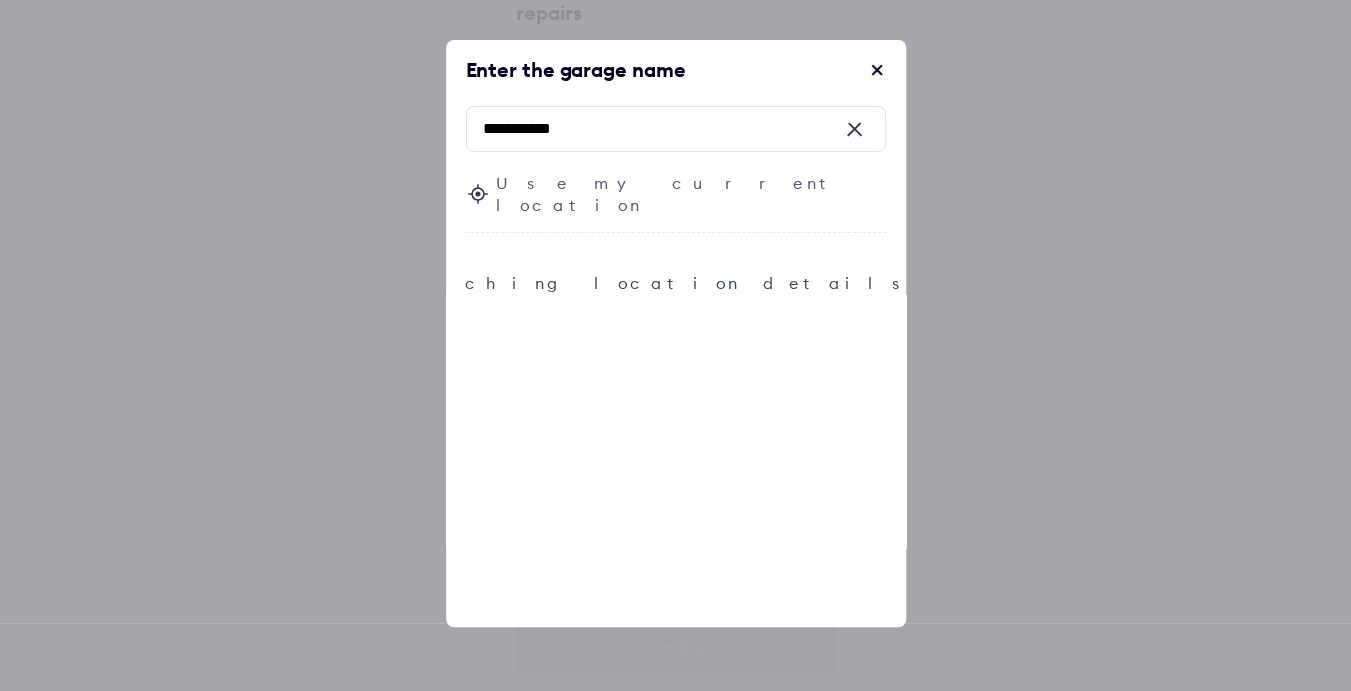 type 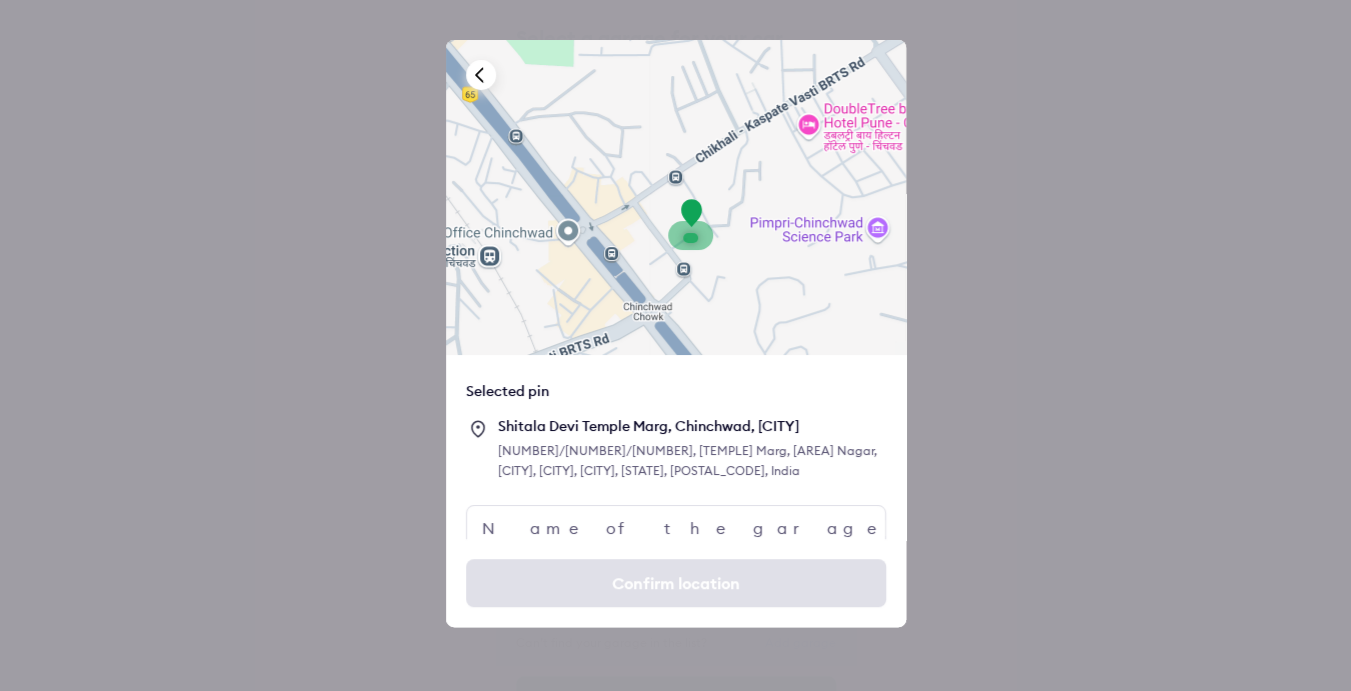 scroll, scrollTop: 88, scrollLeft: 0, axis: vertical 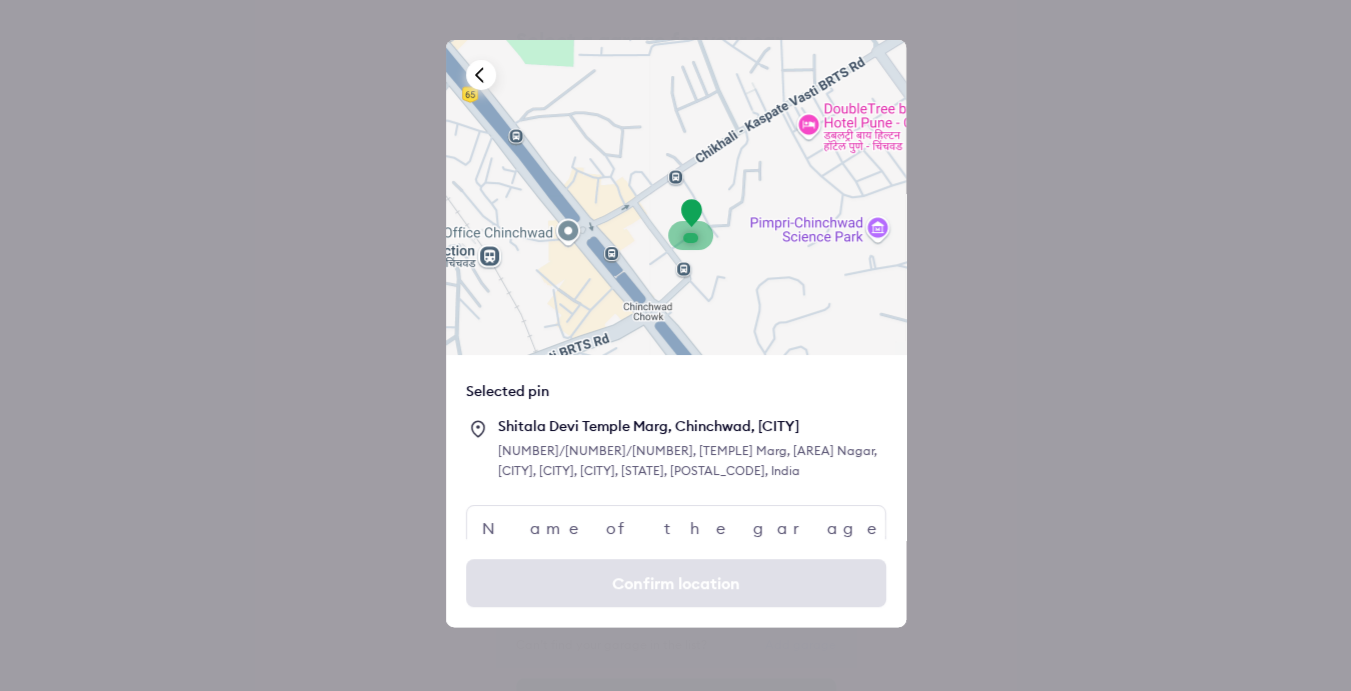 click at bounding box center (676, 197) 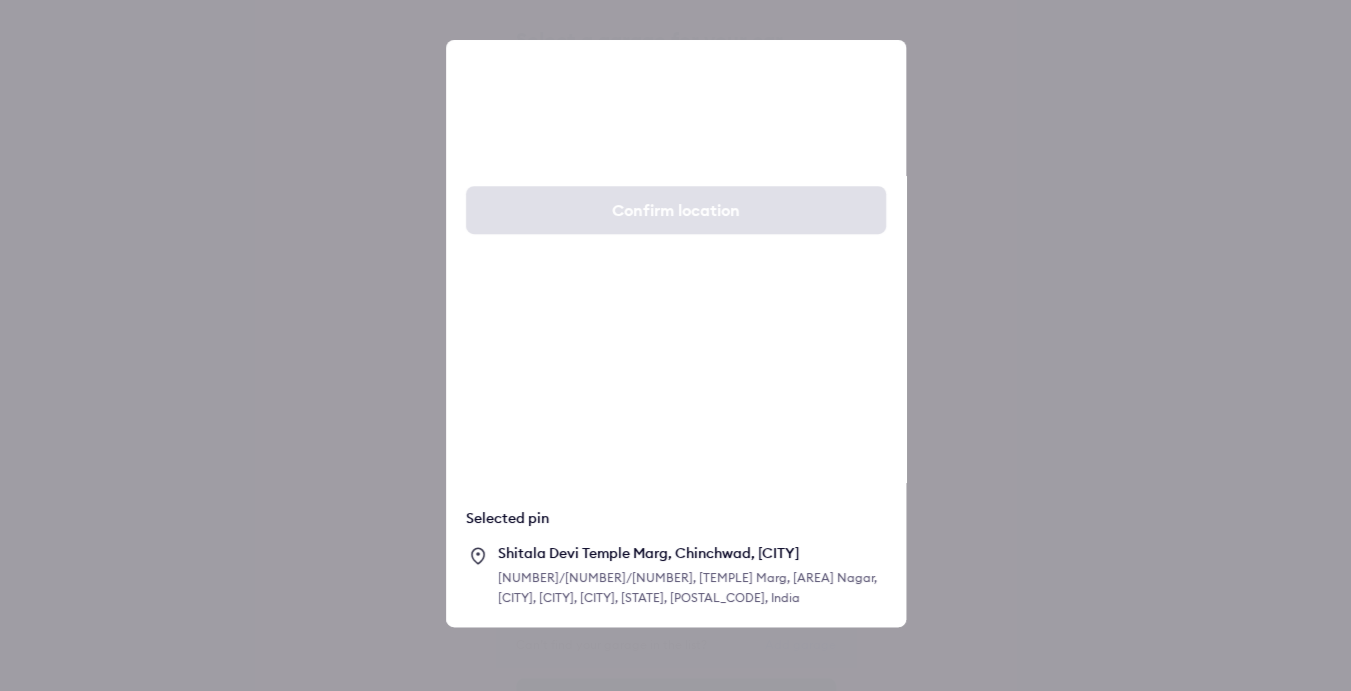 scroll, scrollTop: 500, scrollLeft: 0, axis: vertical 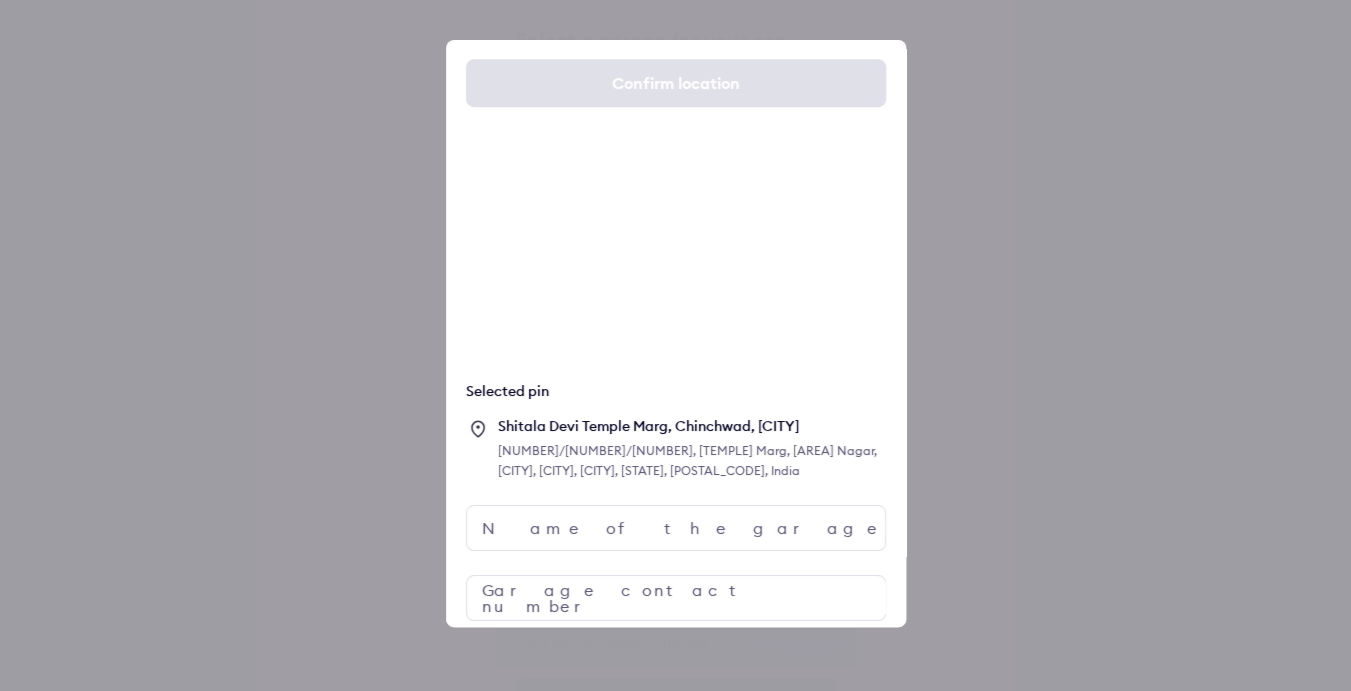 drag, startPoint x: 509, startPoint y: 206, endPoint x: 868, endPoint y: 414, distance: 414.9036 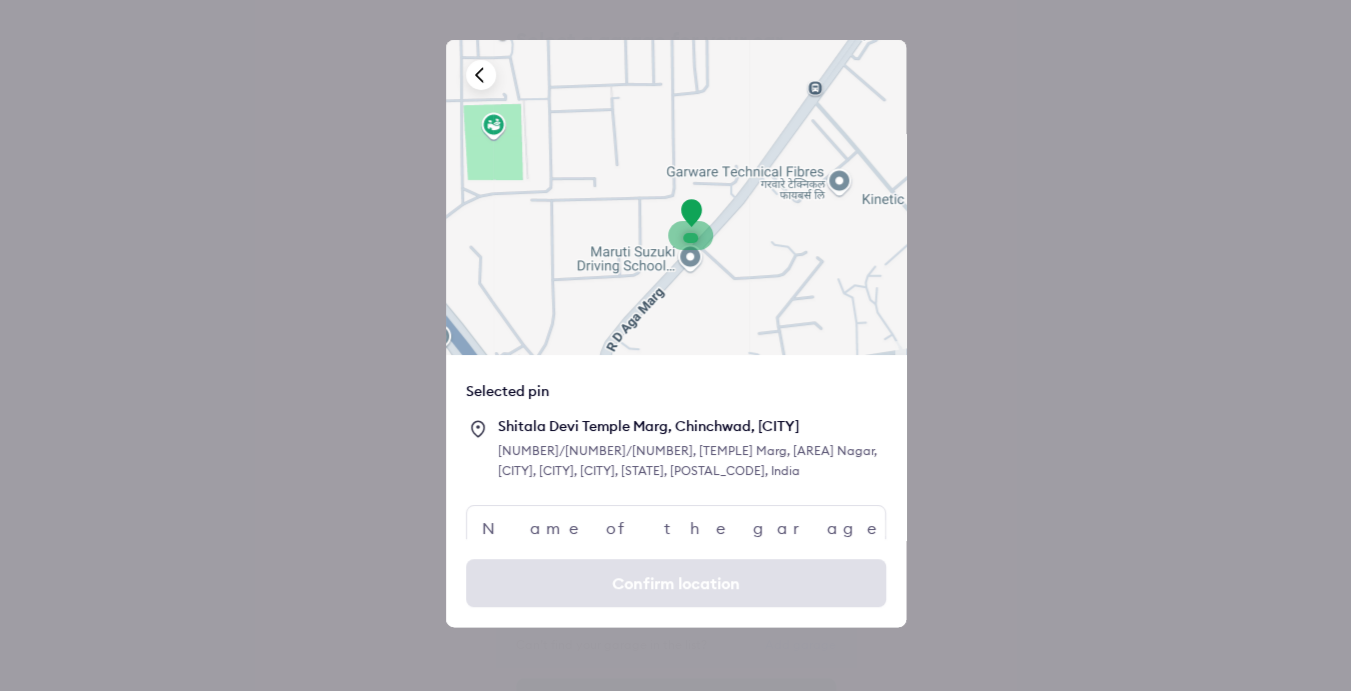 scroll, scrollTop: 0, scrollLeft: 0, axis: both 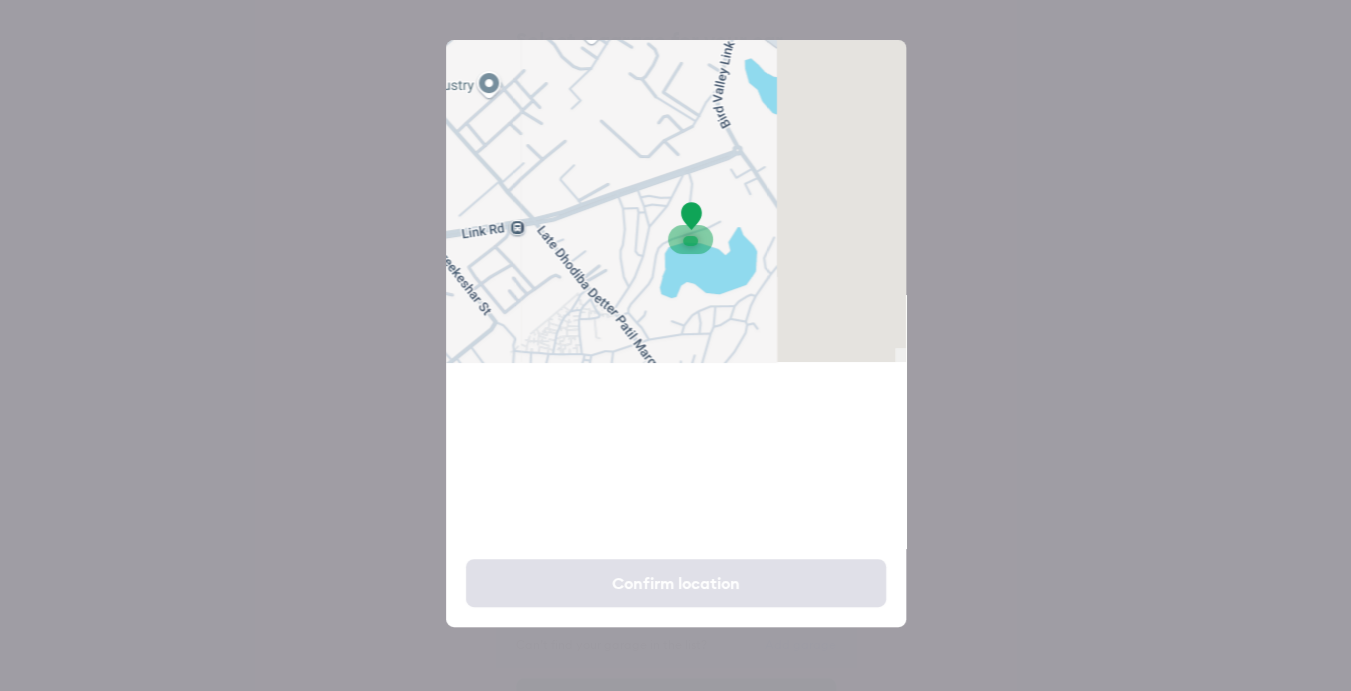 drag, startPoint x: 603, startPoint y: 196, endPoint x: 123, endPoint y: 82, distance: 493.3518 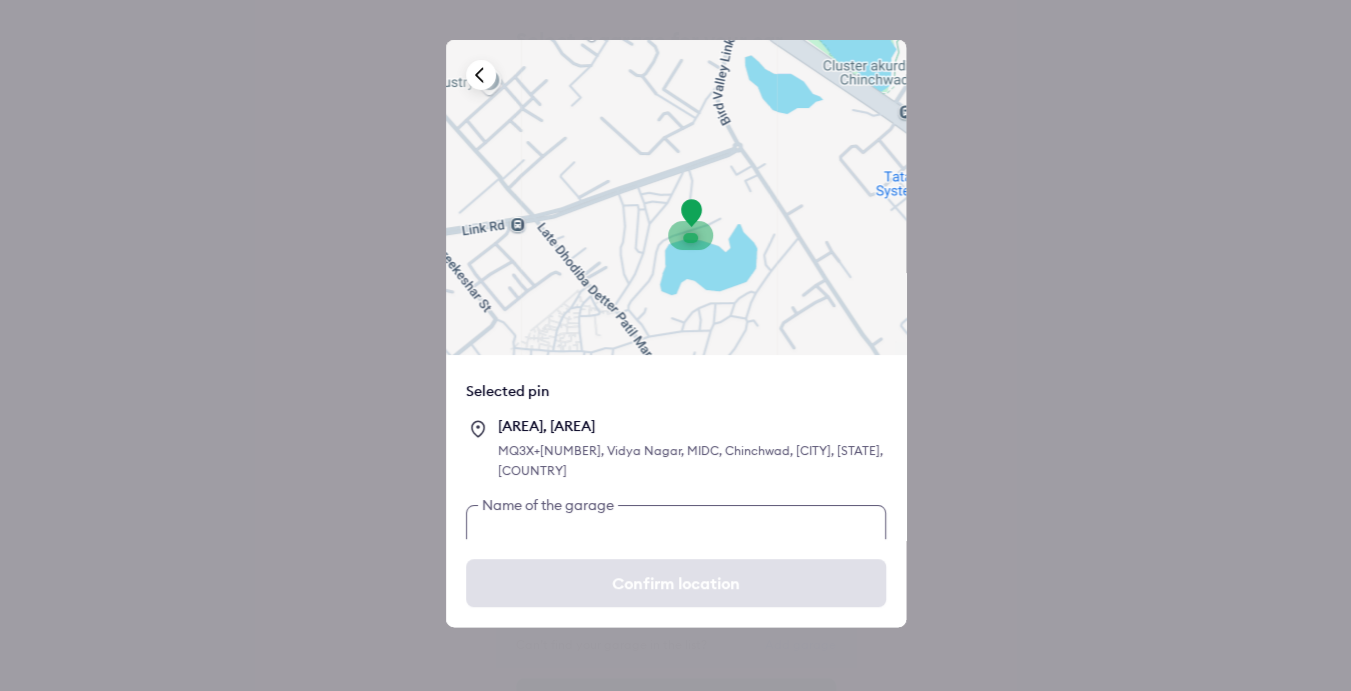 click at bounding box center [676, 528] 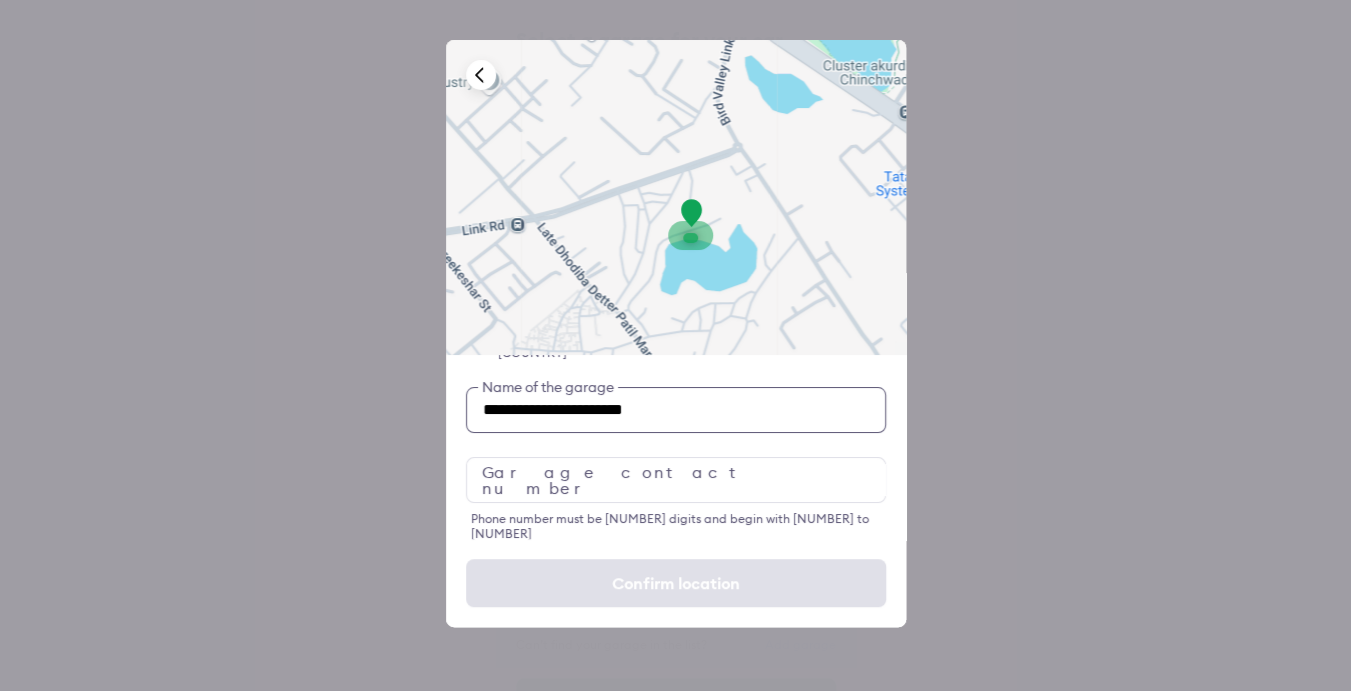 scroll, scrollTop: 123, scrollLeft: 0, axis: vertical 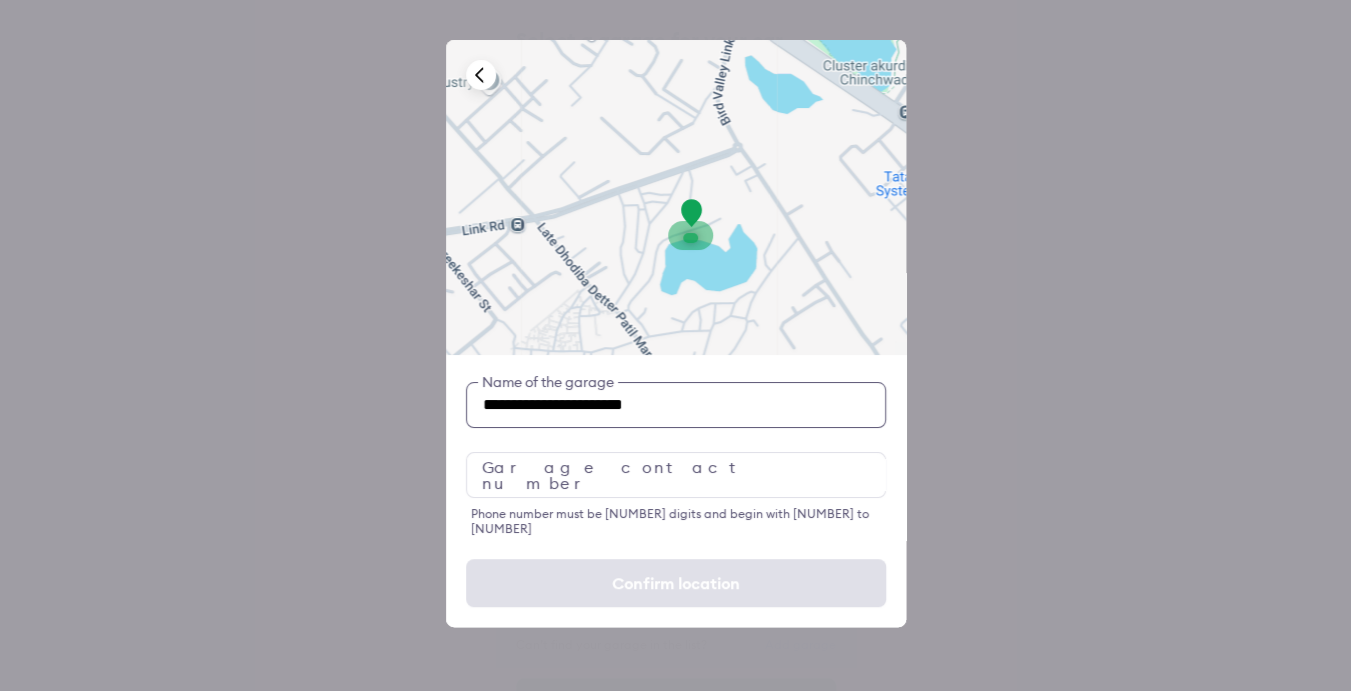 type on "**********" 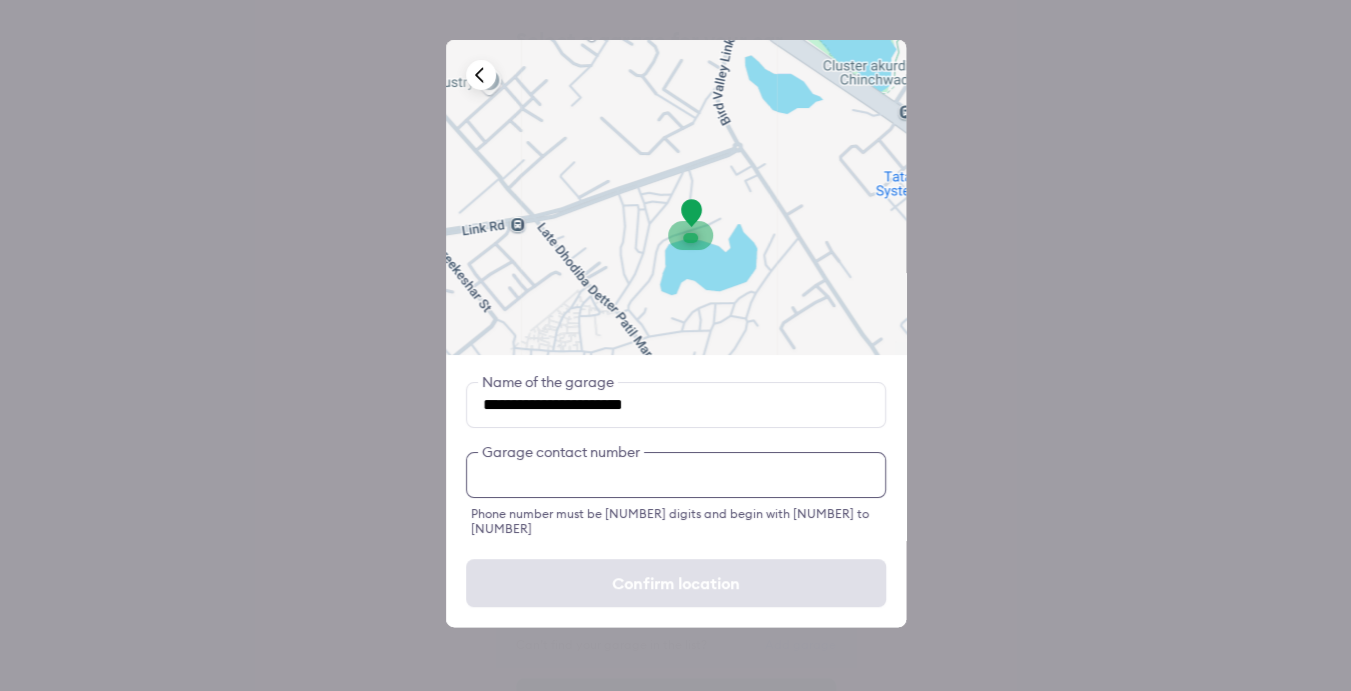 click at bounding box center [676, 475] 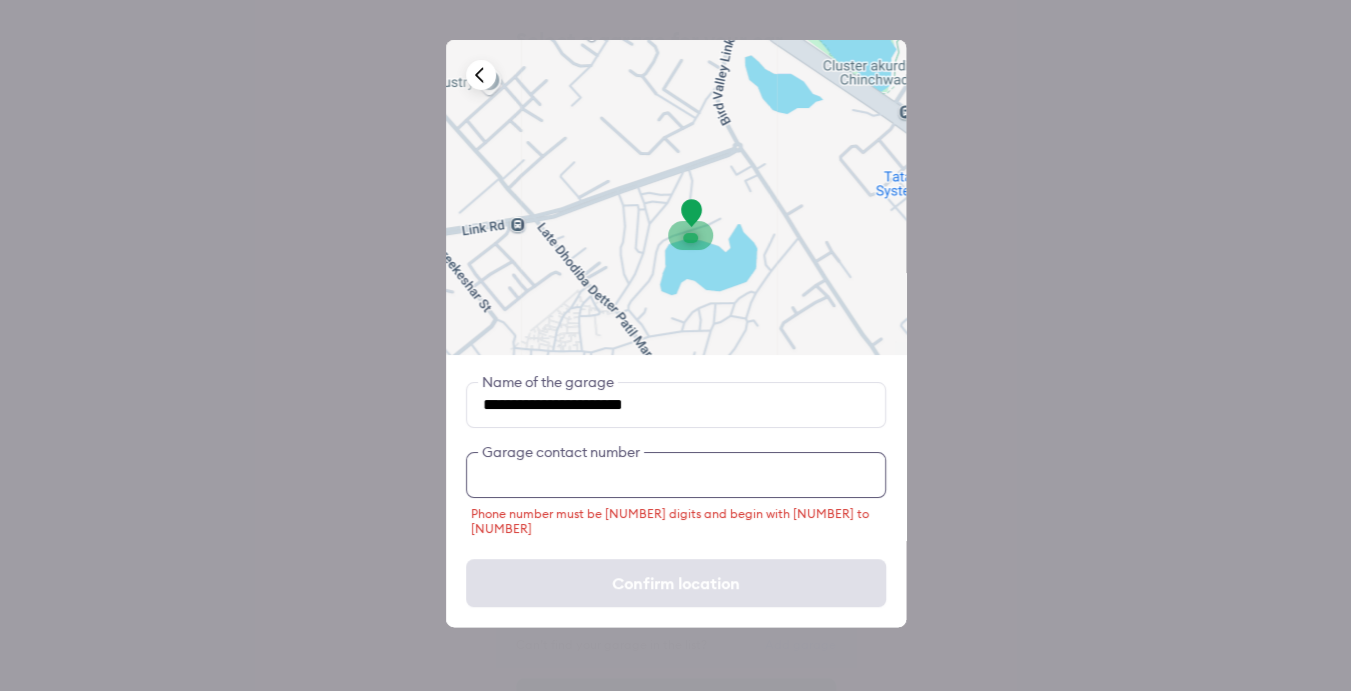type on "*" 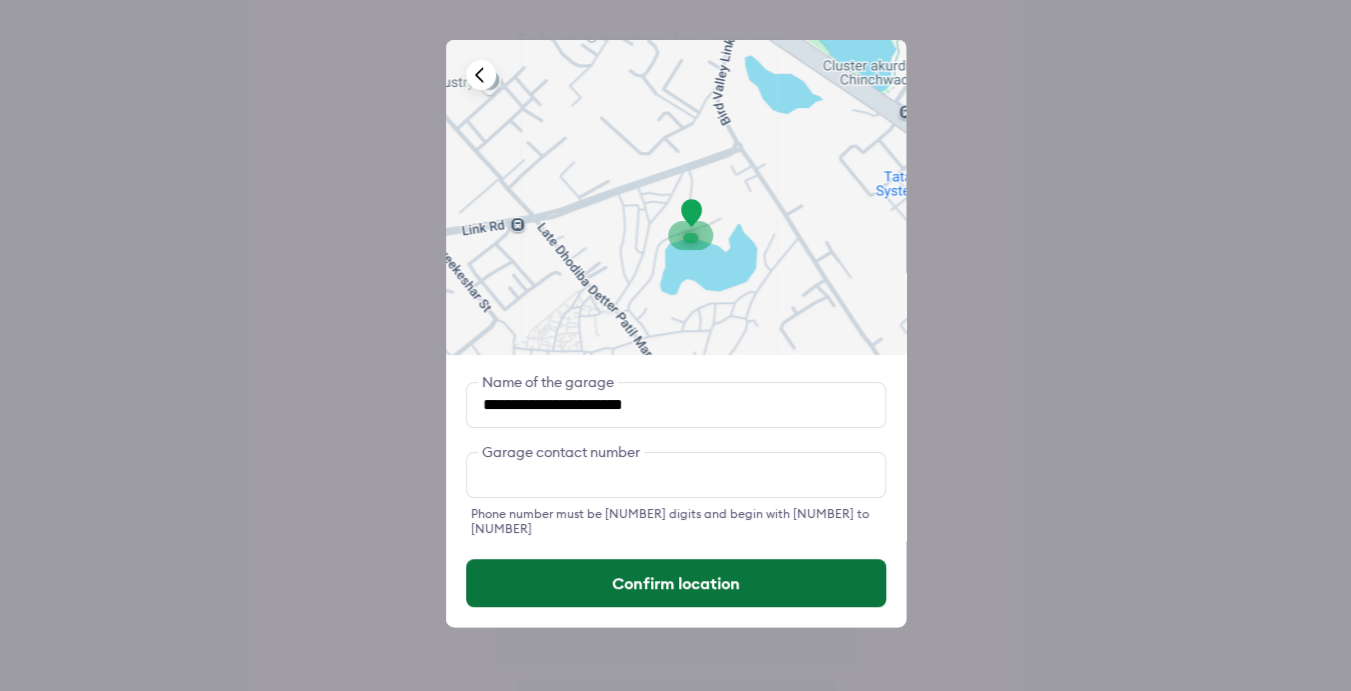 click on "Confirm location" at bounding box center [676, 583] 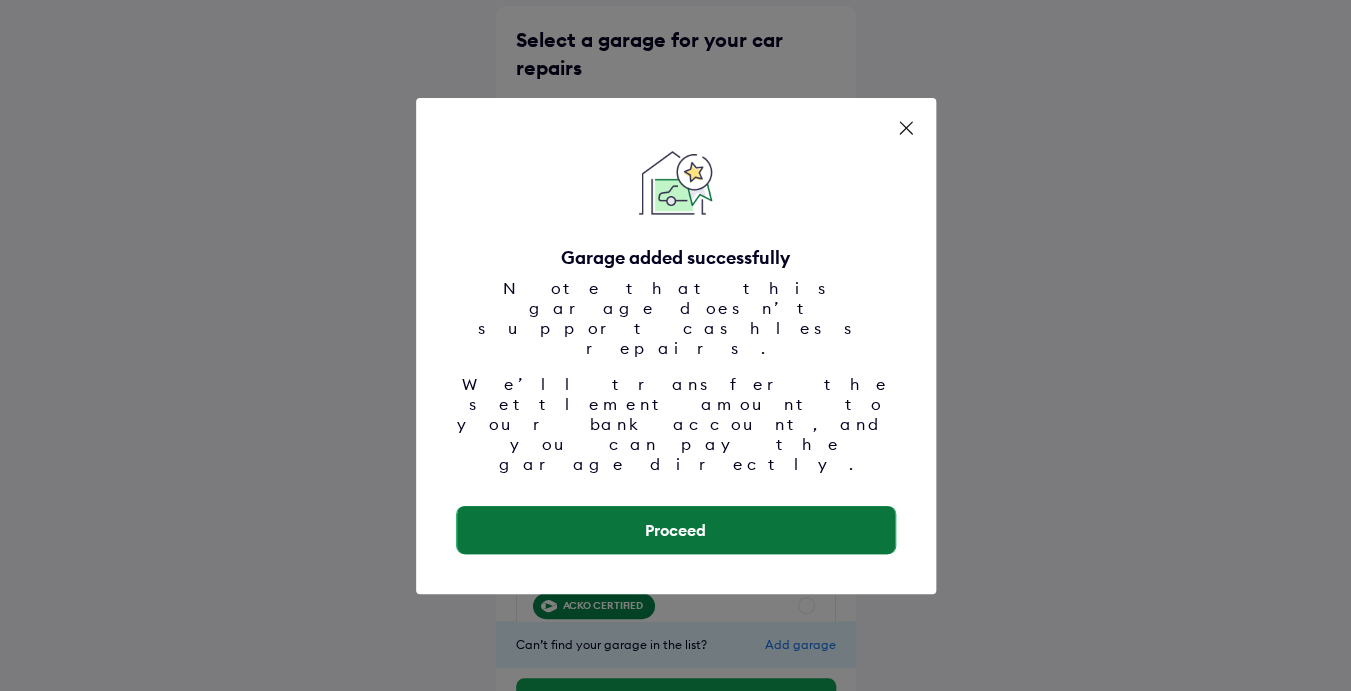 click on "Proceed" at bounding box center [676, 530] 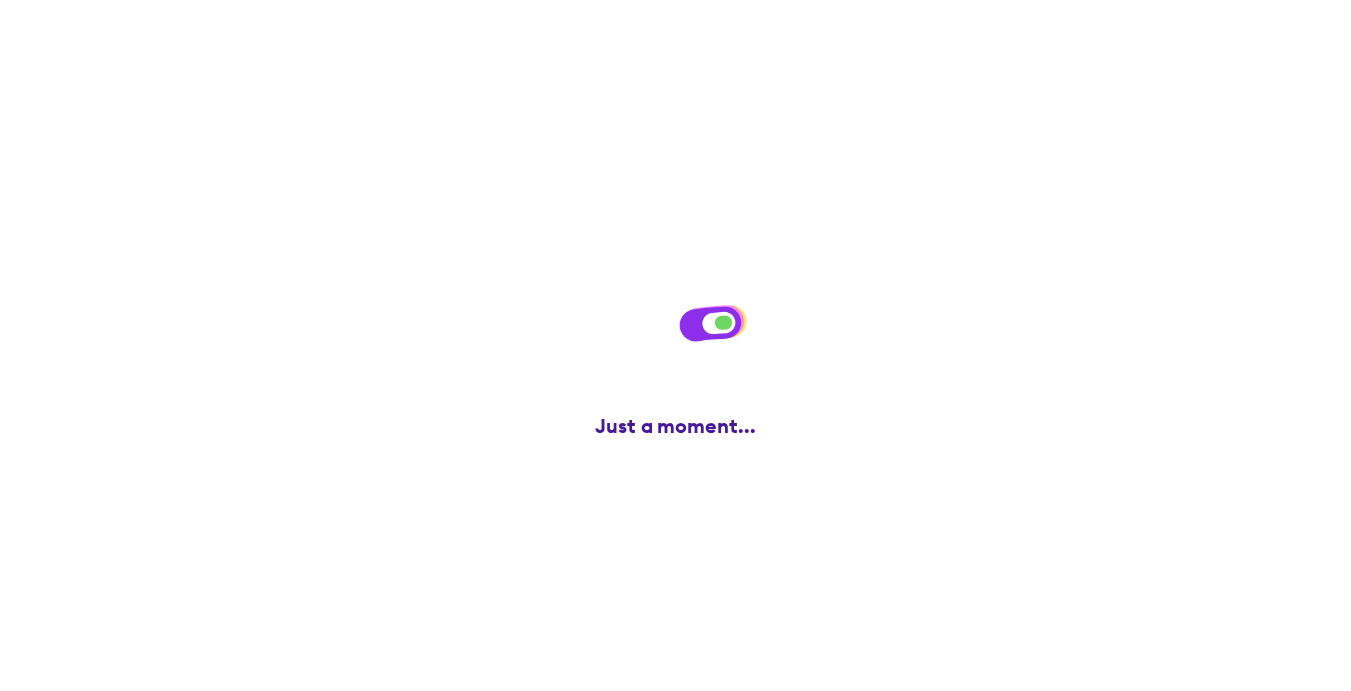 scroll, scrollTop: 0, scrollLeft: 0, axis: both 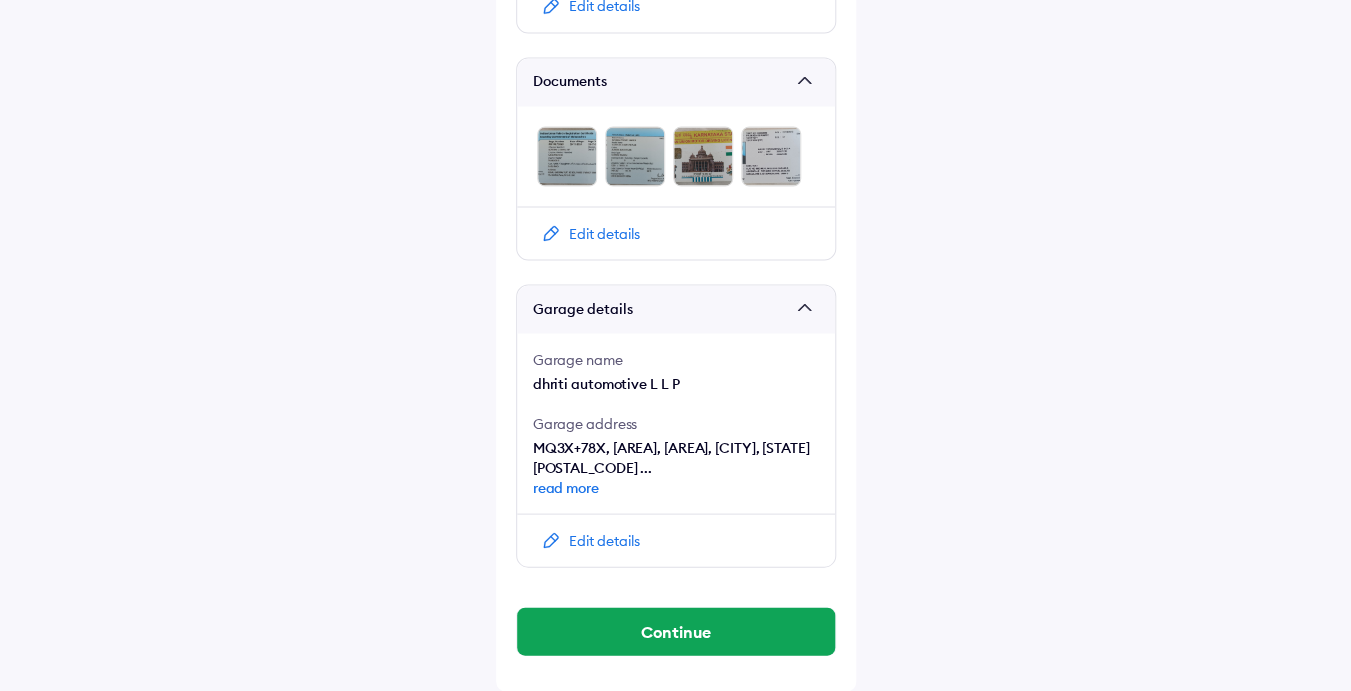 click on "read more" at bounding box center [676, 487] 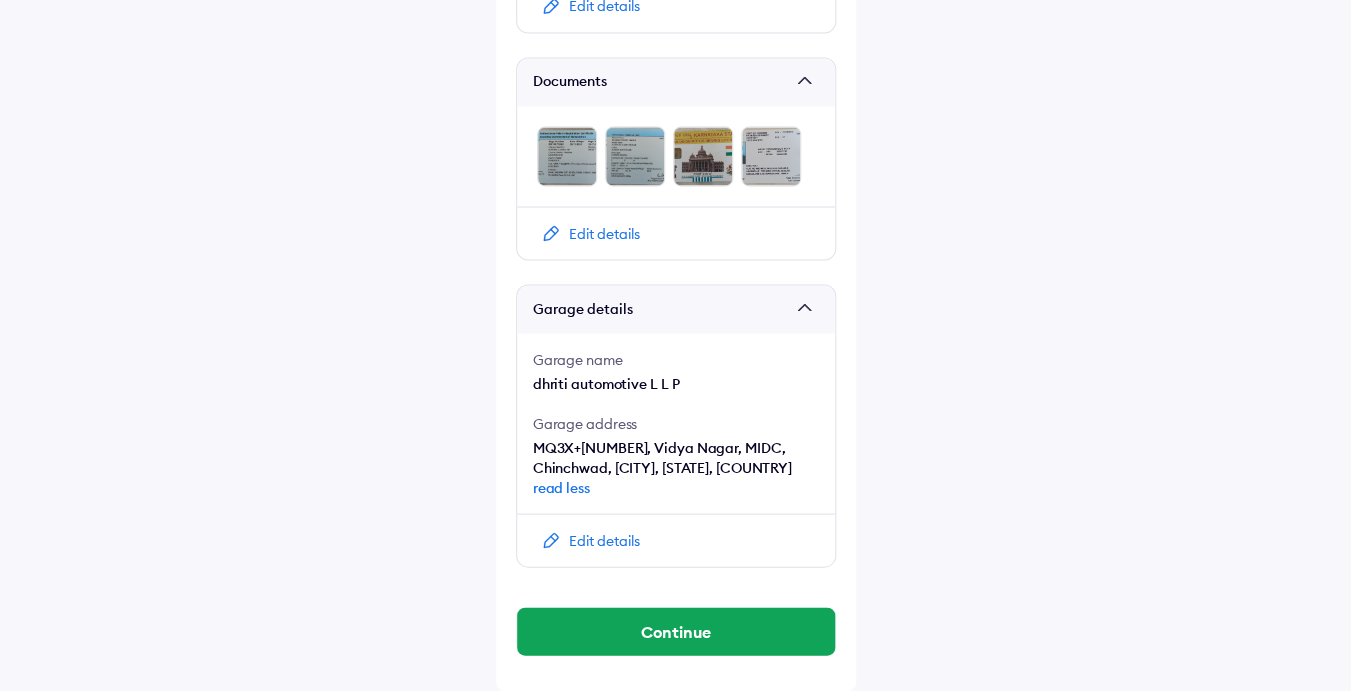 click on "Edit details" at bounding box center [604, 540] 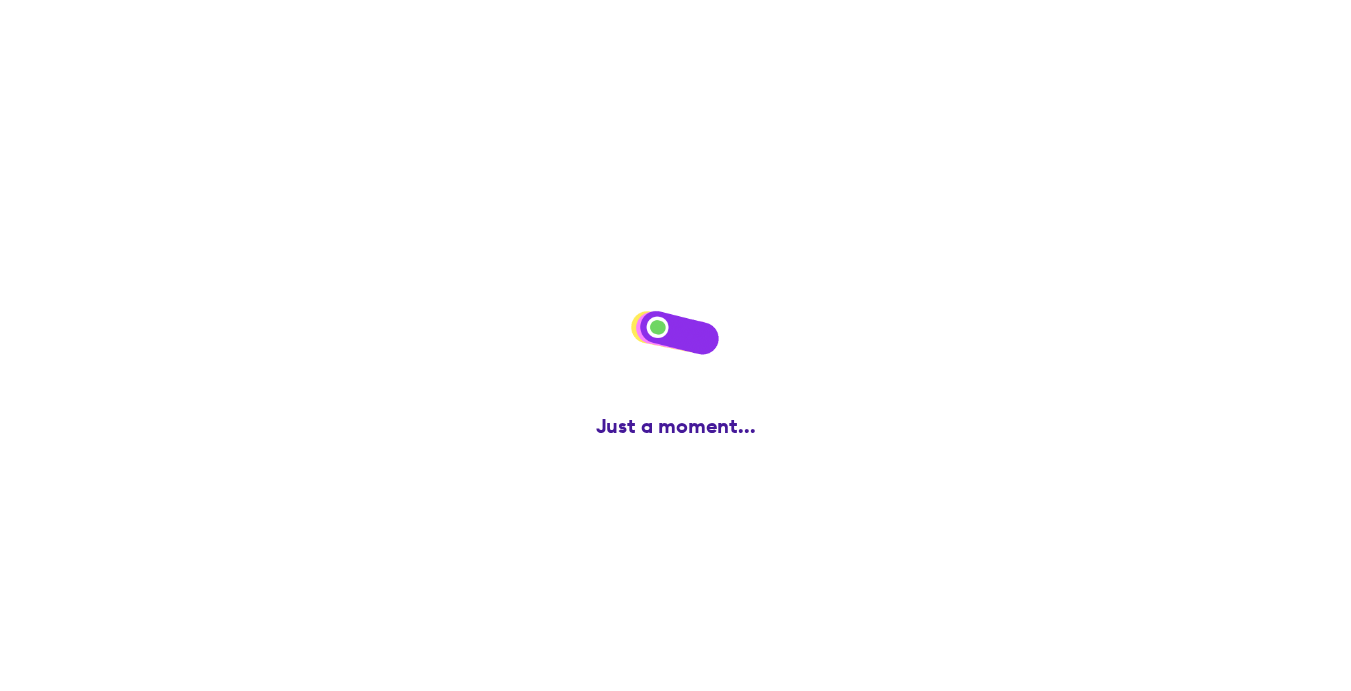 scroll, scrollTop: 0, scrollLeft: 0, axis: both 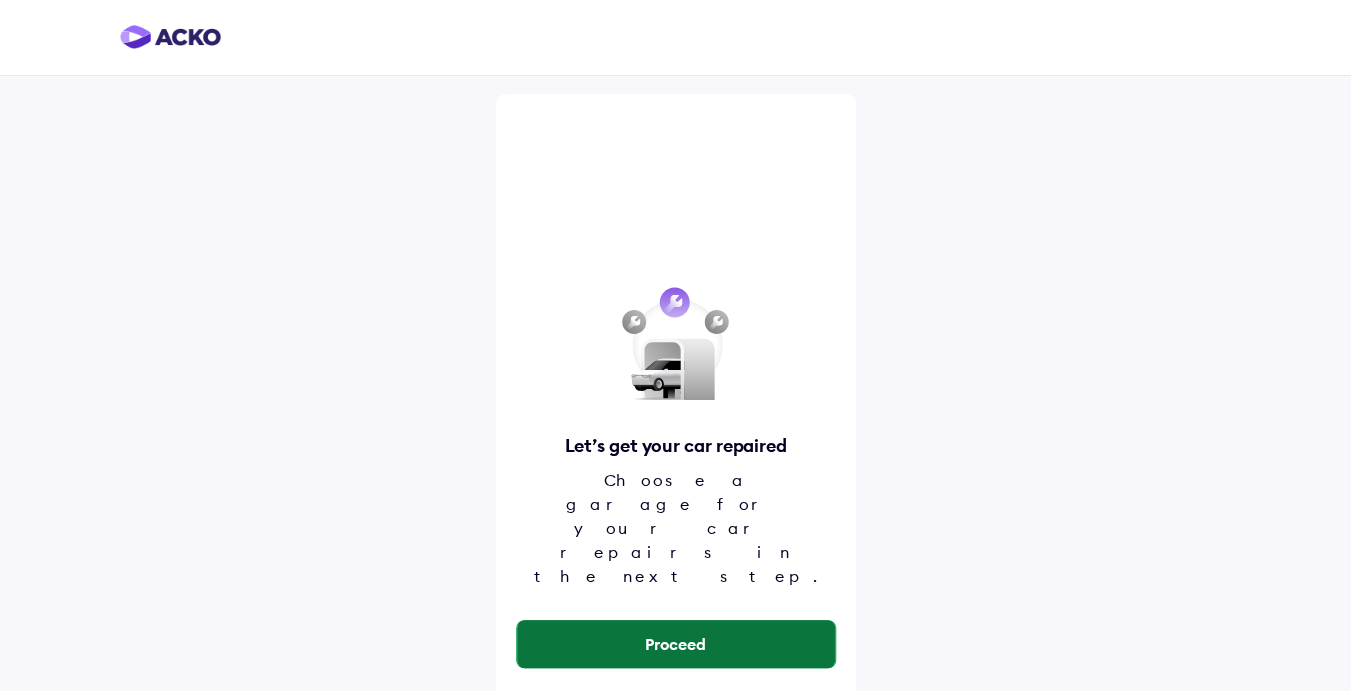 click on "Proceed" at bounding box center (676, 644) 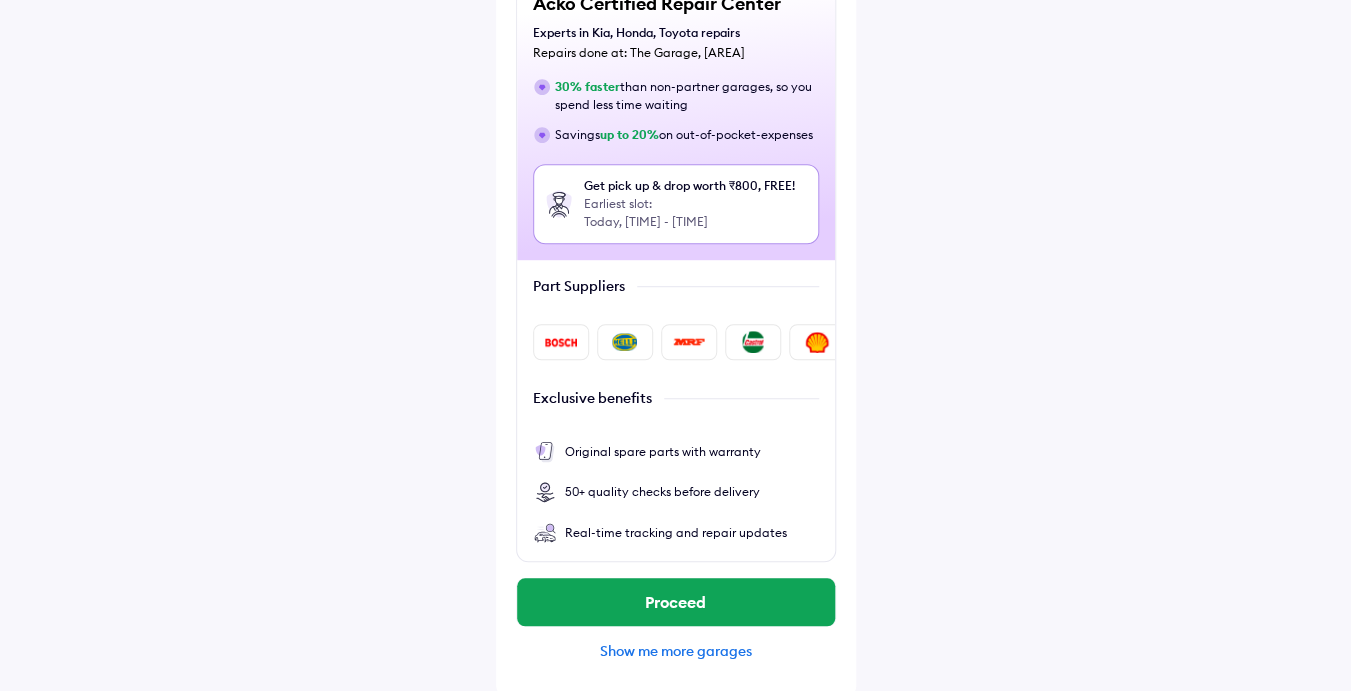 scroll, scrollTop: 272, scrollLeft: 0, axis: vertical 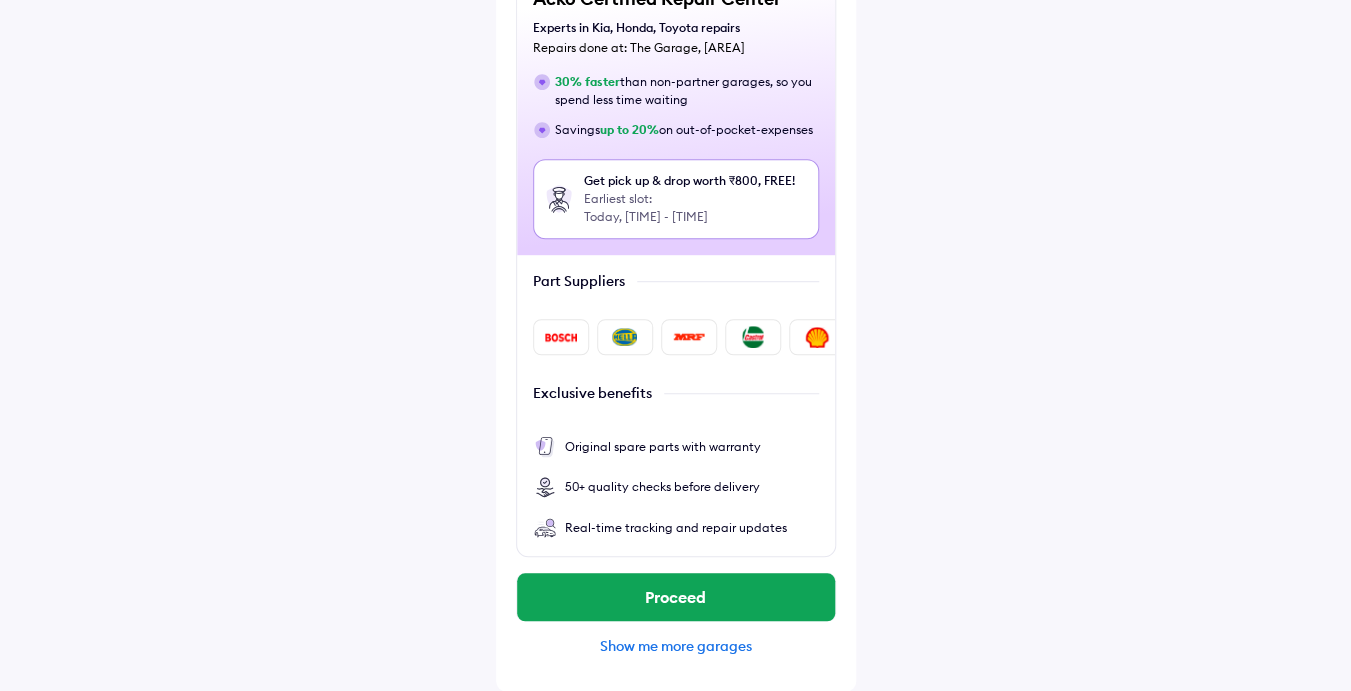 click on "Show me more garages" at bounding box center [676, 646] 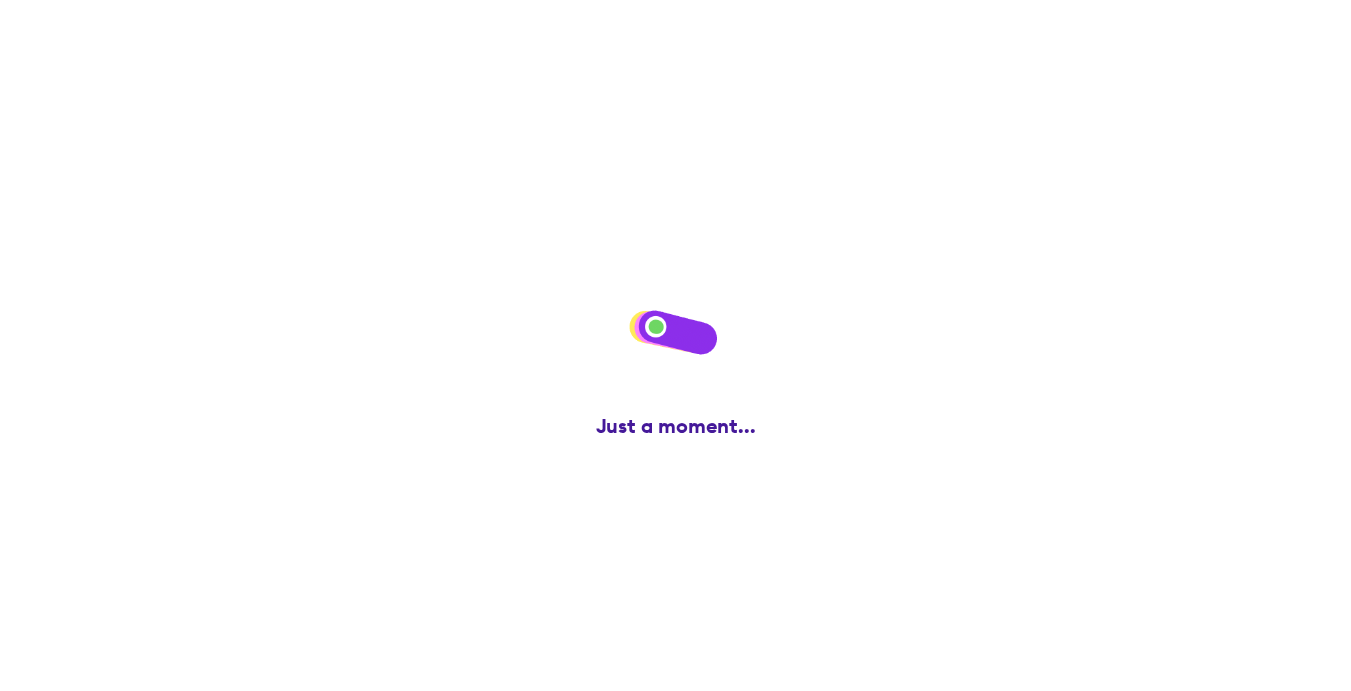 scroll, scrollTop: 0, scrollLeft: 0, axis: both 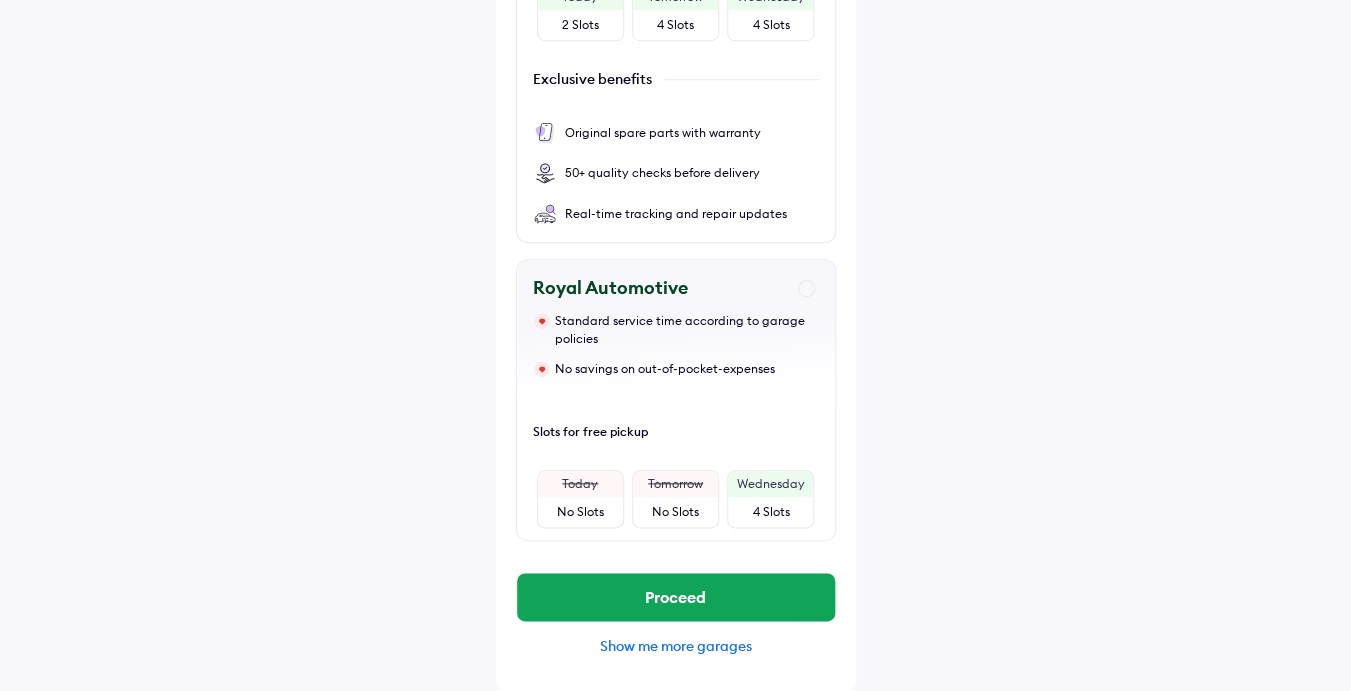 click on "Show me more garages" at bounding box center [676, 646] 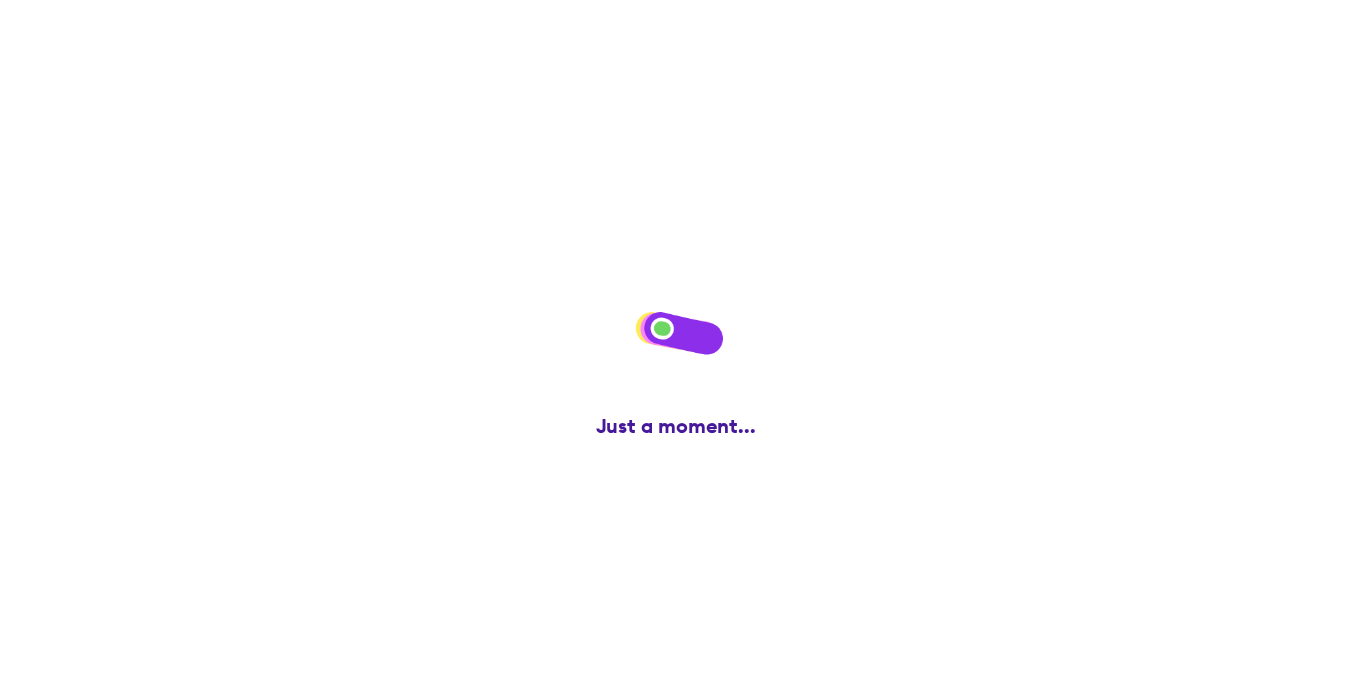 scroll, scrollTop: 0, scrollLeft: 0, axis: both 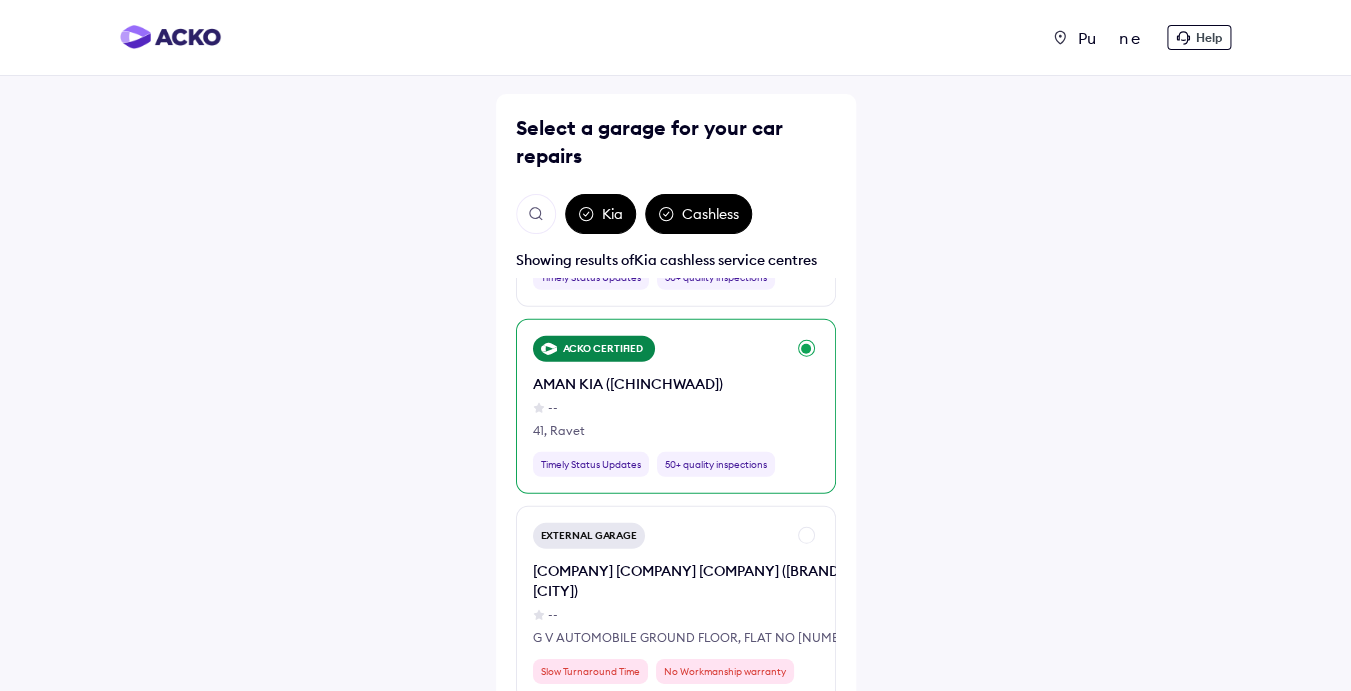 click on "ACKO CERTIFIED" at bounding box center (594, 349) 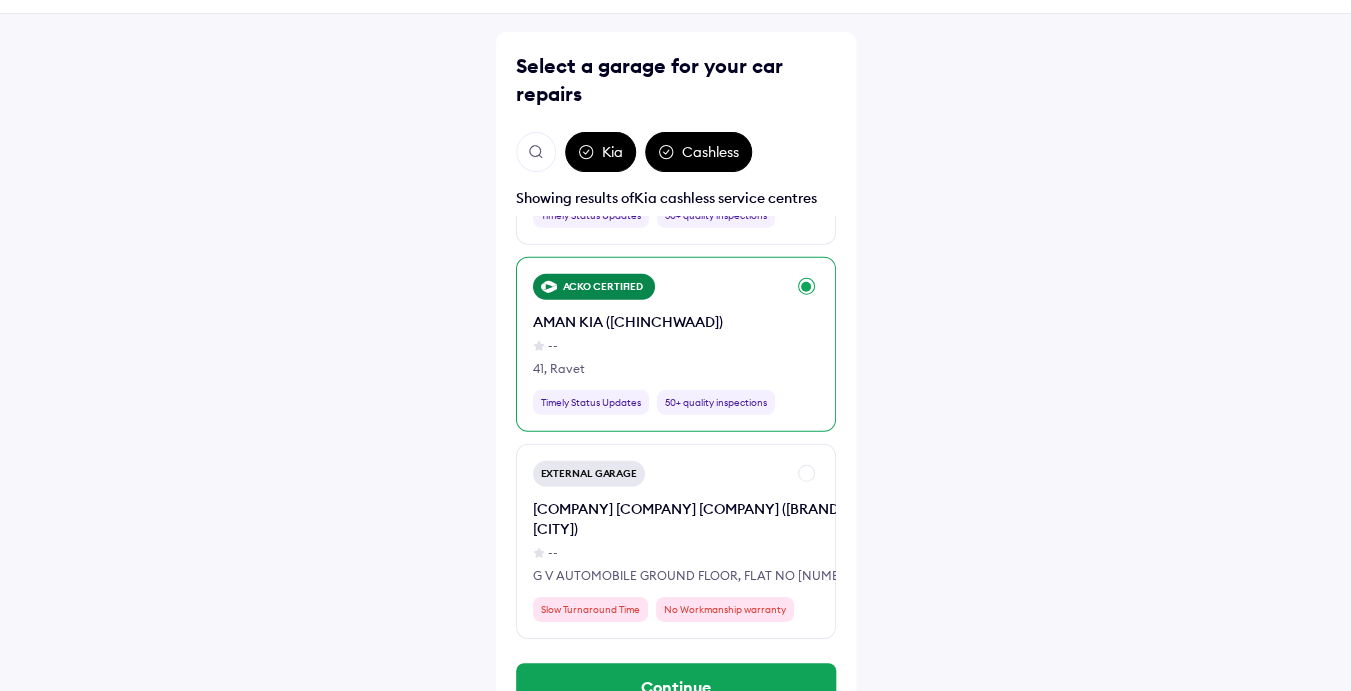 scroll, scrollTop: 118, scrollLeft: 0, axis: vertical 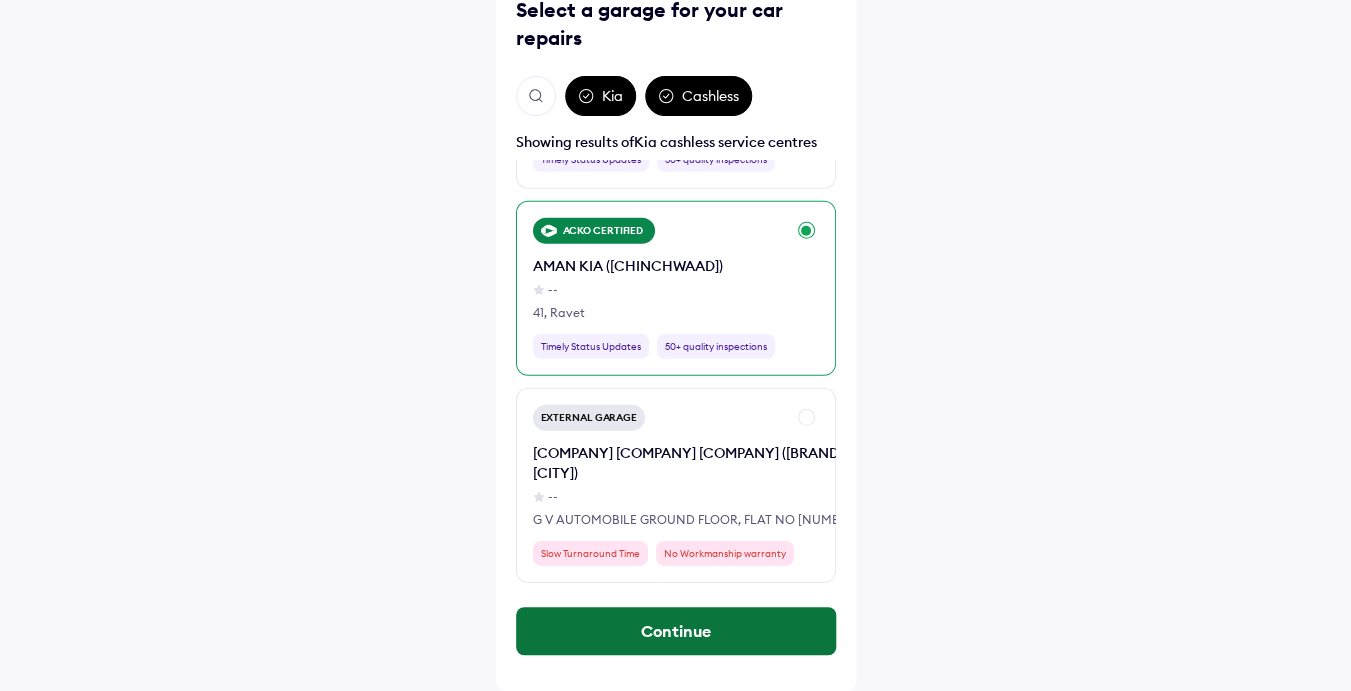 click on "Continue" at bounding box center (676, 631) 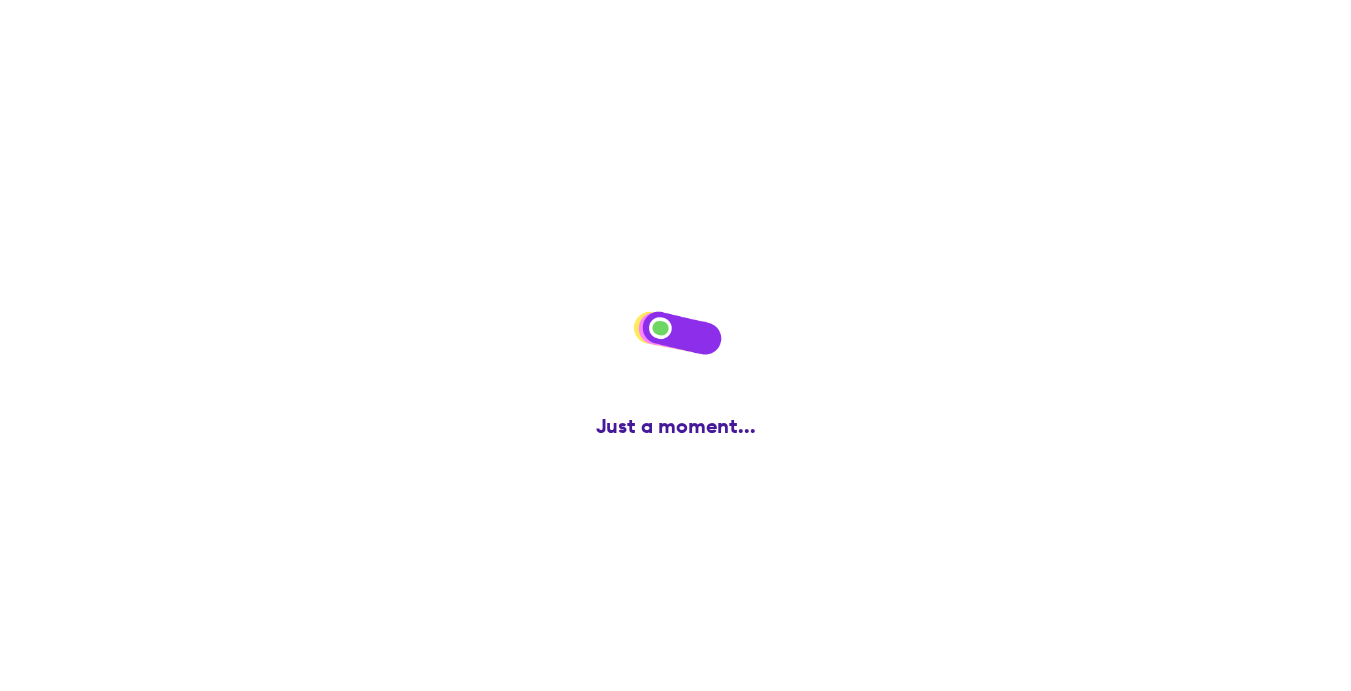 scroll, scrollTop: 0, scrollLeft: 0, axis: both 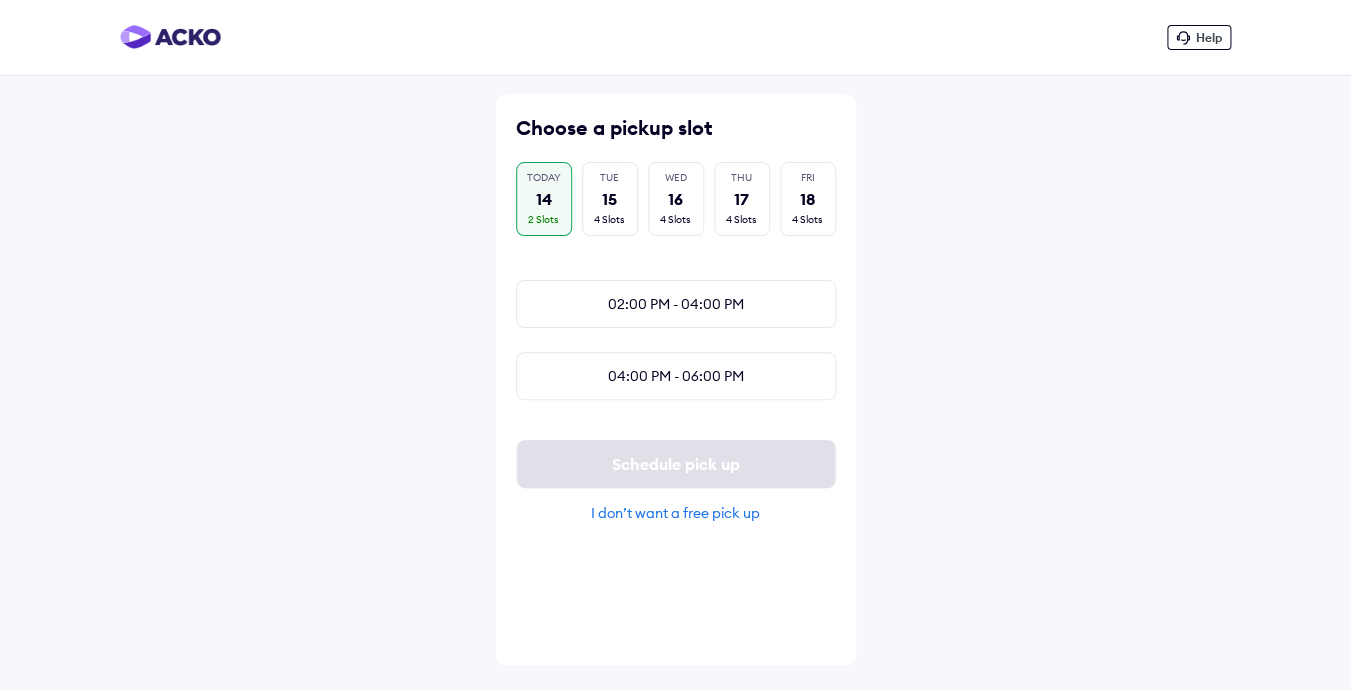 click on "I don’t want a free pick up" at bounding box center [676, 513] 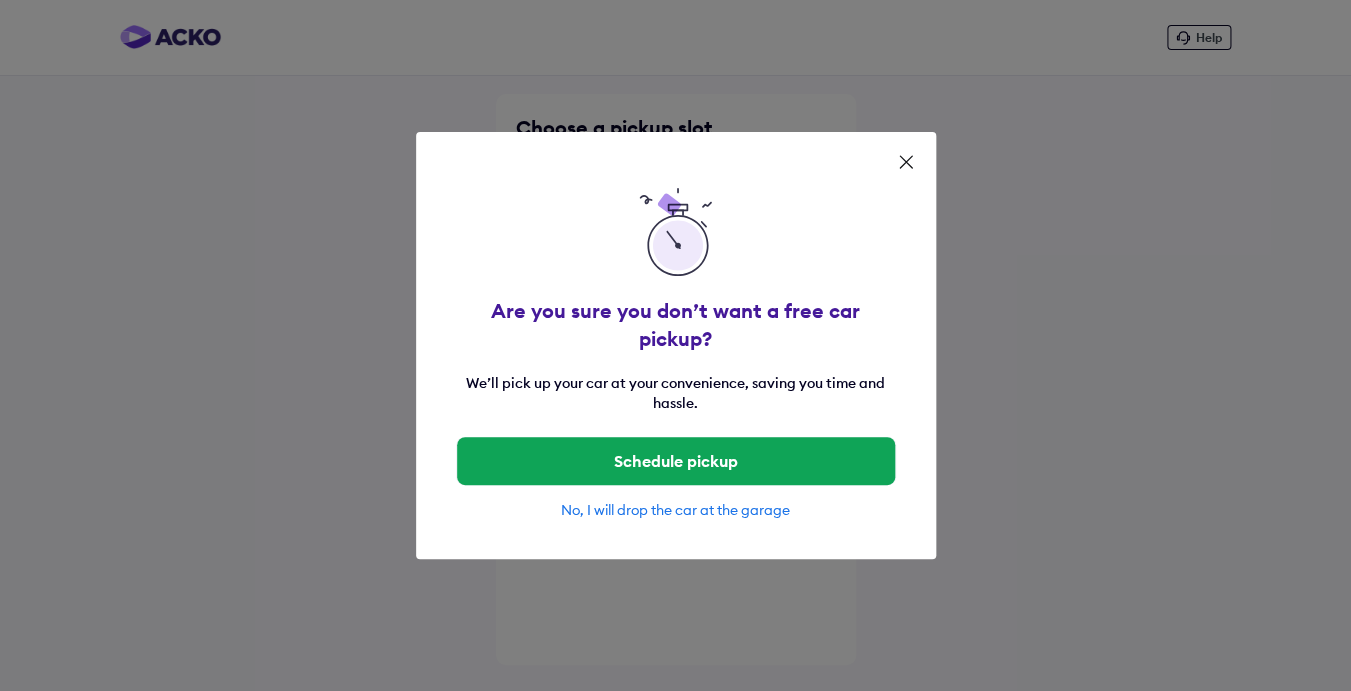 click on "No, I will drop the car at the garage" at bounding box center (676, 510) 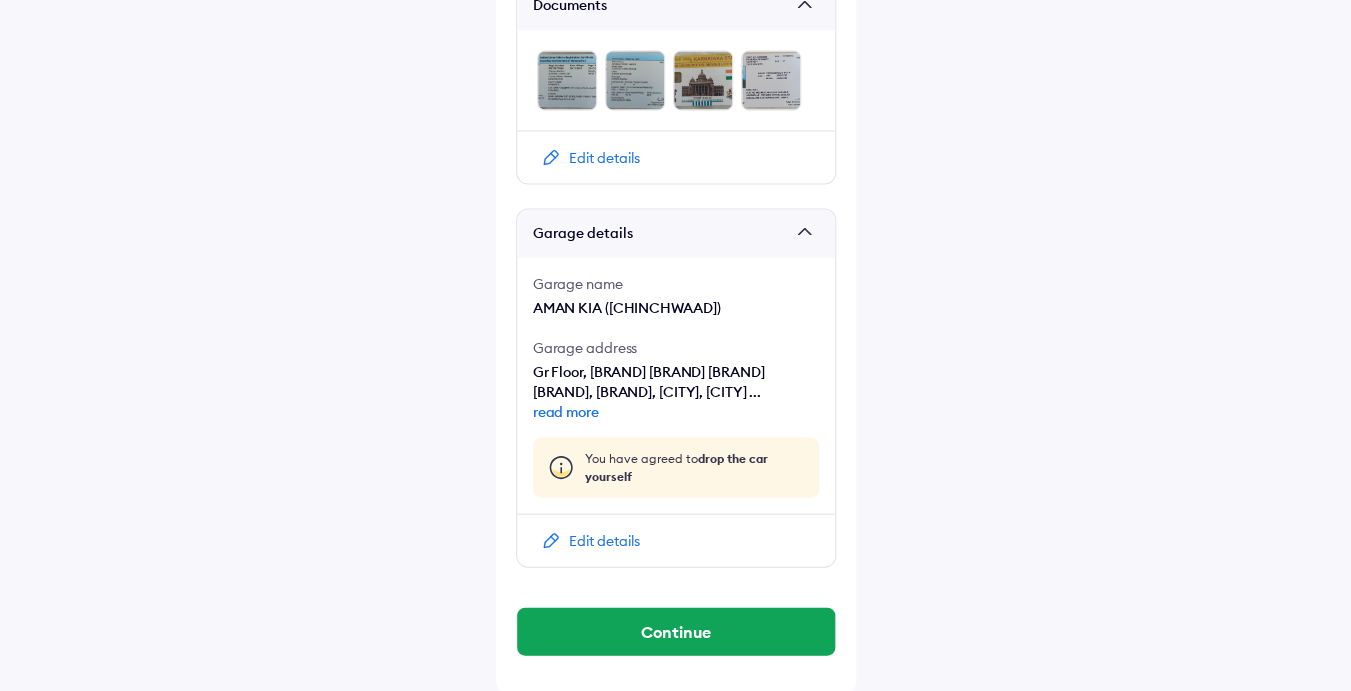 scroll, scrollTop: 1235, scrollLeft: 0, axis: vertical 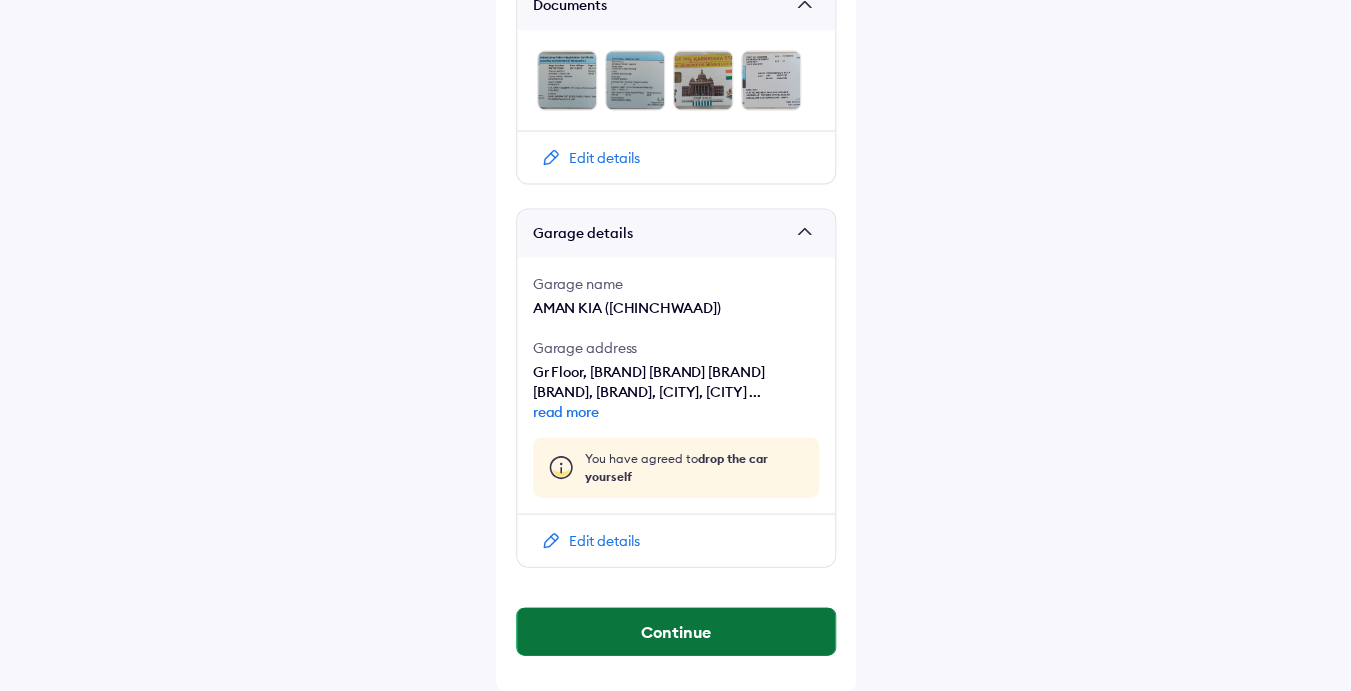 click on "Continue" at bounding box center (676, 631) 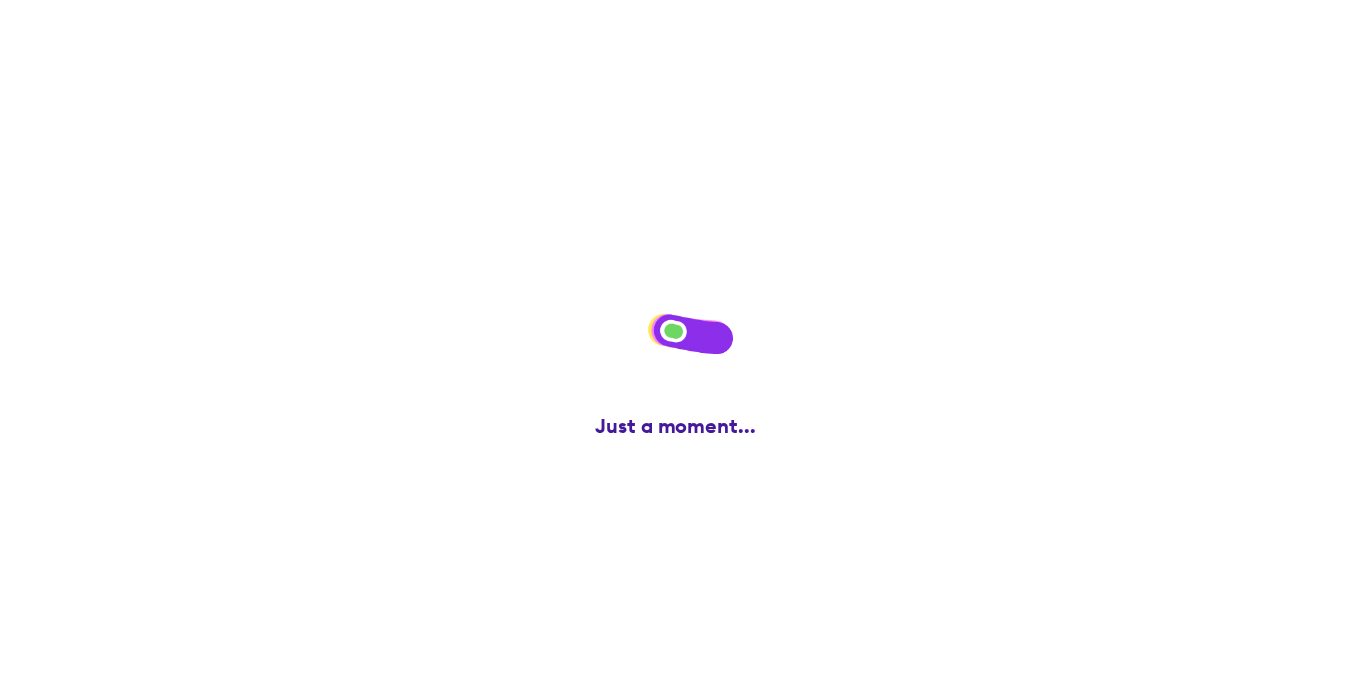 scroll, scrollTop: 0, scrollLeft: 0, axis: both 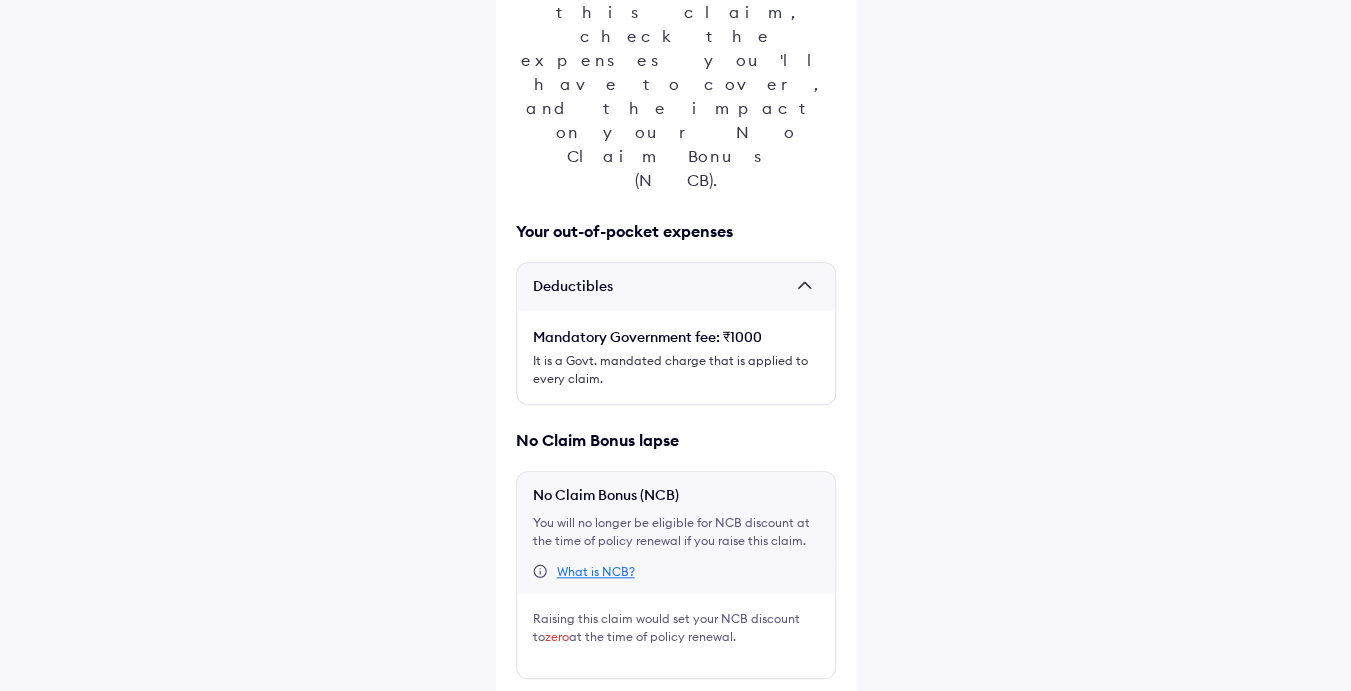 click at bounding box center (809, 287) 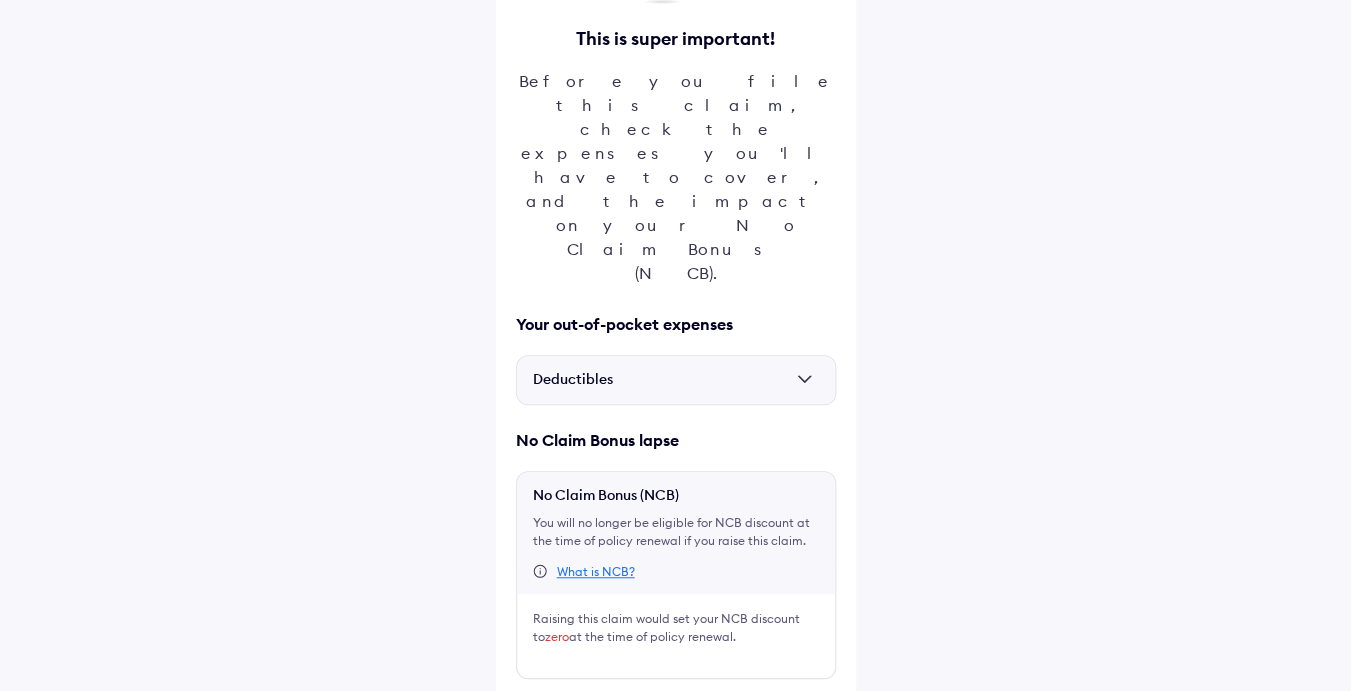click at bounding box center (809, 380) 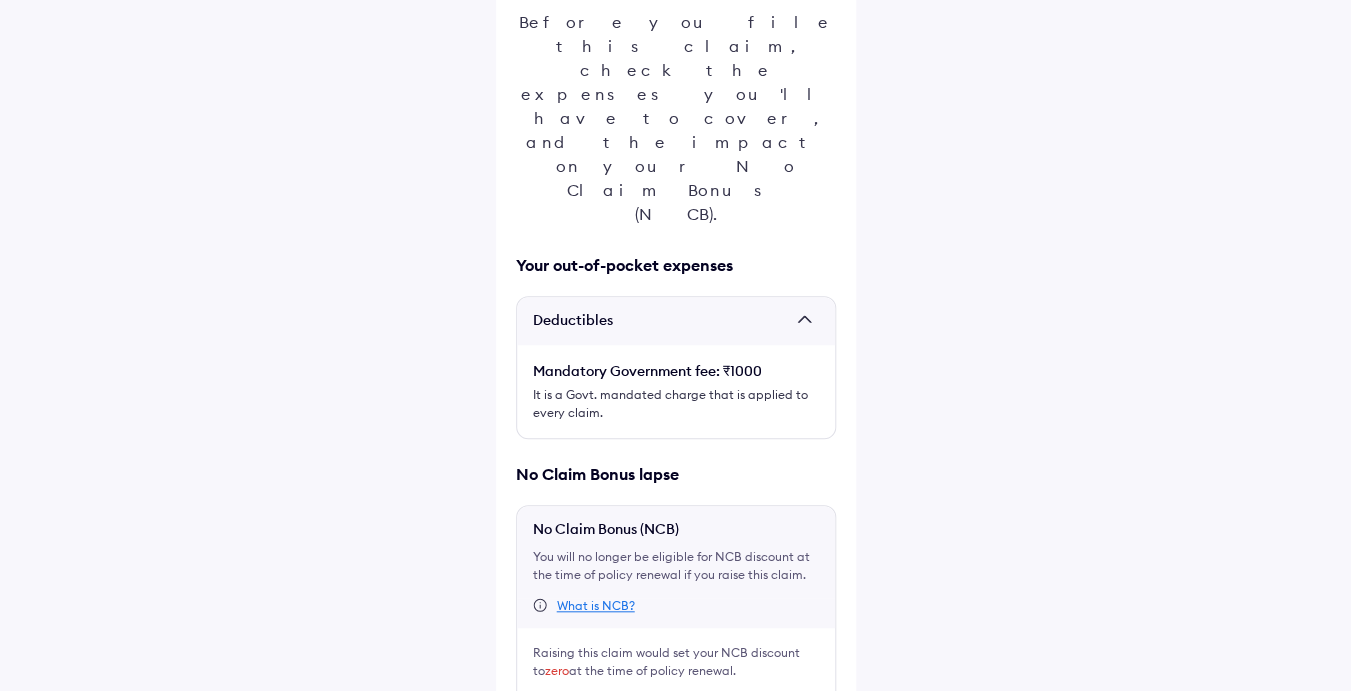 scroll, scrollTop: 278, scrollLeft: 0, axis: vertical 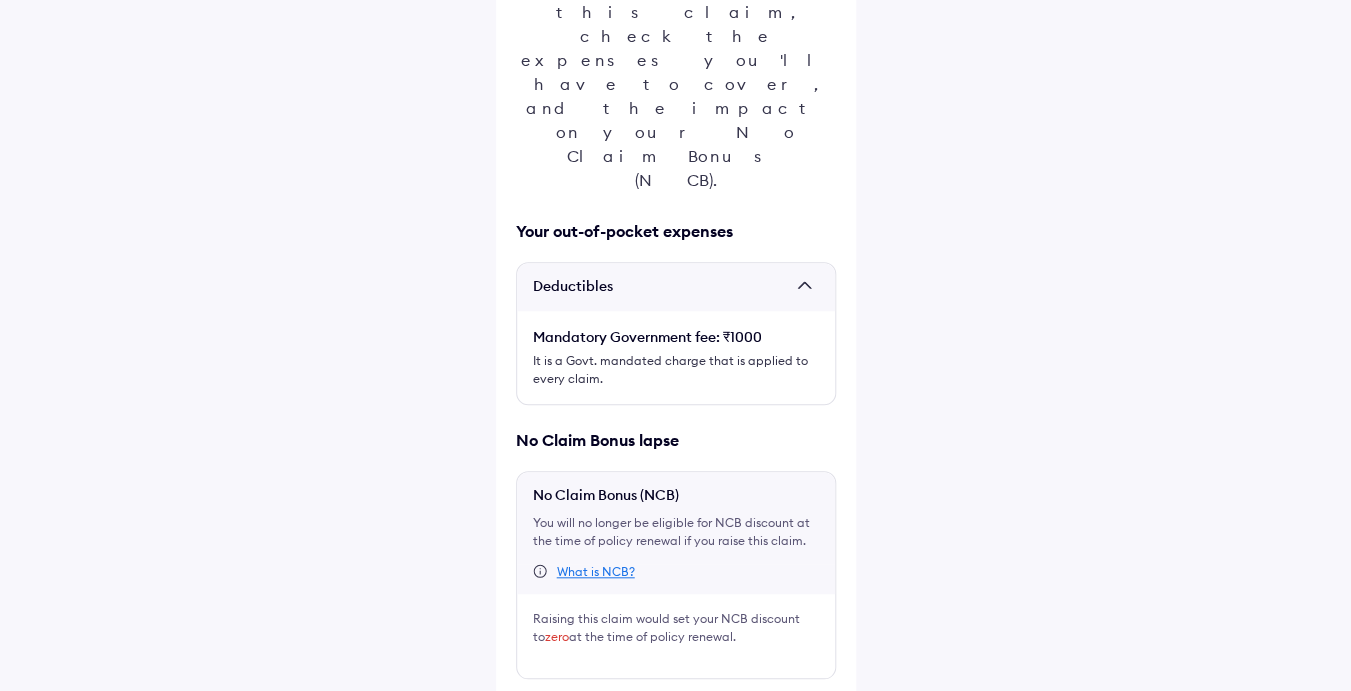 click at bounding box center (524, 711) 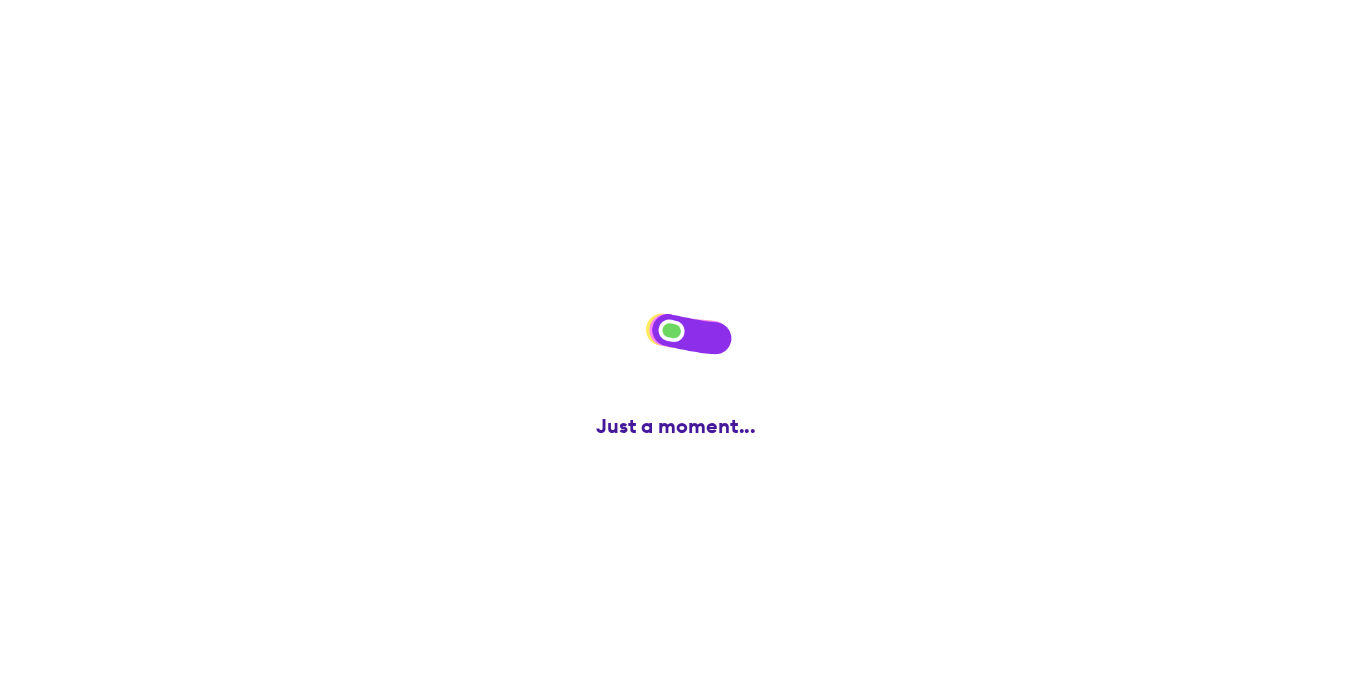 scroll, scrollTop: 0, scrollLeft: 0, axis: both 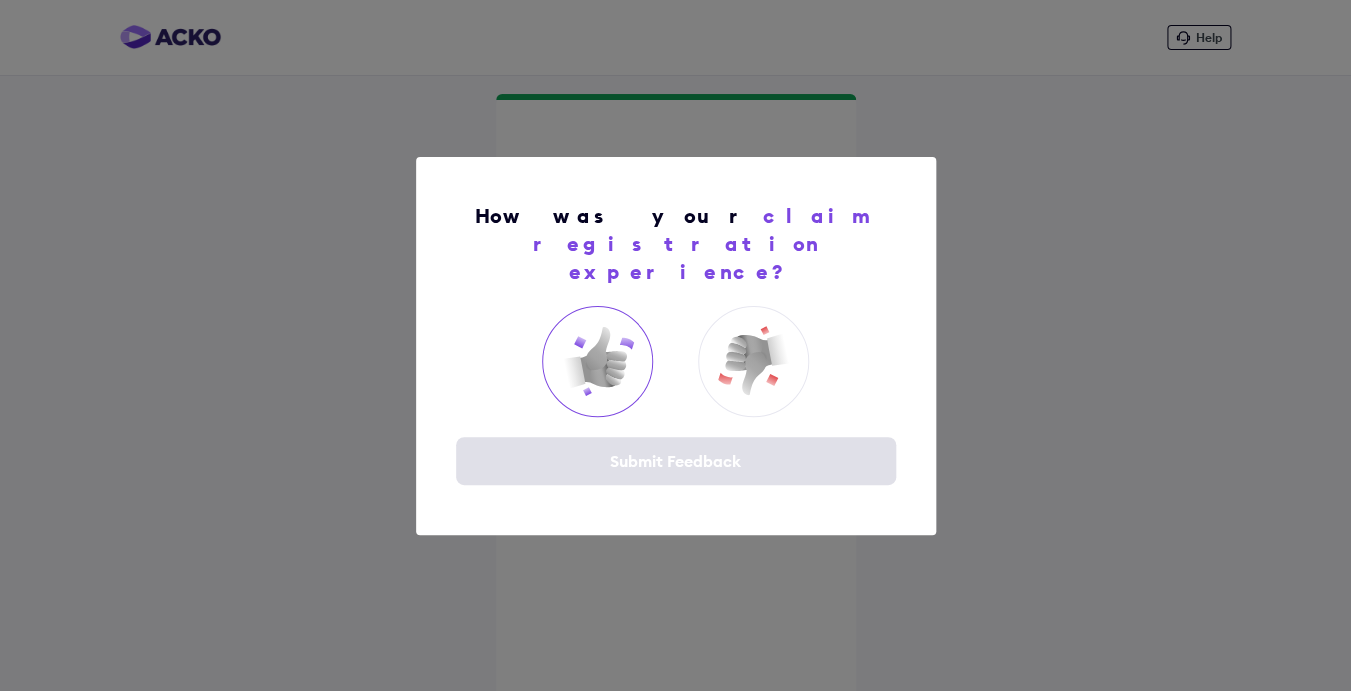 click at bounding box center [598, 361] 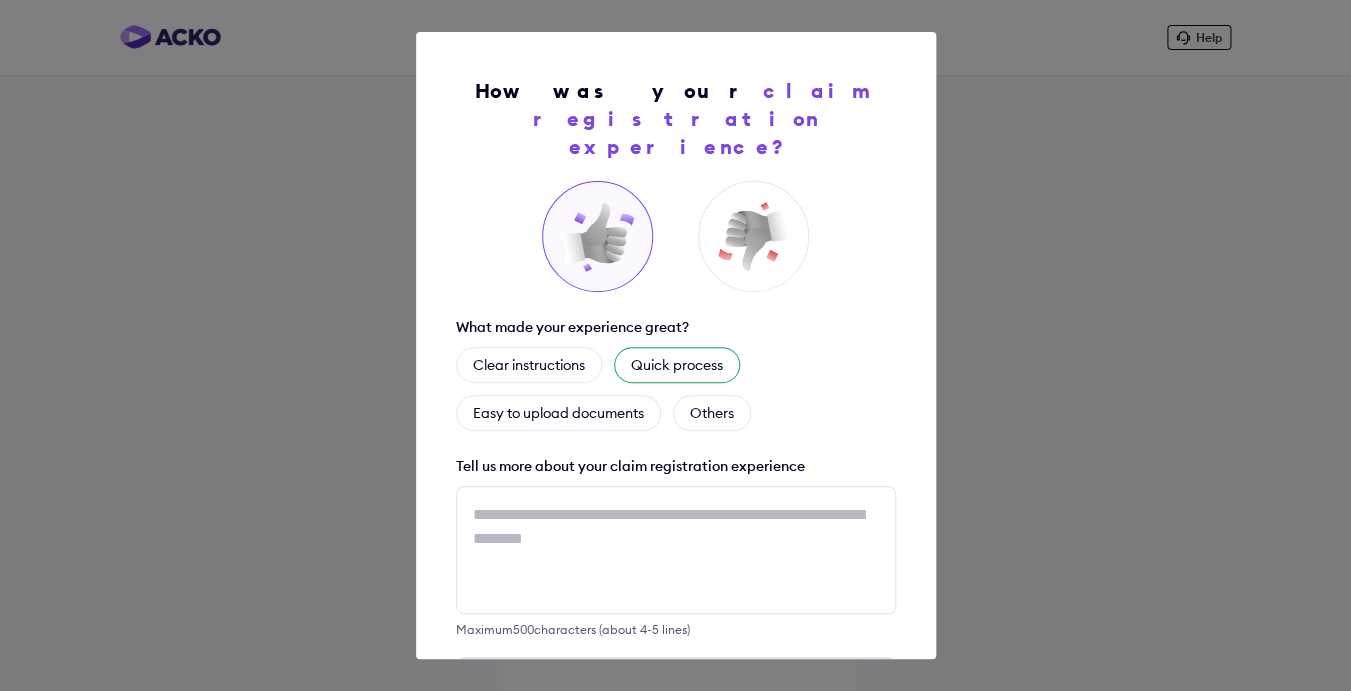 click on "Quick process" at bounding box center (677, 365) 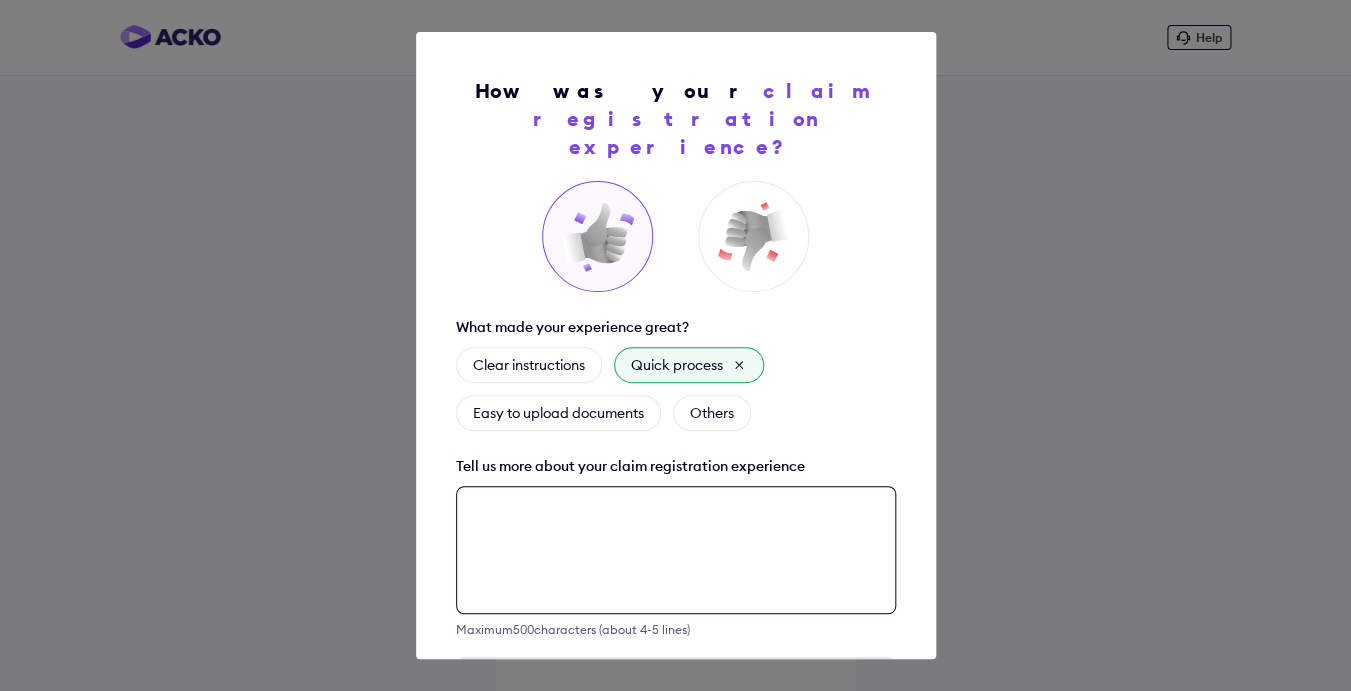 click at bounding box center [676, 550] 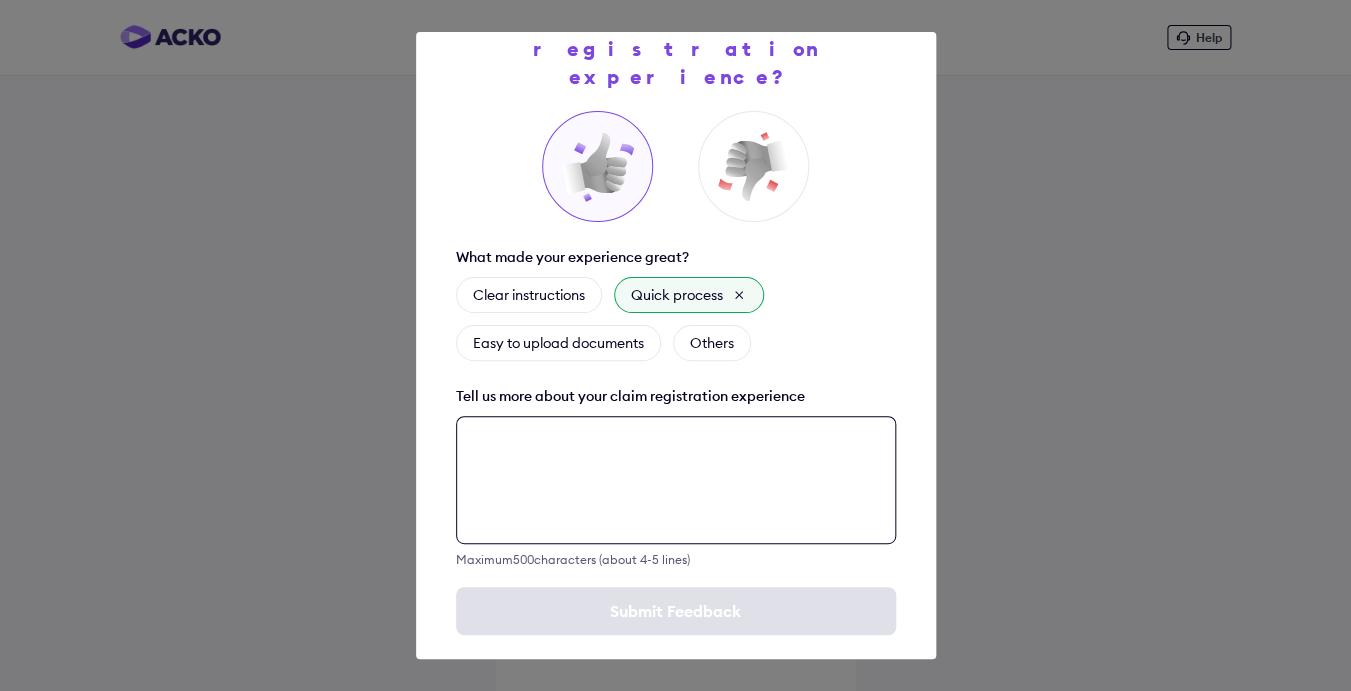 scroll, scrollTop: 70, scrollLeft: 0, axis: vertical 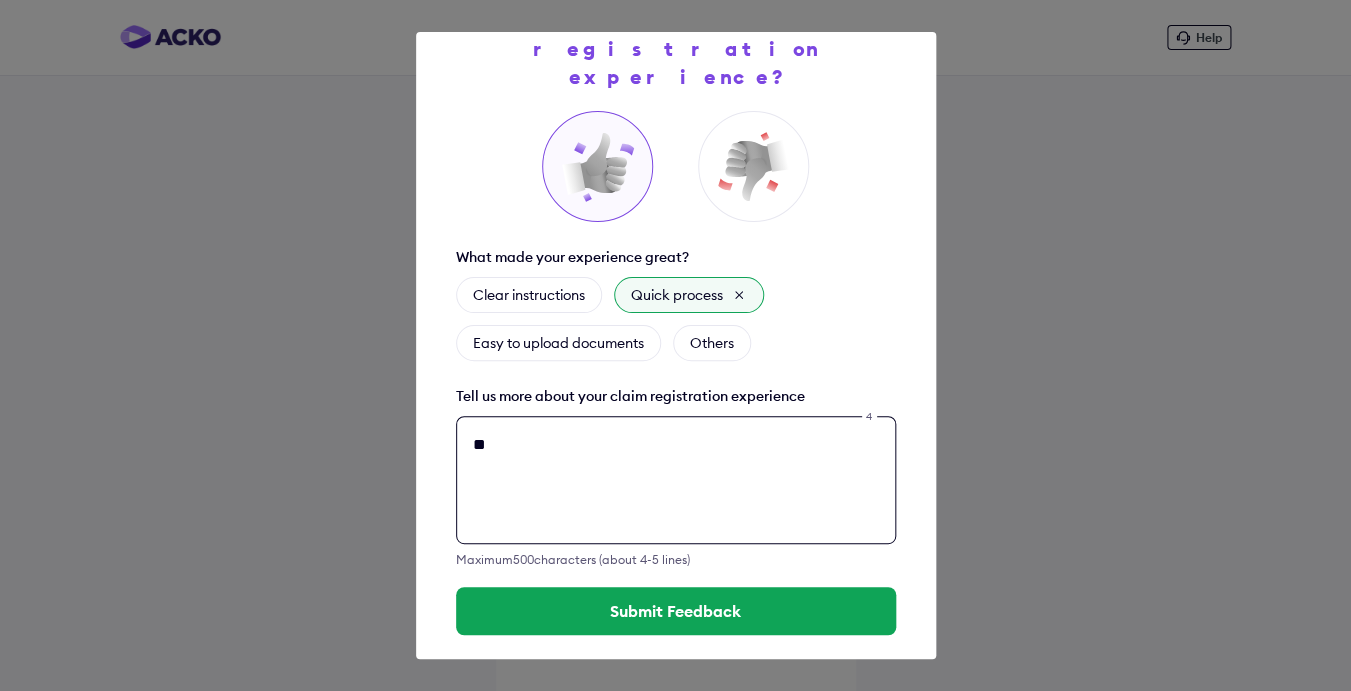 type on "*" 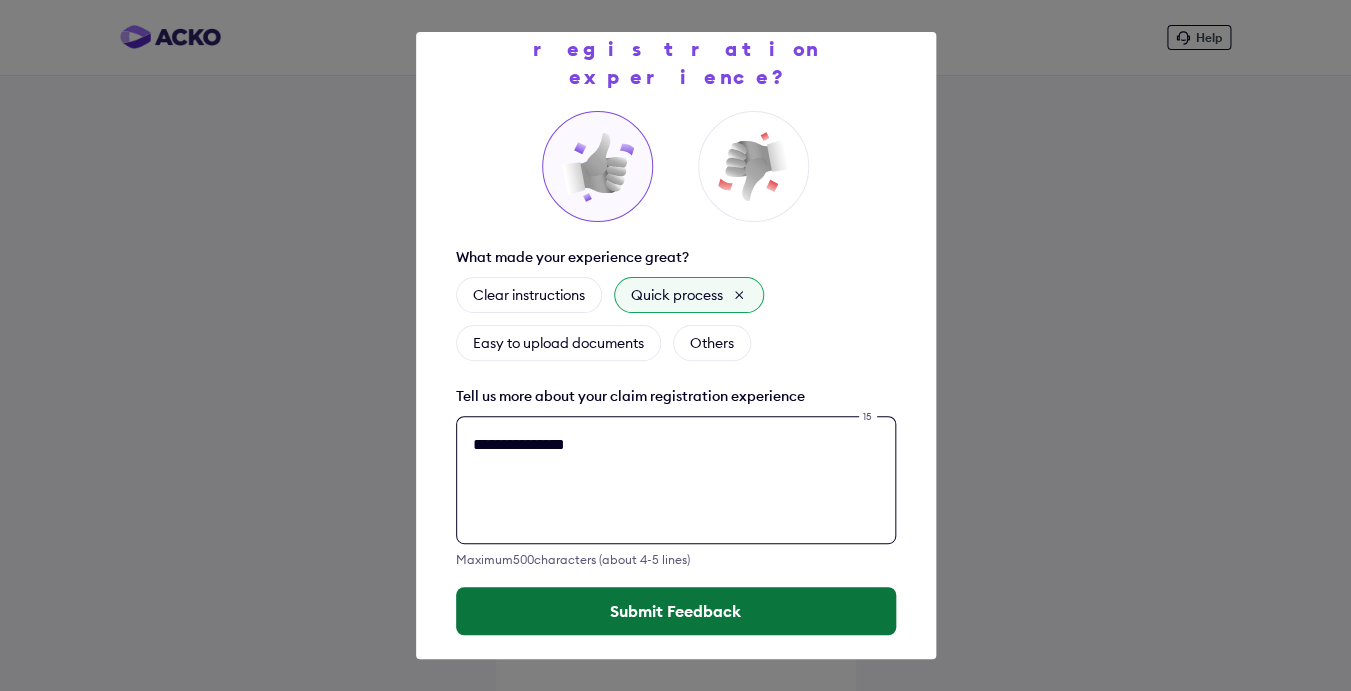 type on "**********" 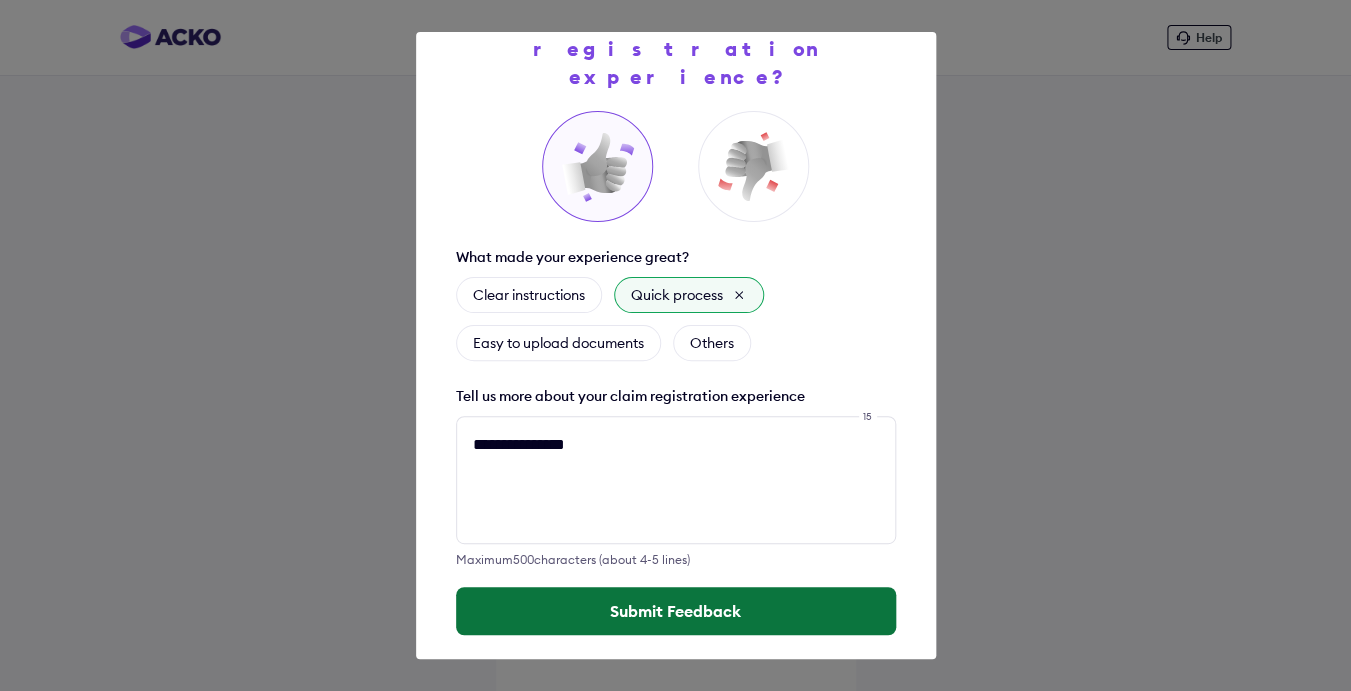 click on "Submit Feedback" at bounding box center (676, 611) 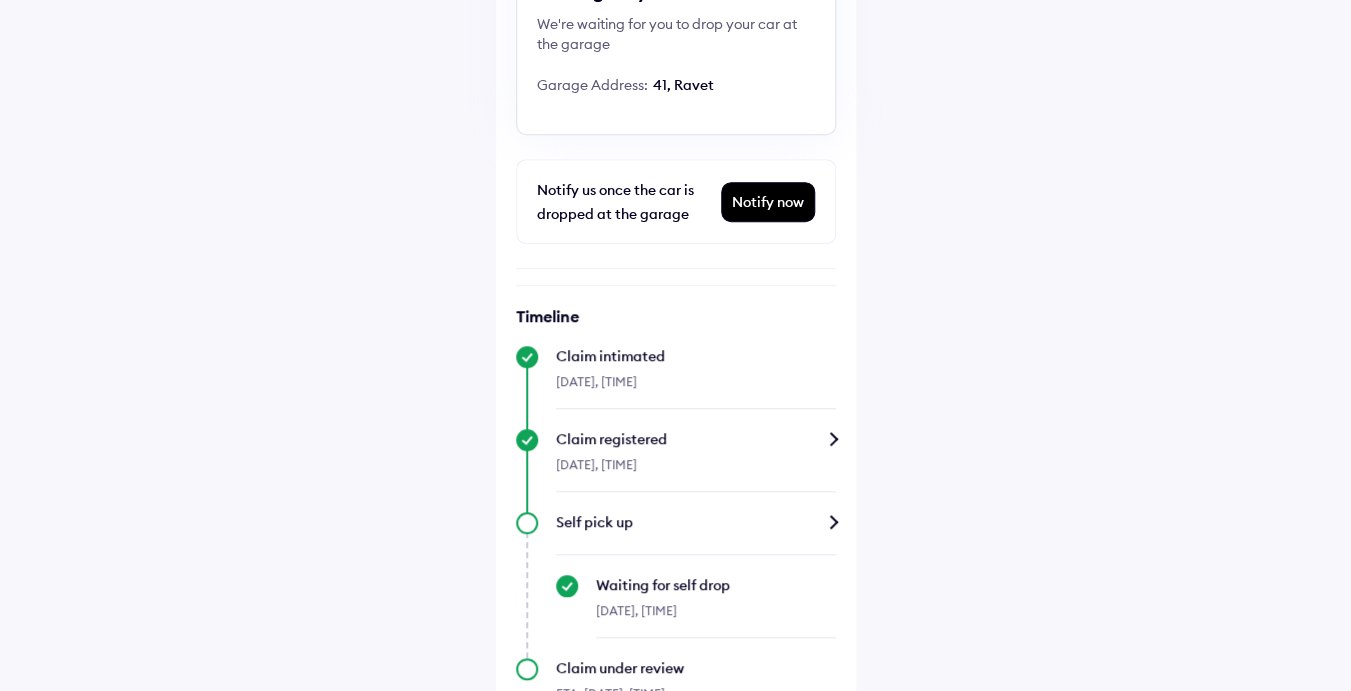 scroll, scrollTop: 413, scrollLeft: 0, axis: vertical 